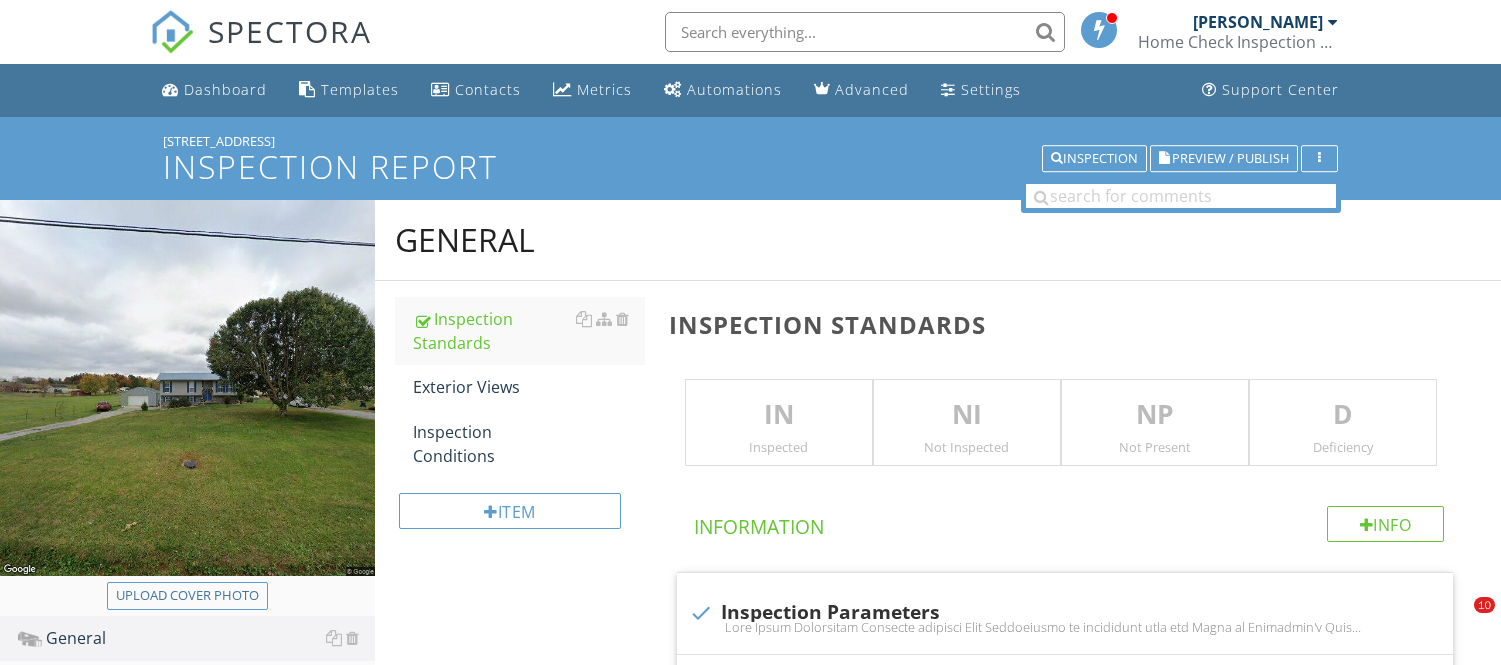 scroll, scrollTop: 172, scrollLeft: 0, axis: vertical 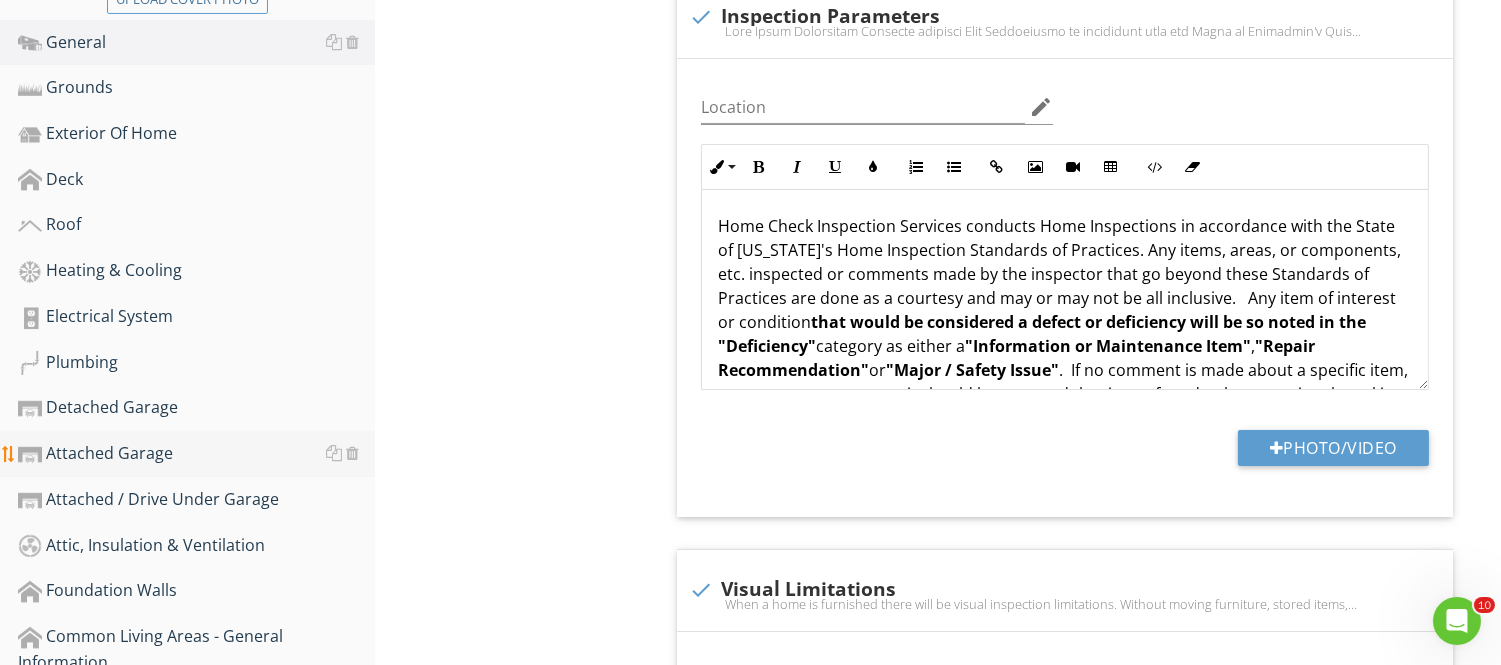 click on "Attached Garage" at bounding box center (196, 454) 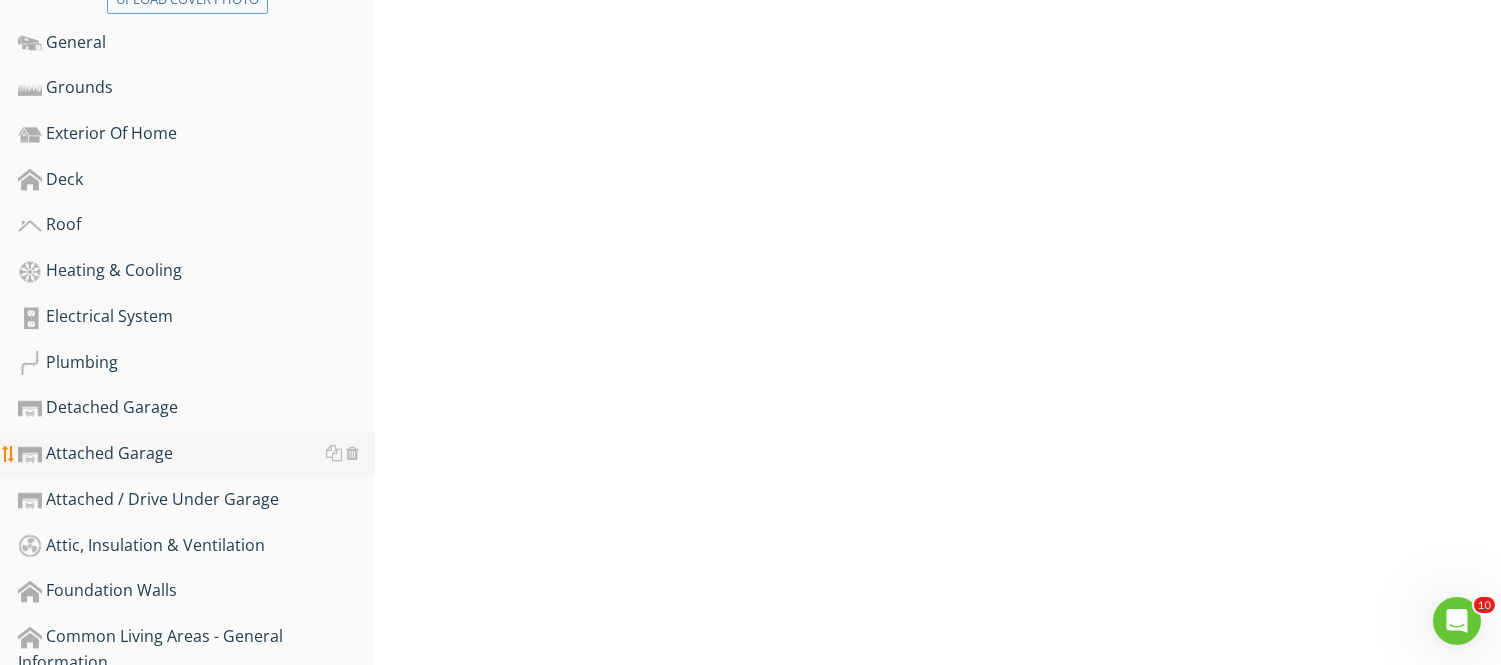 click on "Attached Garage" at bounding box center (196, 454) 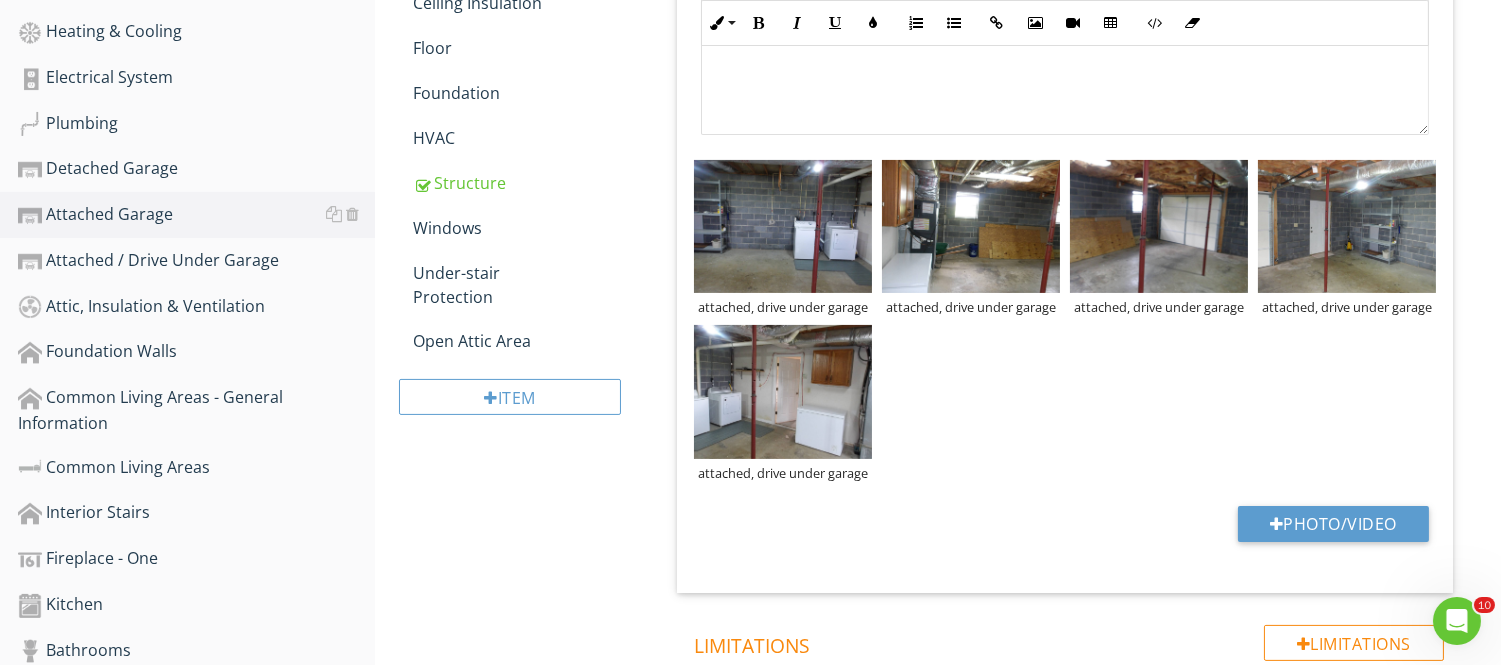 scroll, scrollTop: 856, scrollLeft: 0, axis: vertical 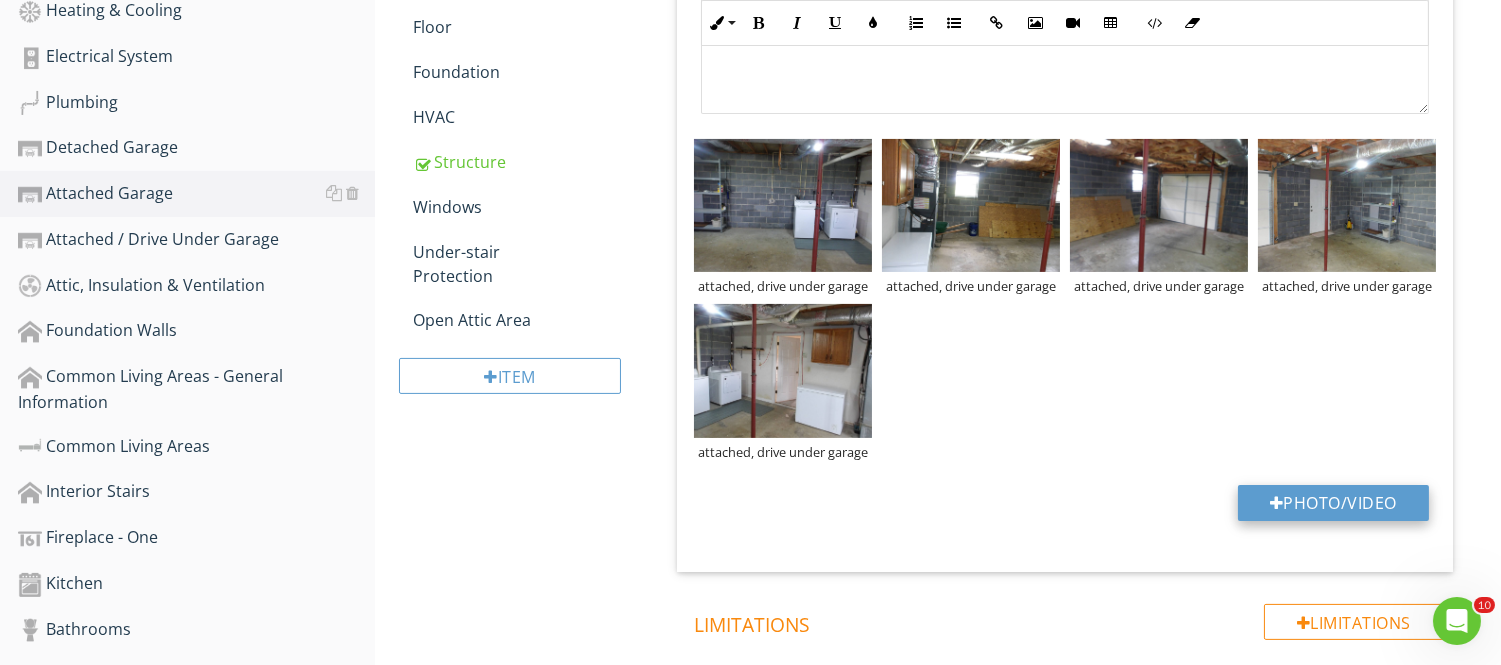 click on "Photo/Video" at bounding box center [1333, 503] 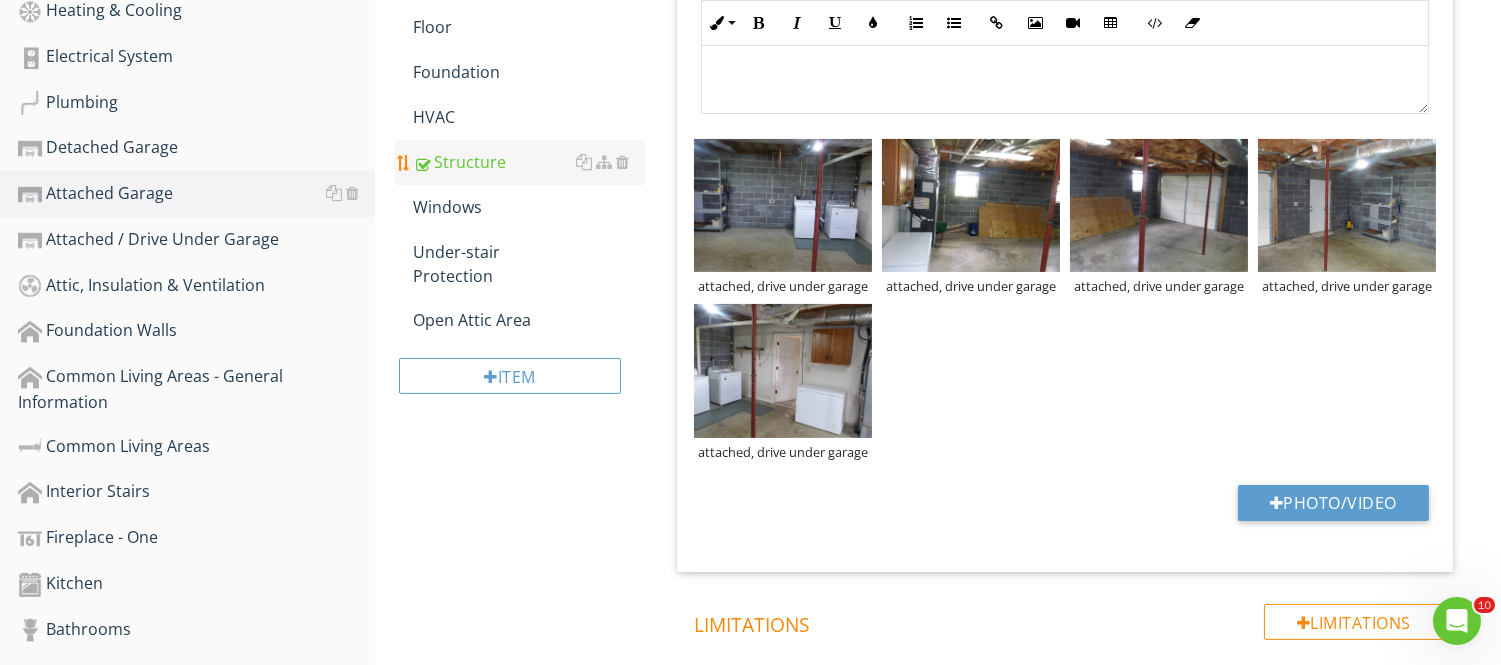 click on "Structure" at bounding box center (528, 162) 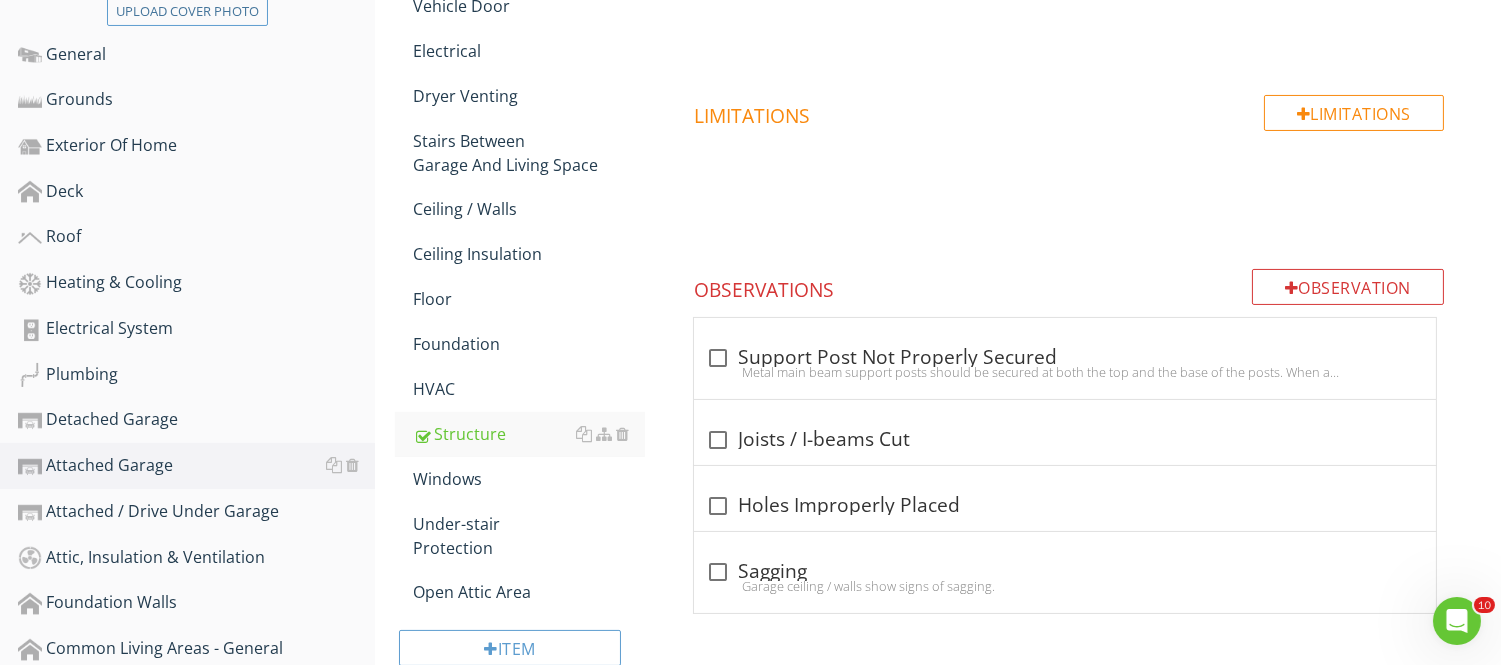 scroll, scrollTop: 587, scrollLeft: 0, axis: vertical 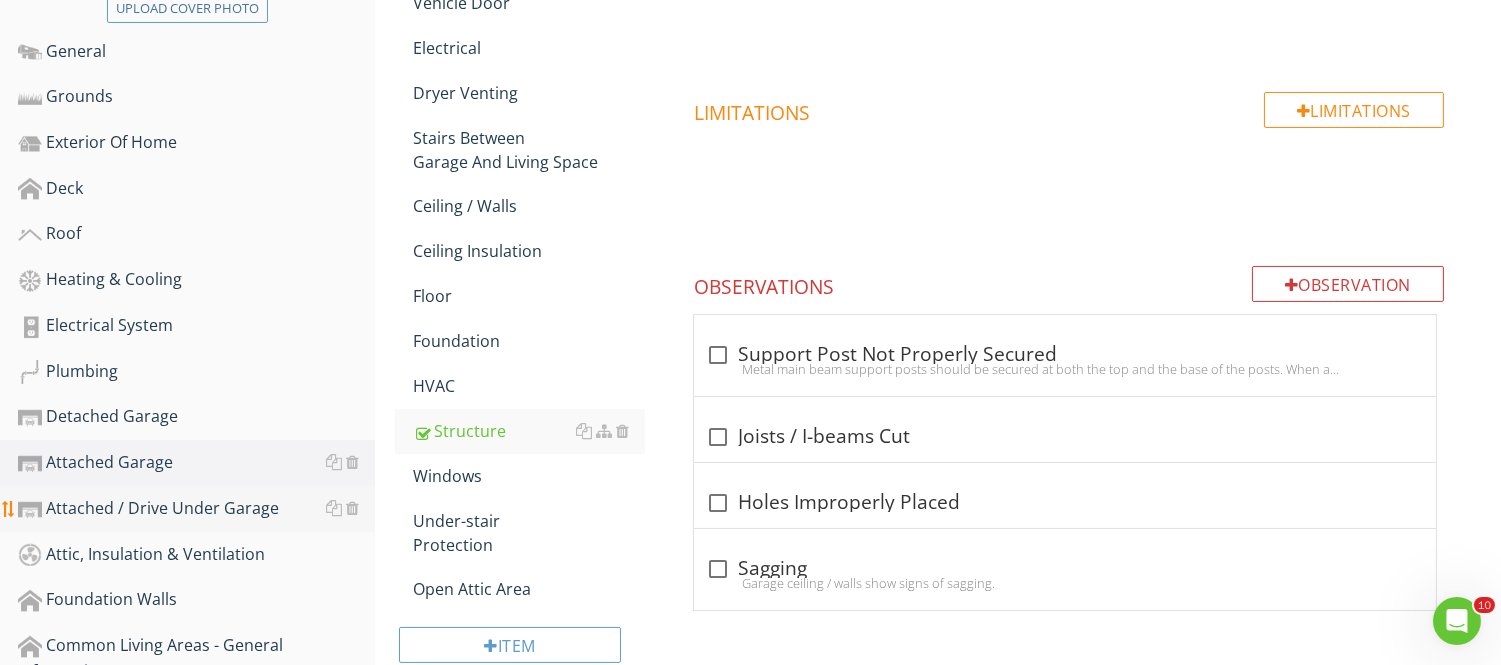 click on "Attached / Drive Under Garage" at bounding box center (196, 509) 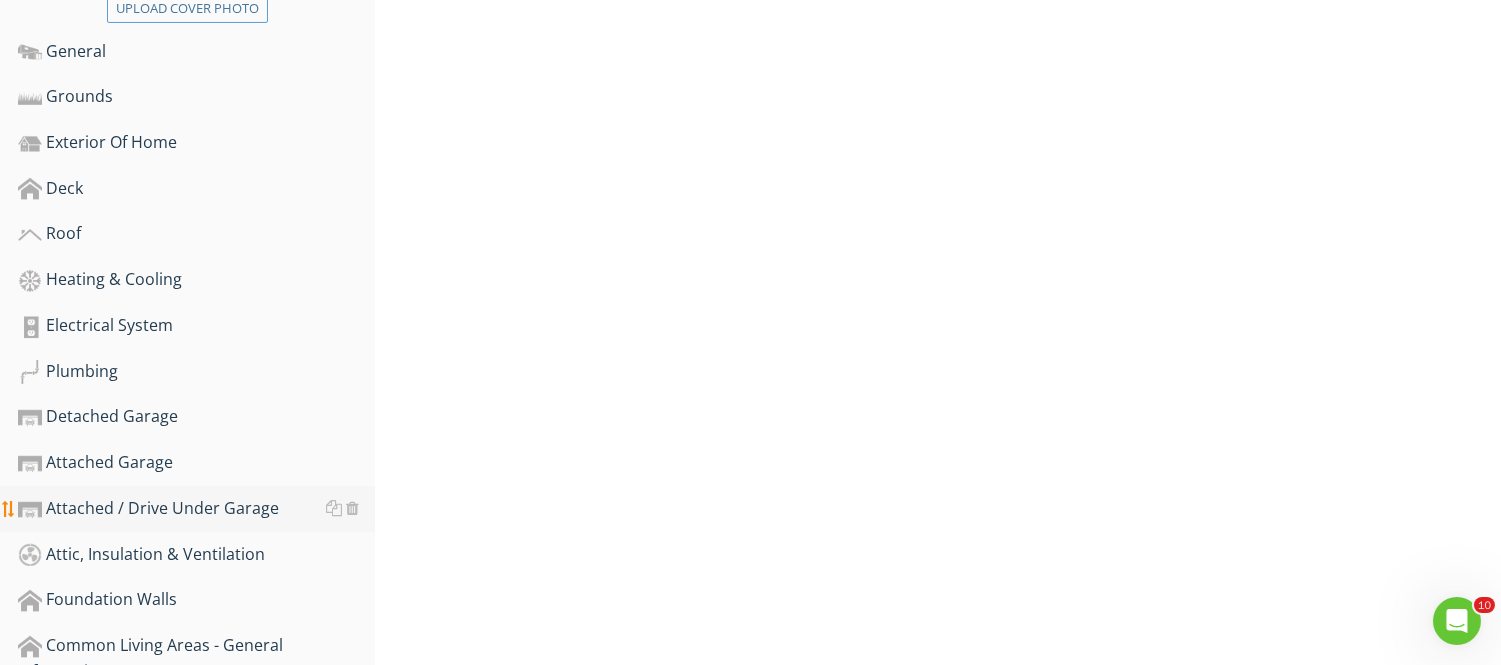 click on "Attached / Drive Under Garage" at bounding box center [196, 509] 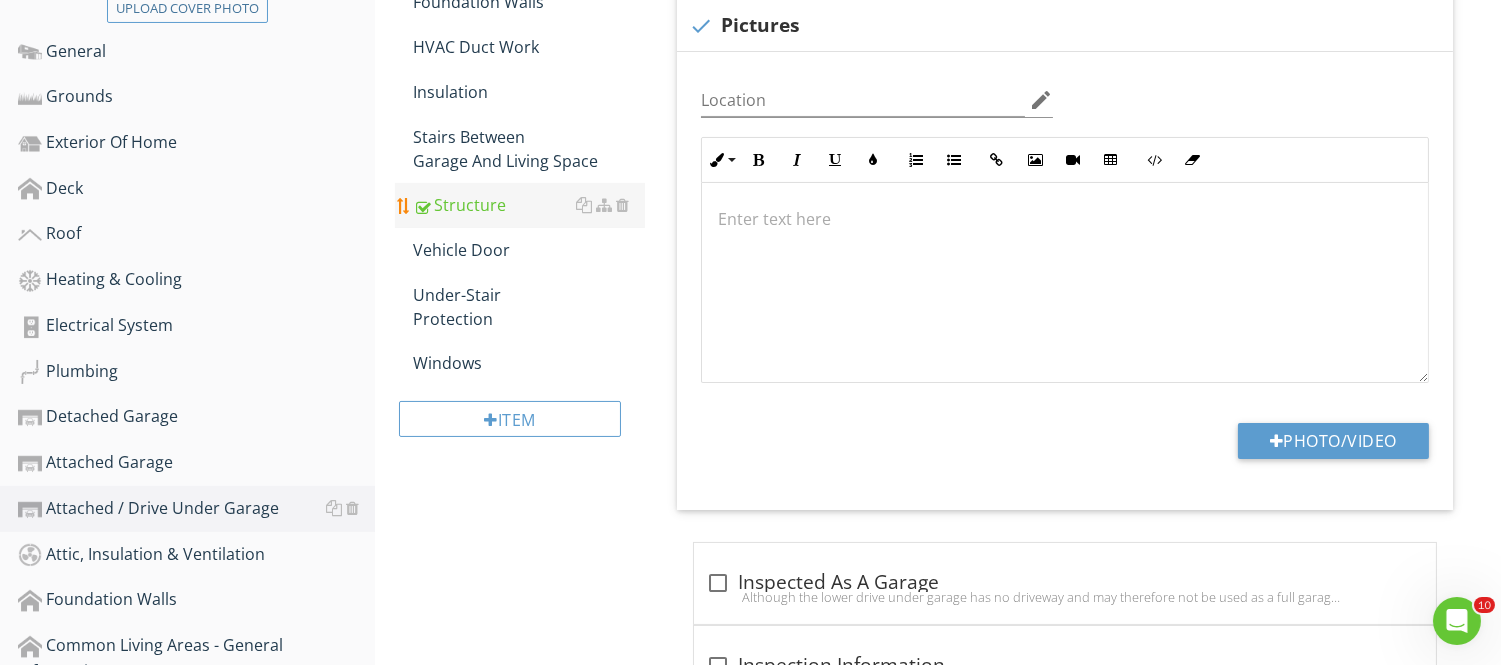 click on "Structure" at bounding box center [528, 205] 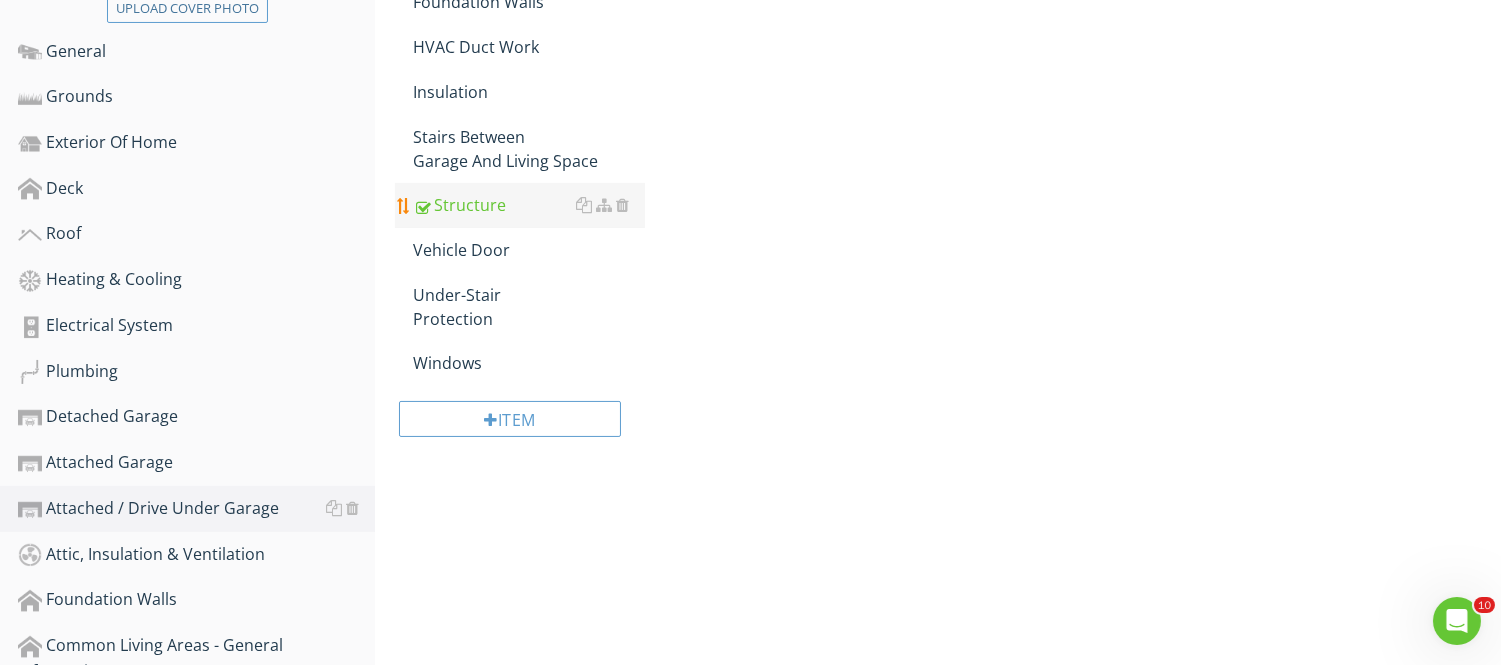 click on "Structure" at bounding box center [528, 205] 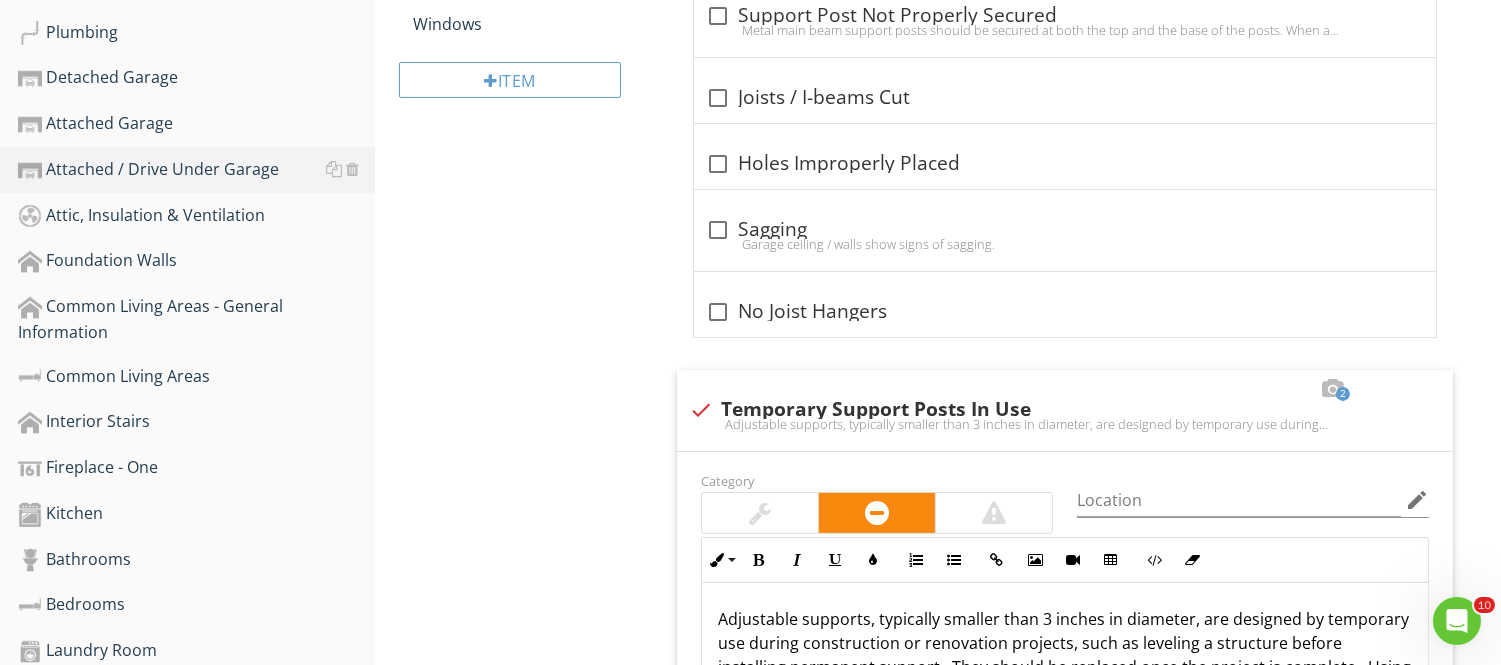 scroll, scrollTop: 930, scrollLeft: 0, axis: vertical 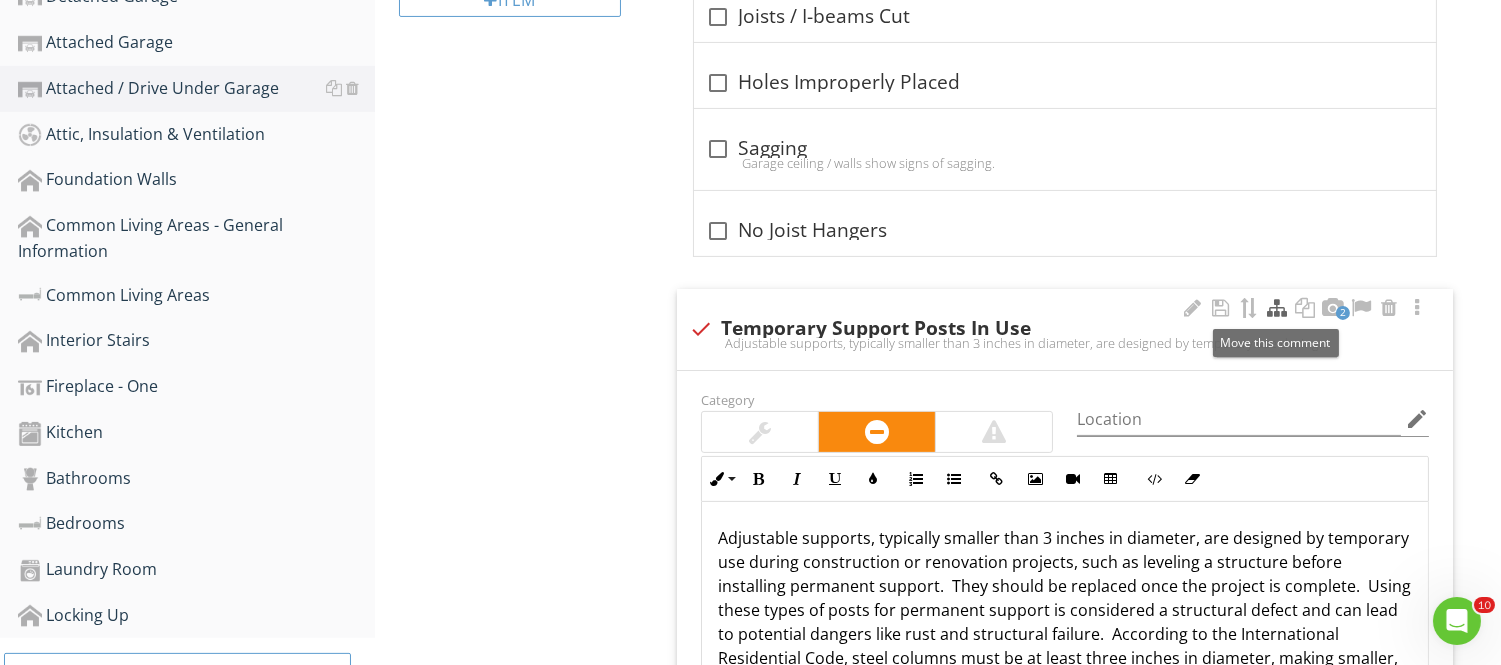 click at bounding box center (1277, 308) 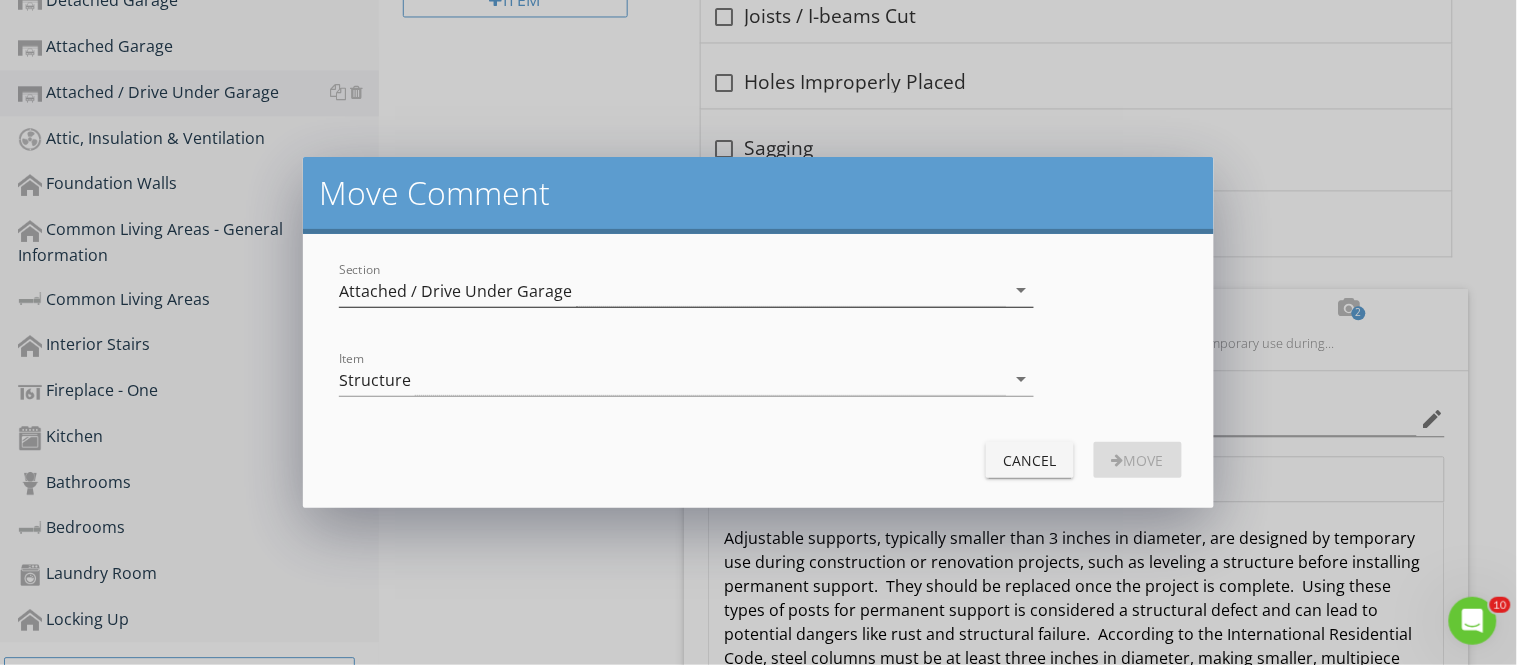 click on "arrow_drop_down" at bounding box center (1022, 290) 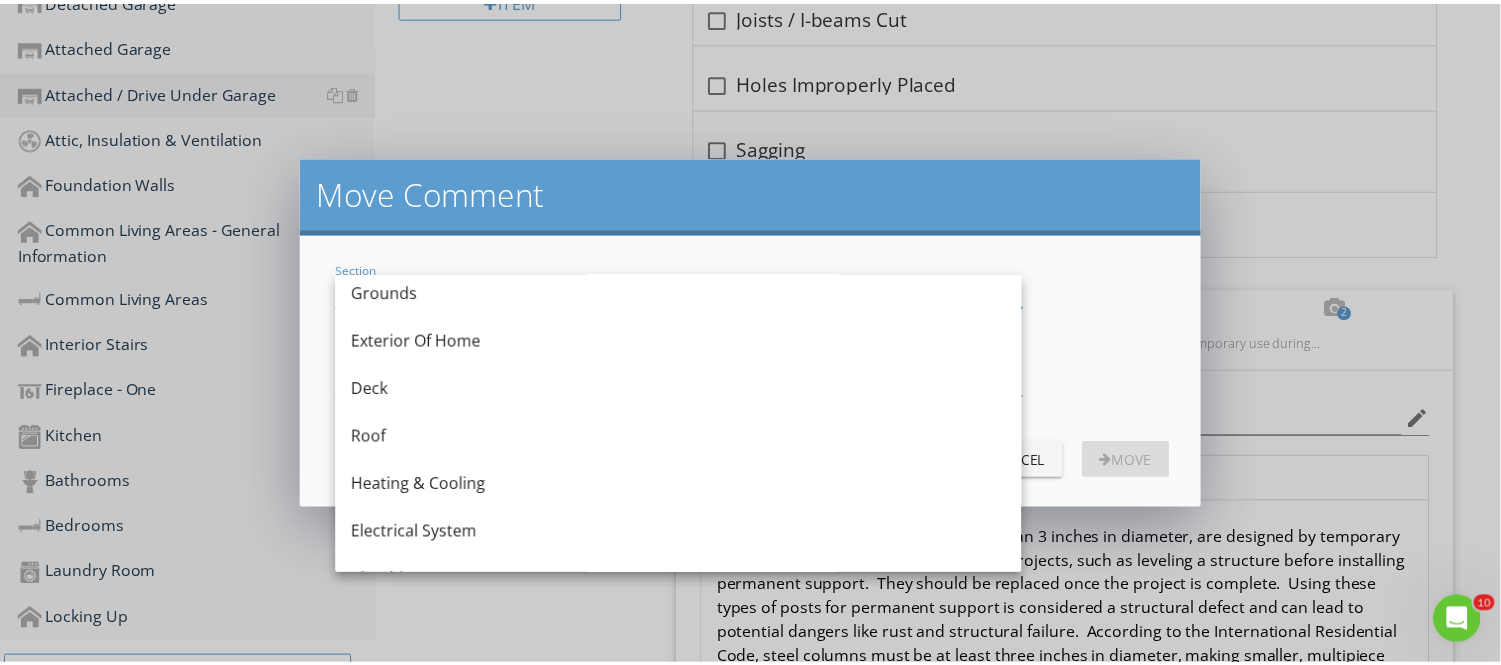 scroll, scrollTop: 0, scrollLeft: 0, axis: both 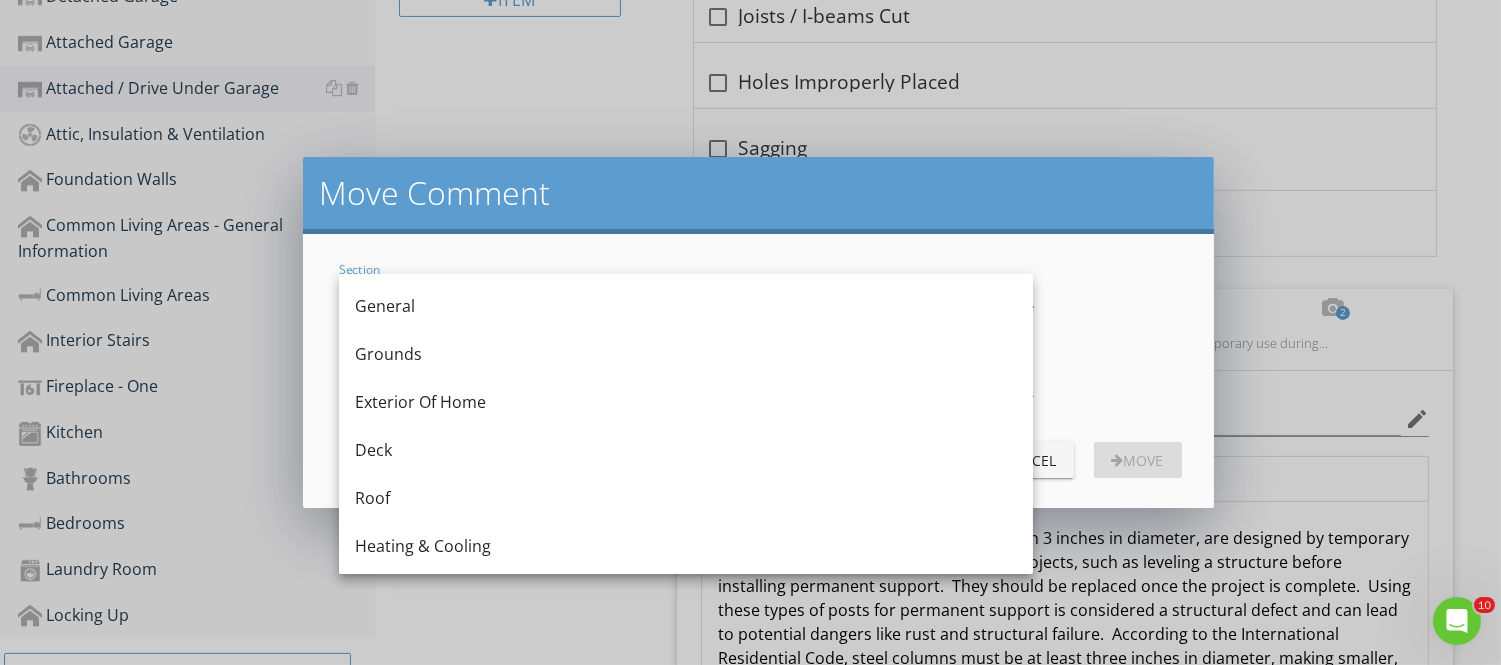 click on "Move Comment   Section  Attached / Drive Under Garage arrow_drop_down   Item Structure arrow_drop_down    Cancel
Move" at bounding box center (750, 332) 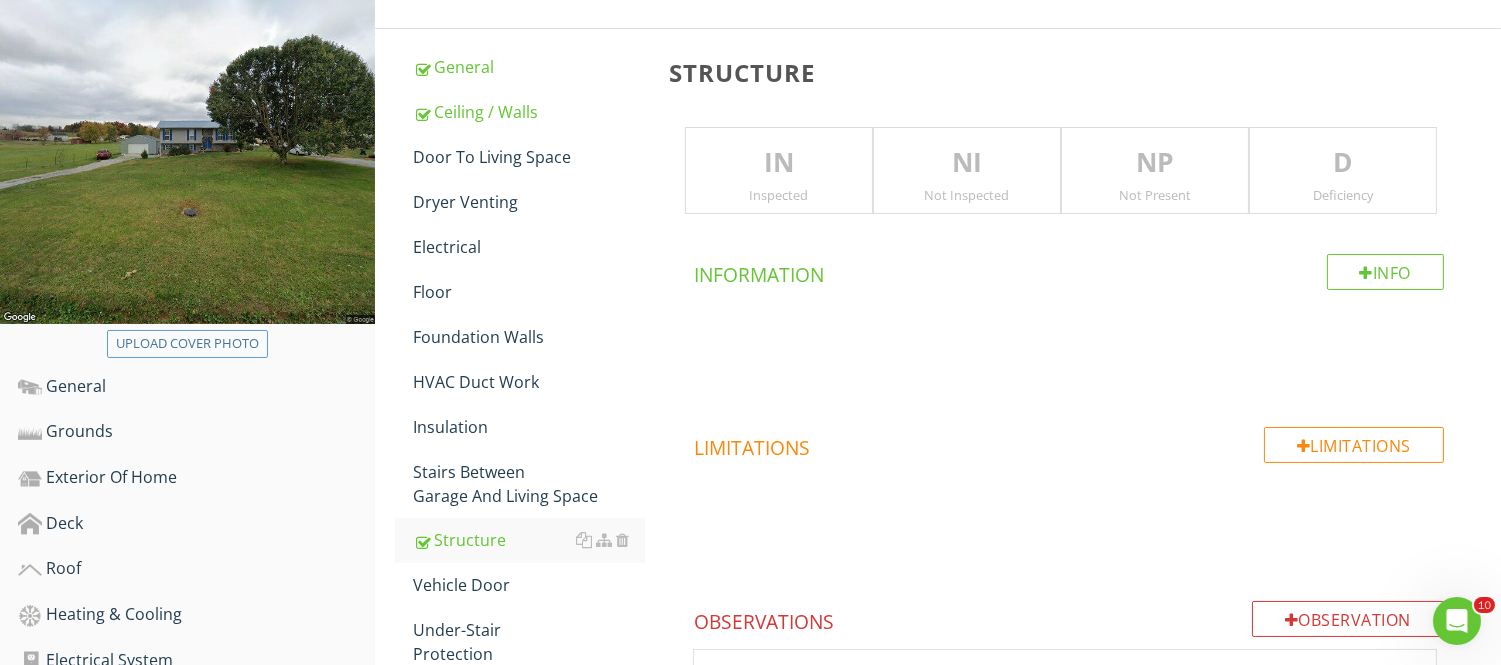 scroll, scrollTop: 228, scrollLeft: 0, axis: vertical 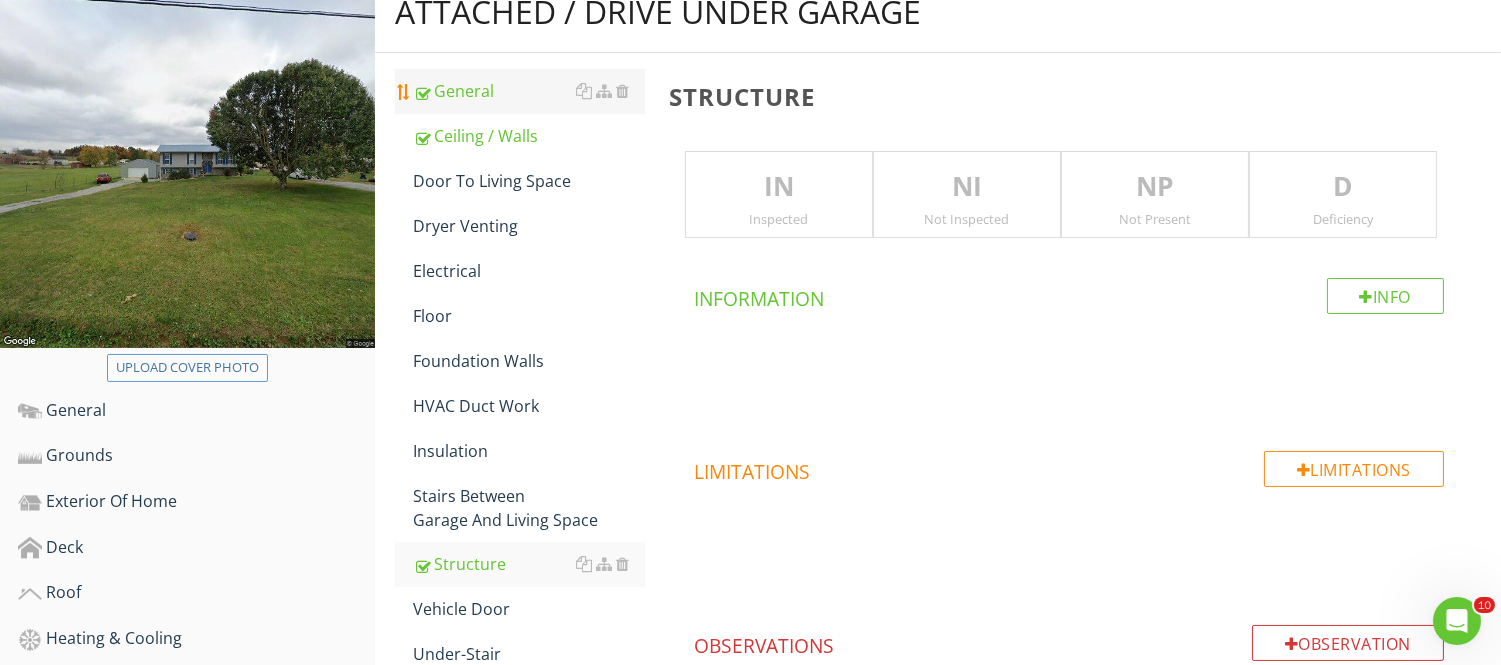 click on "General" at bounding box center (528, 91) 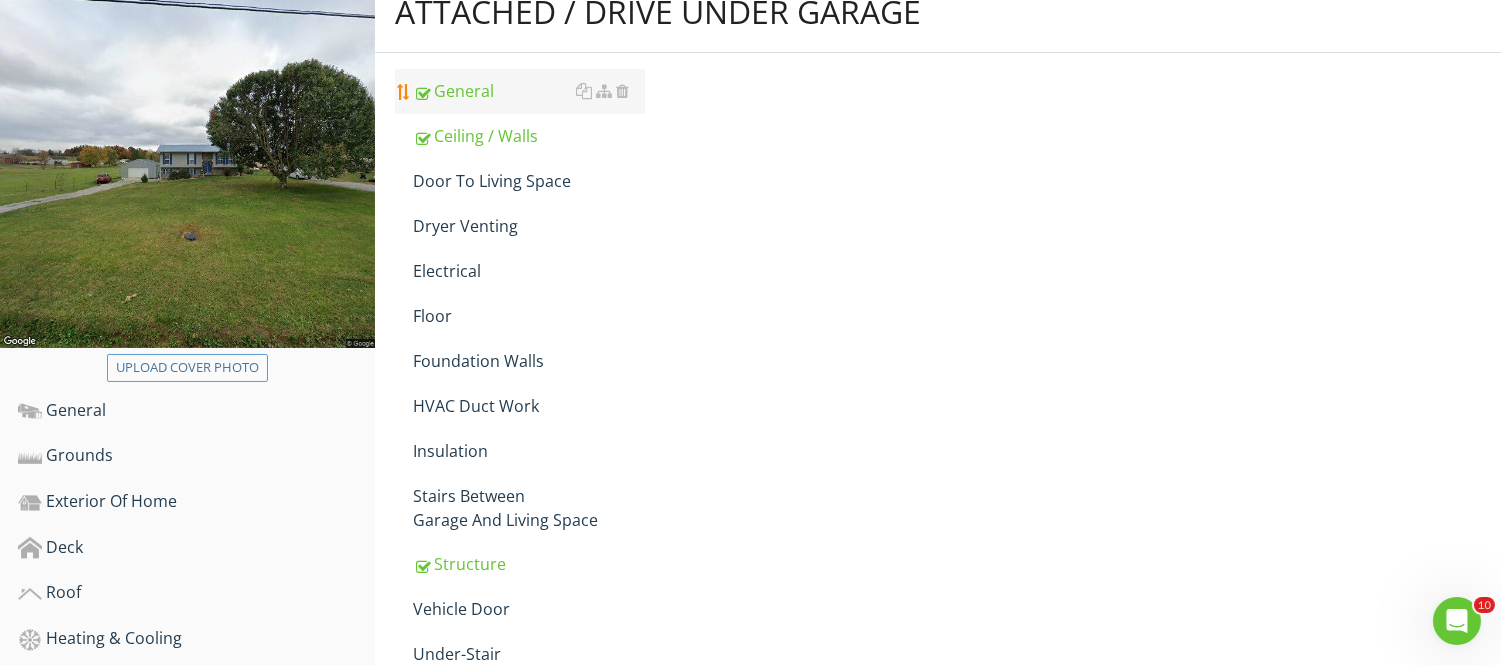 click on "General" at bounding box center [528, 91] 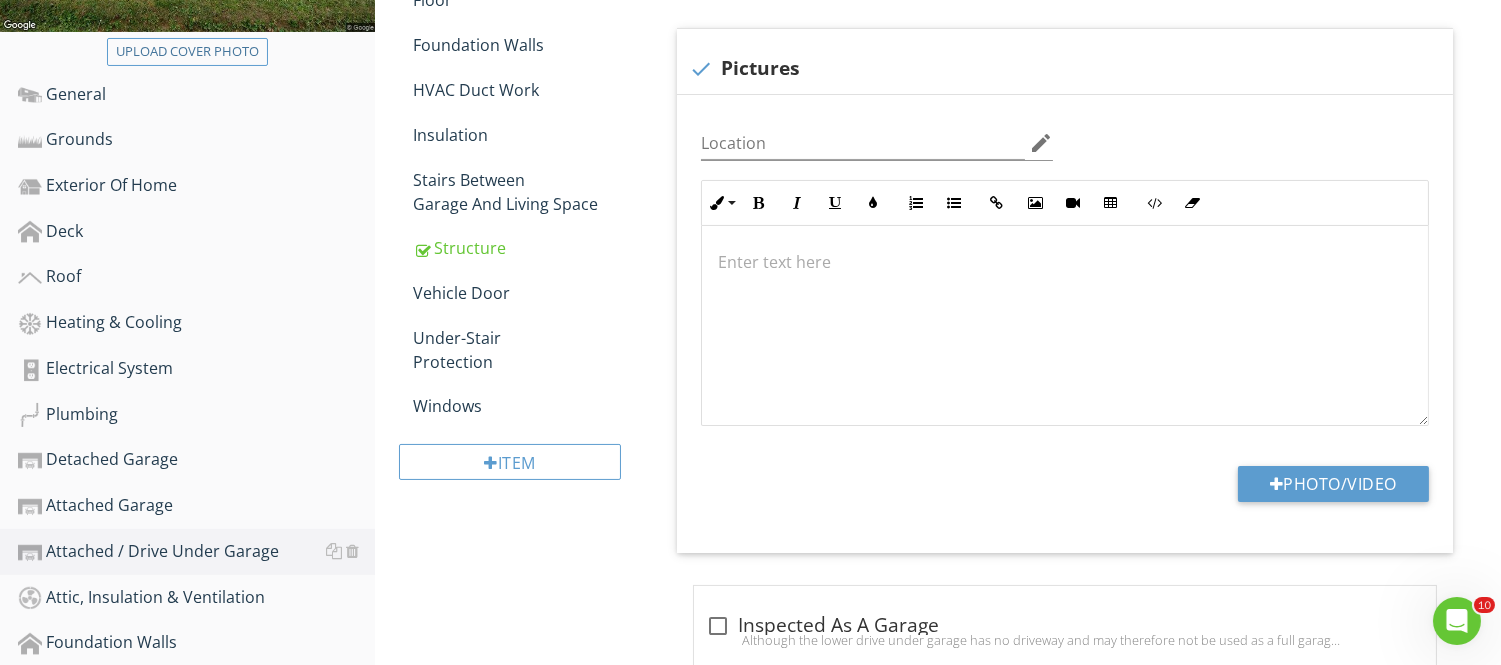 scroll, scrollTop: 596, scrollLeft: 0, axis: vertical 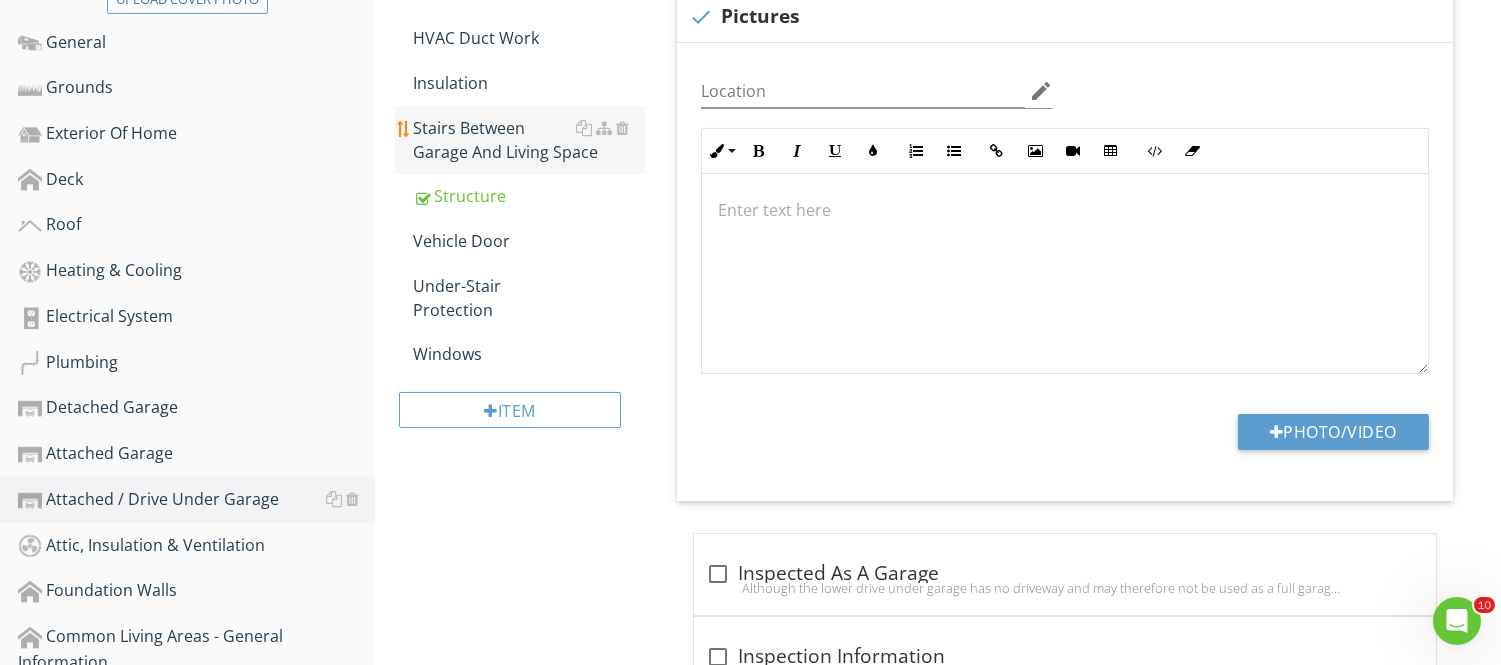 click on "Stairs Between Garage And Living Space" at bounding box center (519, 140) 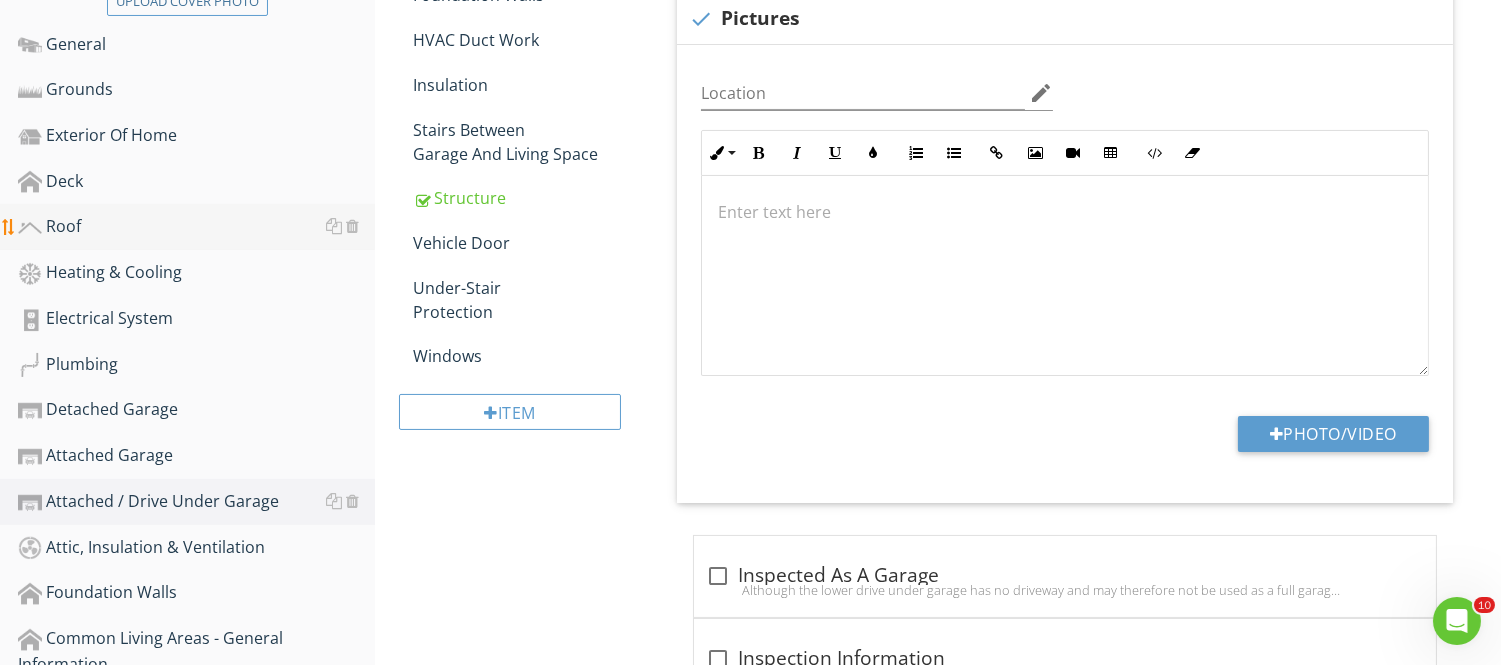 scroll, scrollTop: 596, scrollLeft: 0, axis: vertical 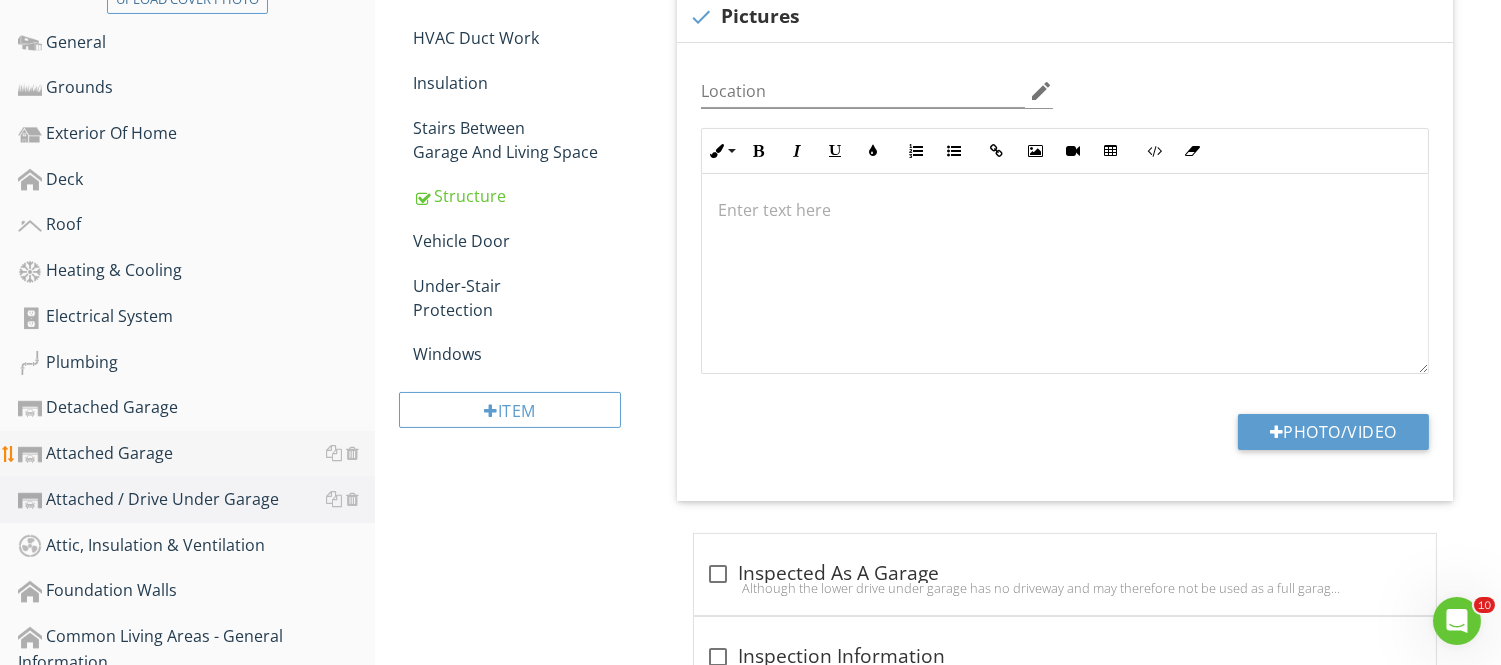 click on "Attached Garage" at bounding box center (196, 454) 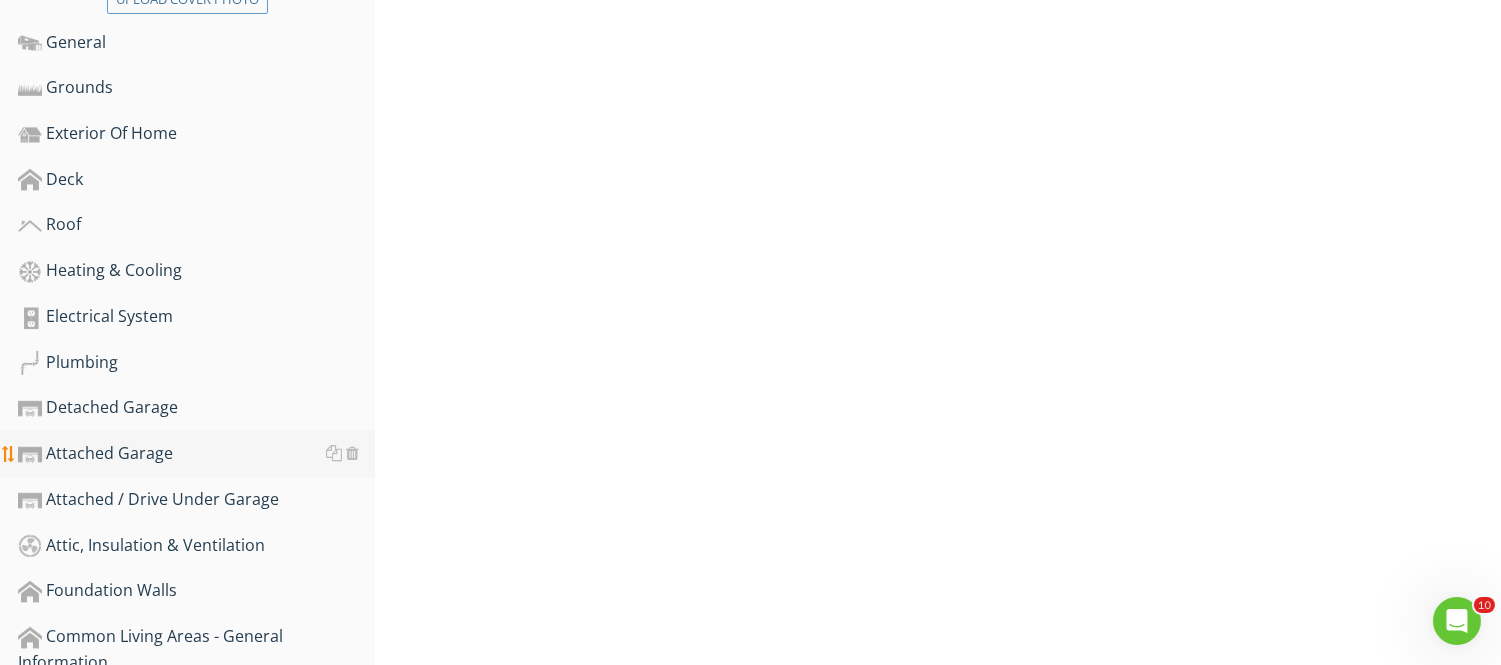 click on "Attached Garage" at bounding box center [196, 454] 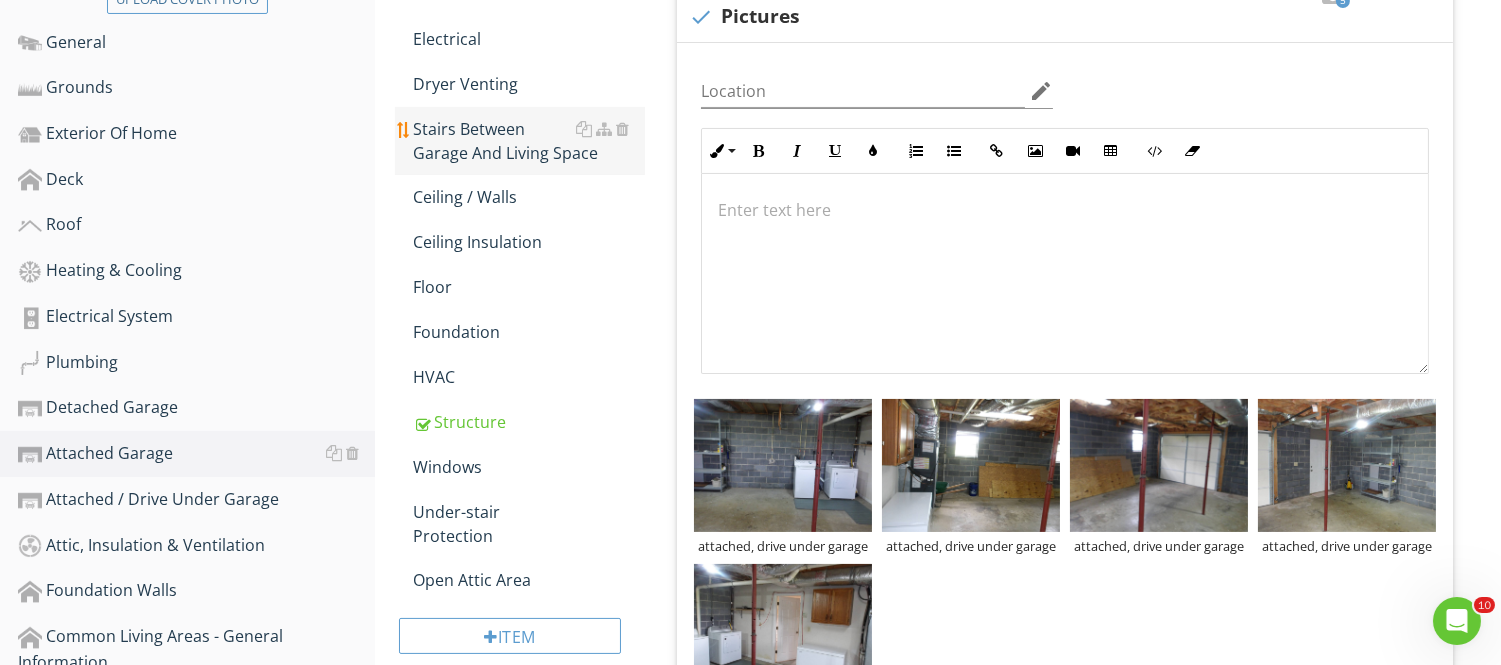 click on "Stairs Between Garage And Living Space" at bounding box center [528, 141] 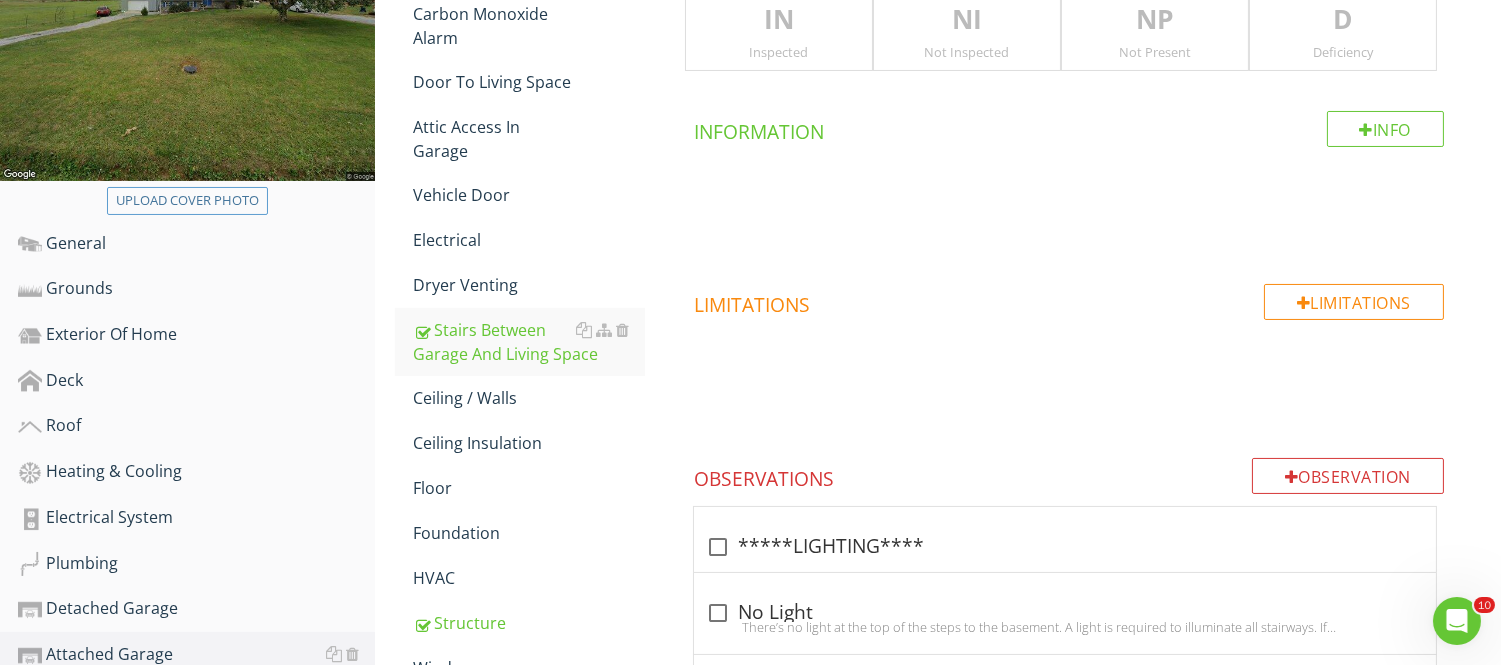 scroll, scrollTop: 391, scrollLeft: 0, axis: vertical 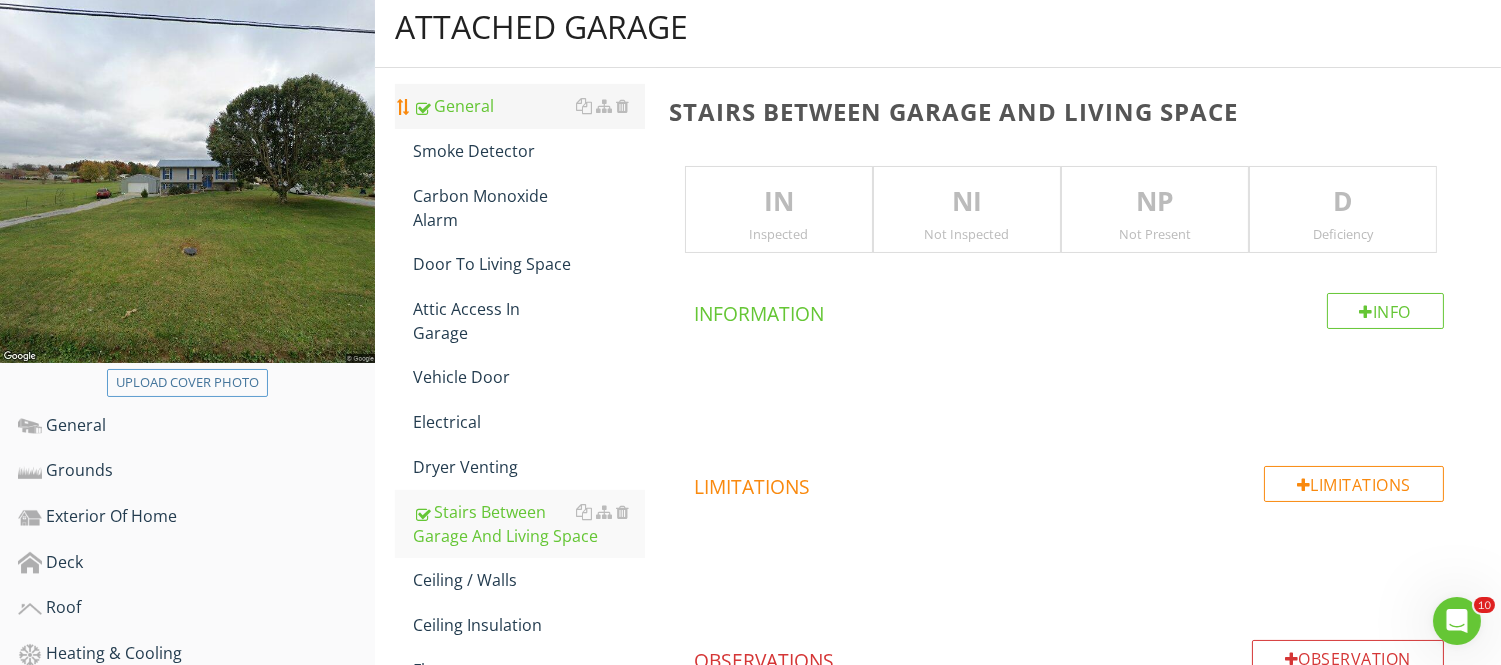 click on "General" at bounding box center (528, 106) 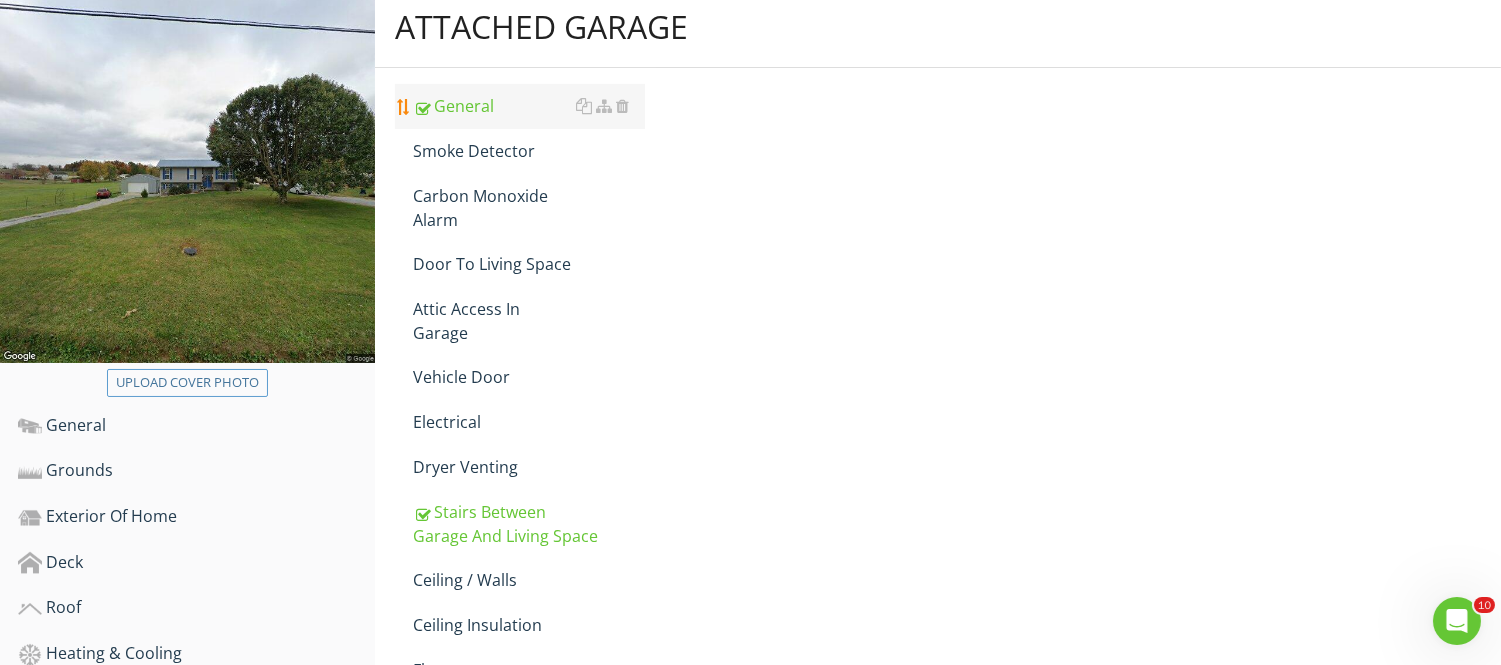 click on "General" at bounding box center (528, 106) 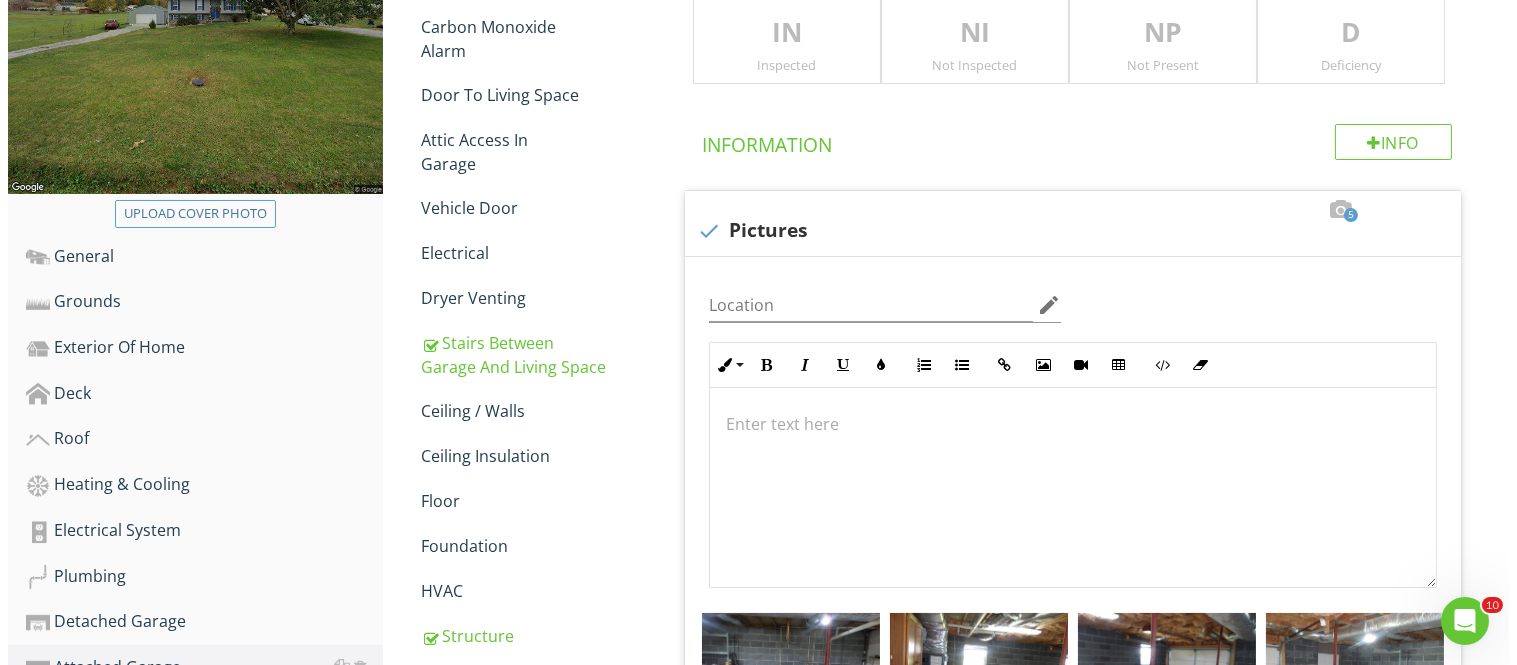 scroll, scrollTop: 374, scrollLeft: 0, axis: vertical 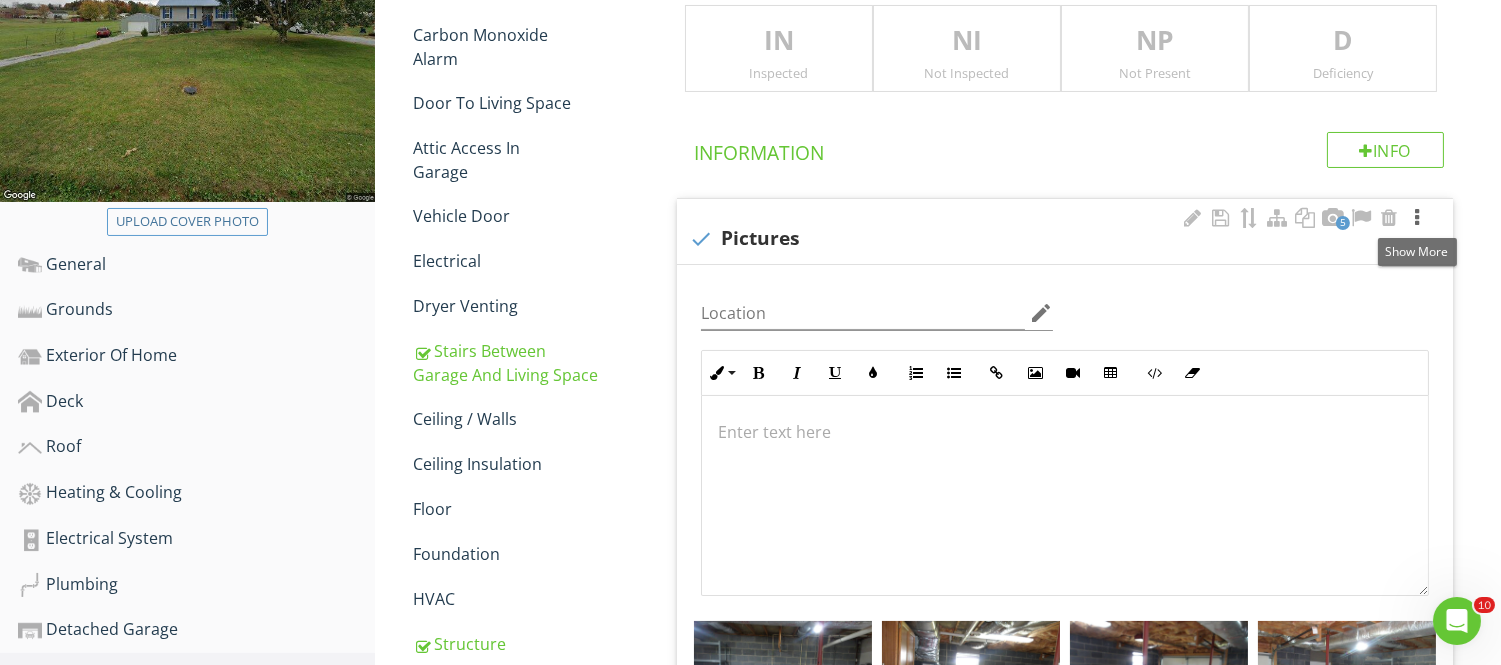 click at bounding box center [1417, 218] 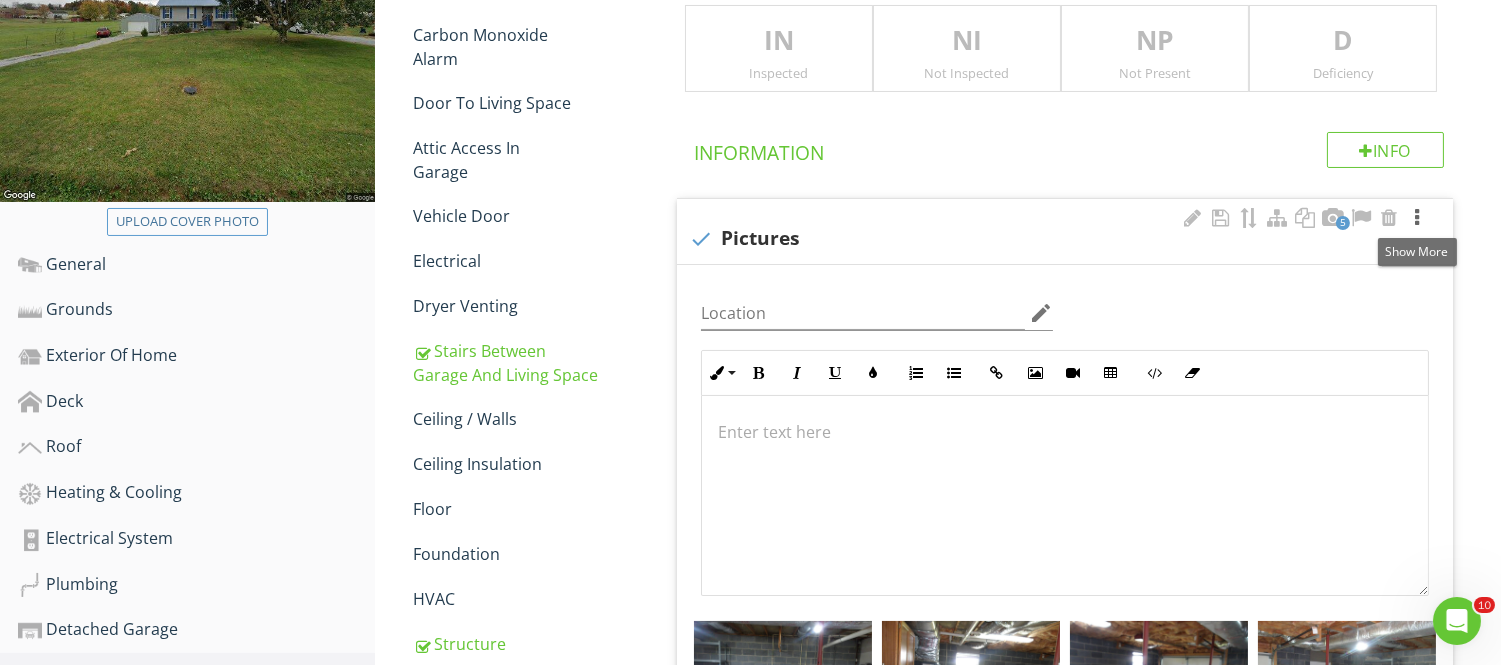 click at bounding box center (1417, 218) 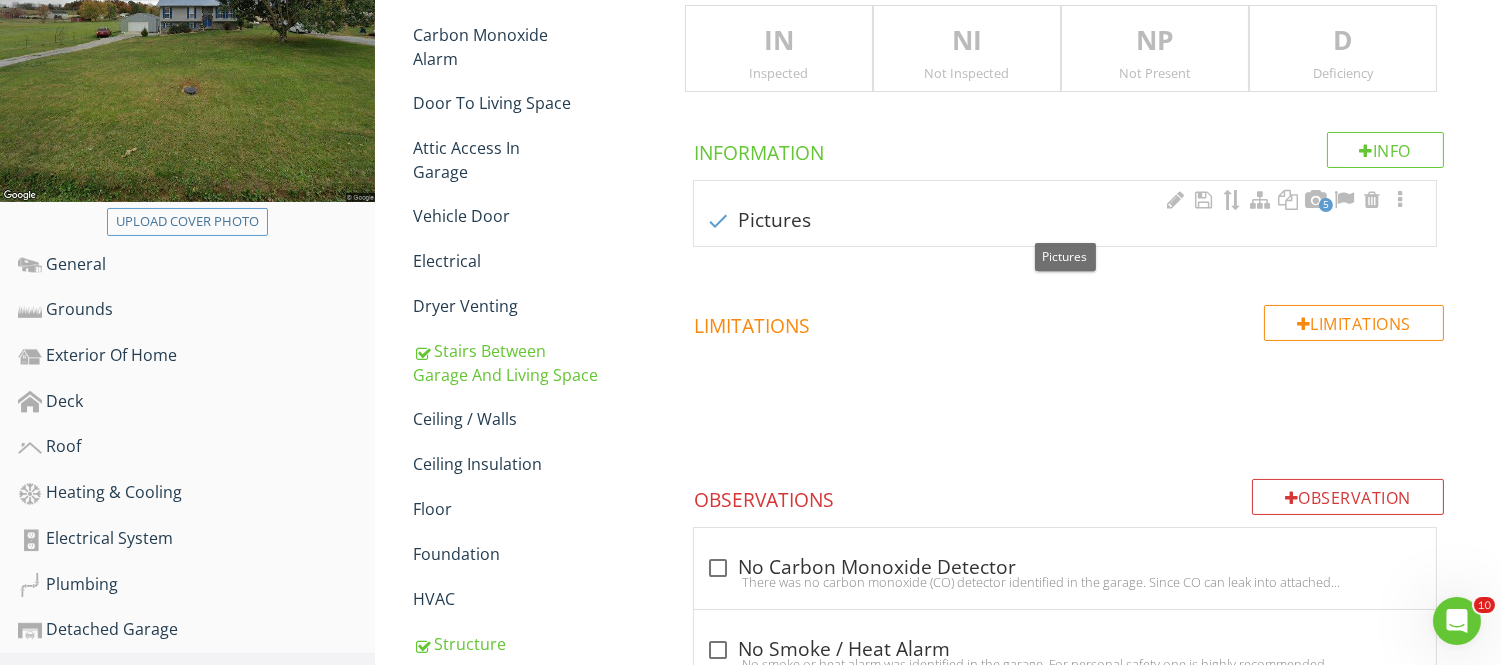 click at bounding box center (718, 221) 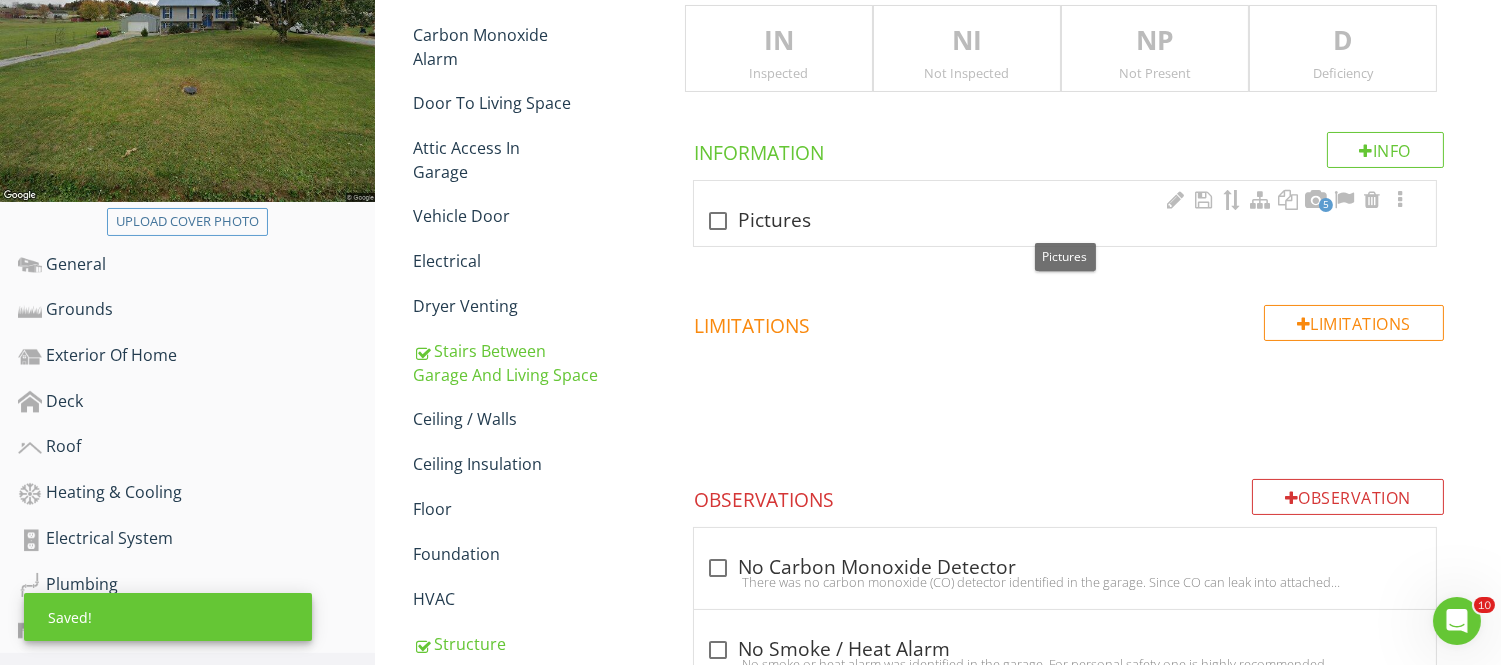 click at bounding box center [718, 221] 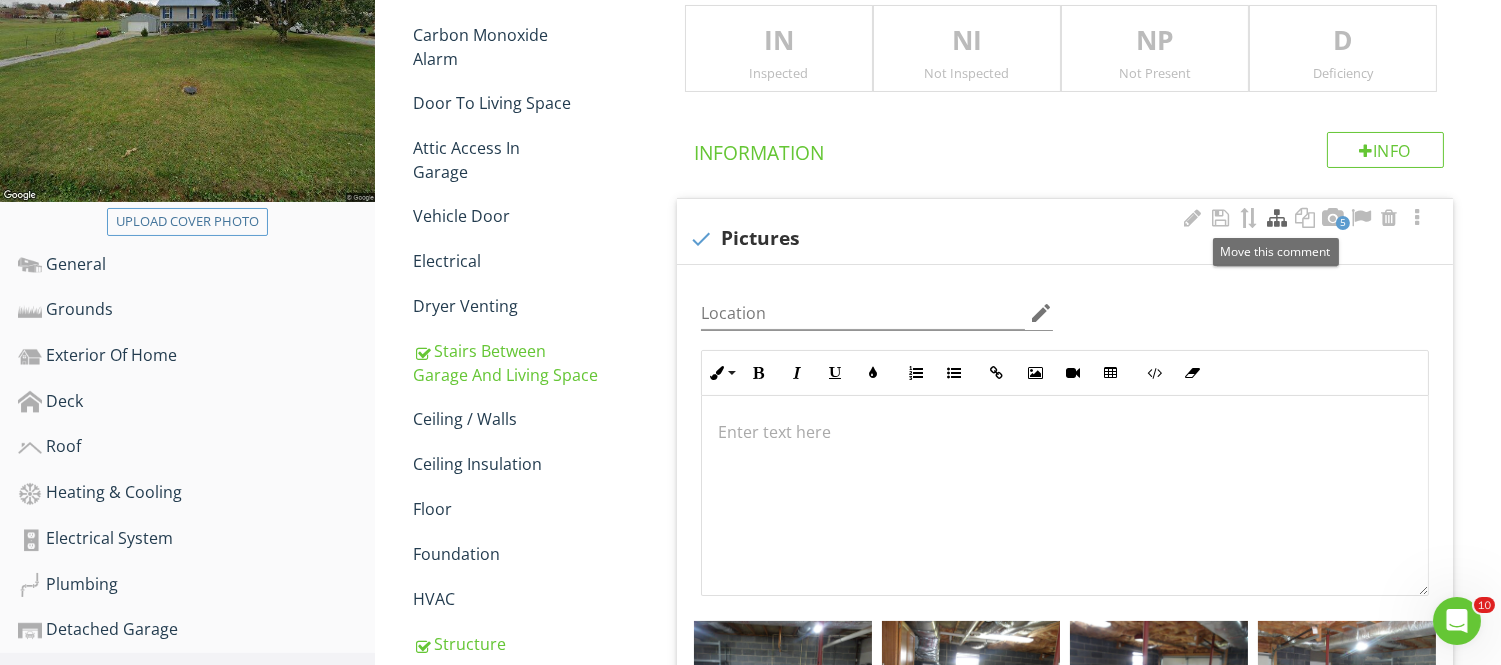 click at bounding box center [1277, 218] 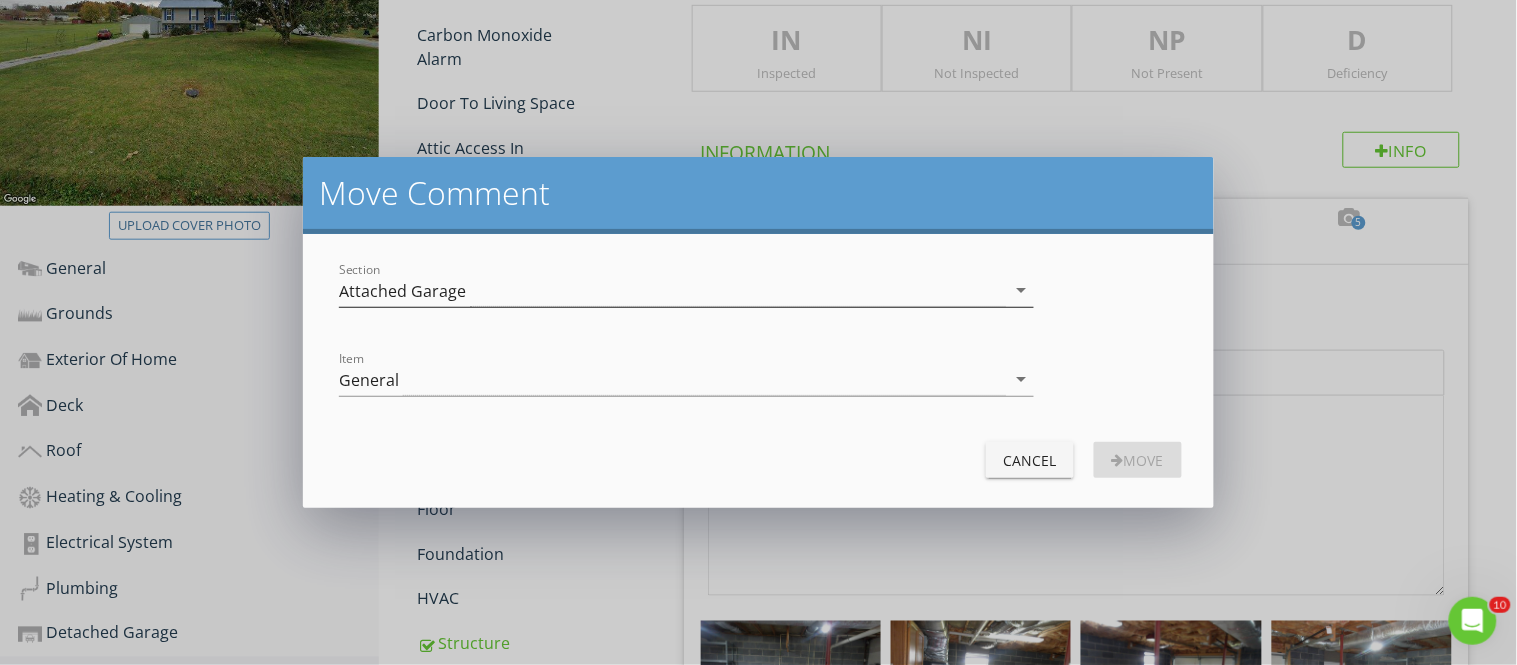 click on "arrow_drop_down" at bounding box center [1022, 290] 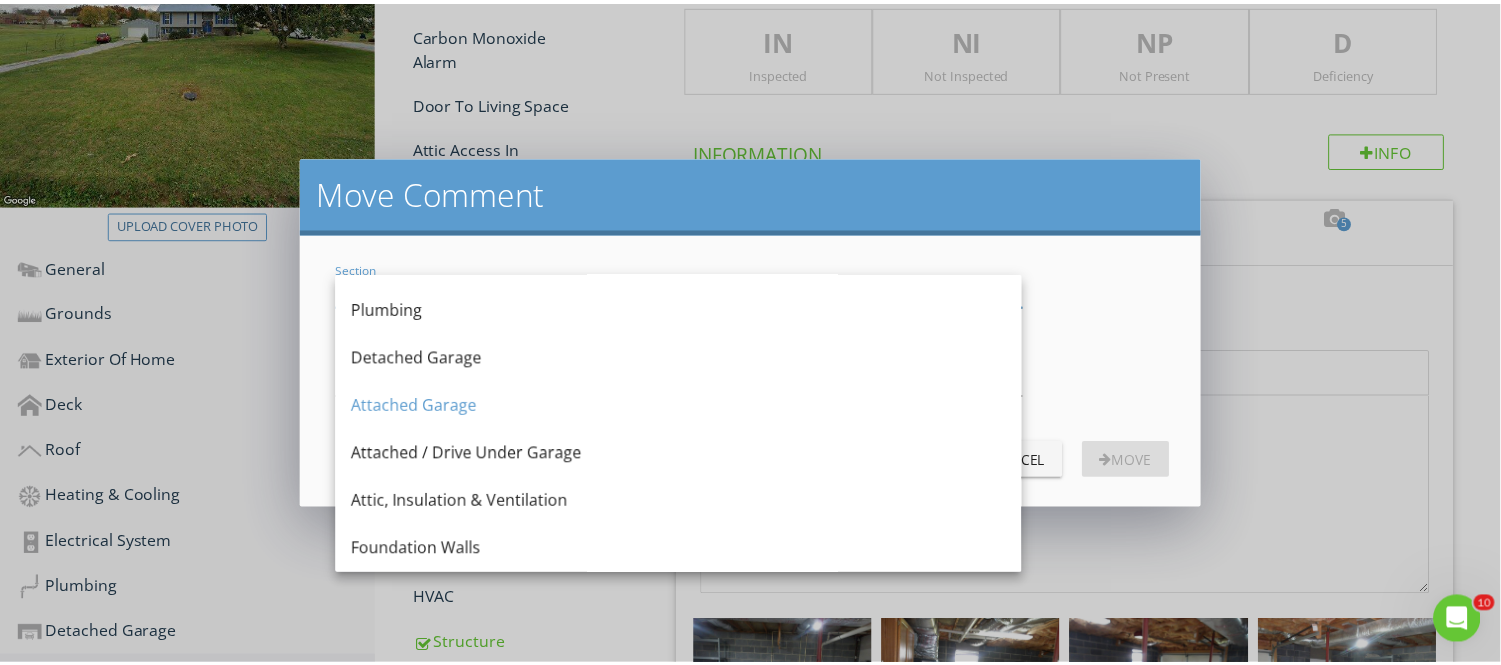 scroll, scrollTop: 342, scrollLeft: 0, axis: vertical 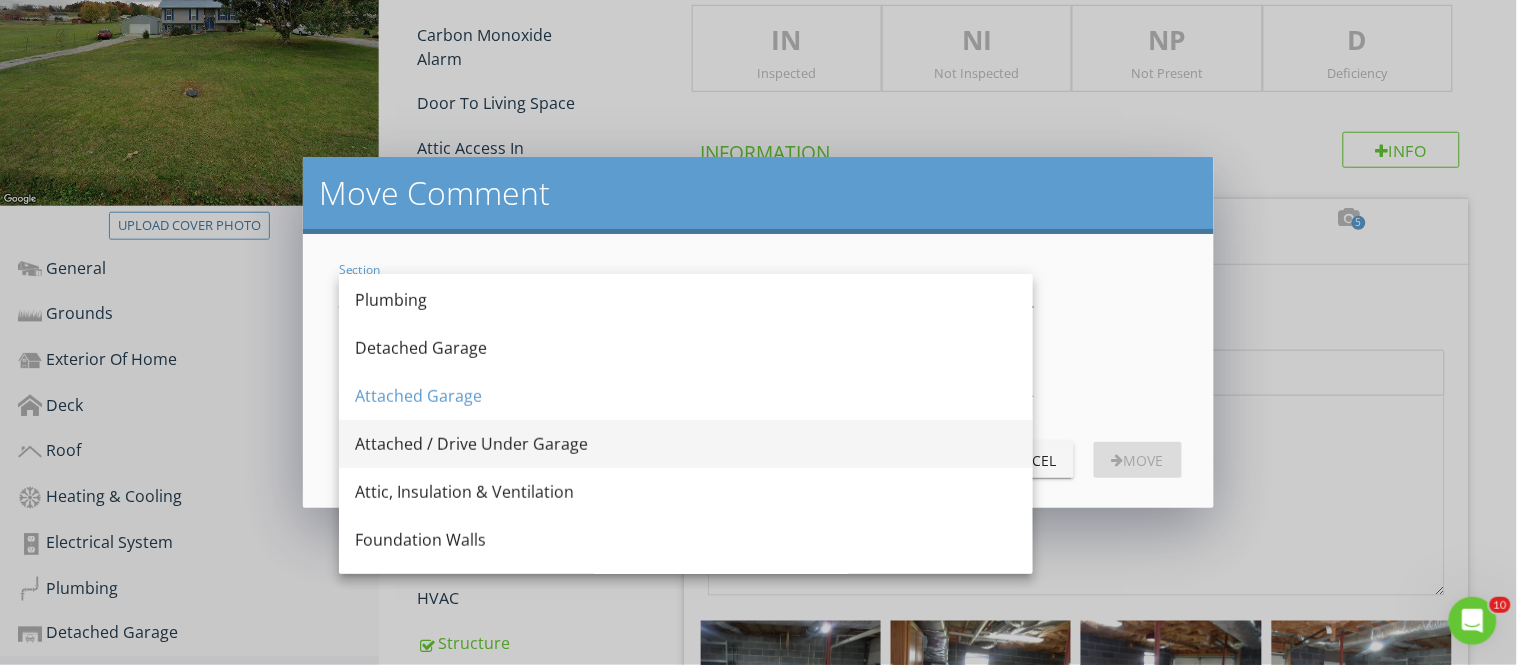 click on "Attached / Drive Under Garage" at bounding box center (686, 444) 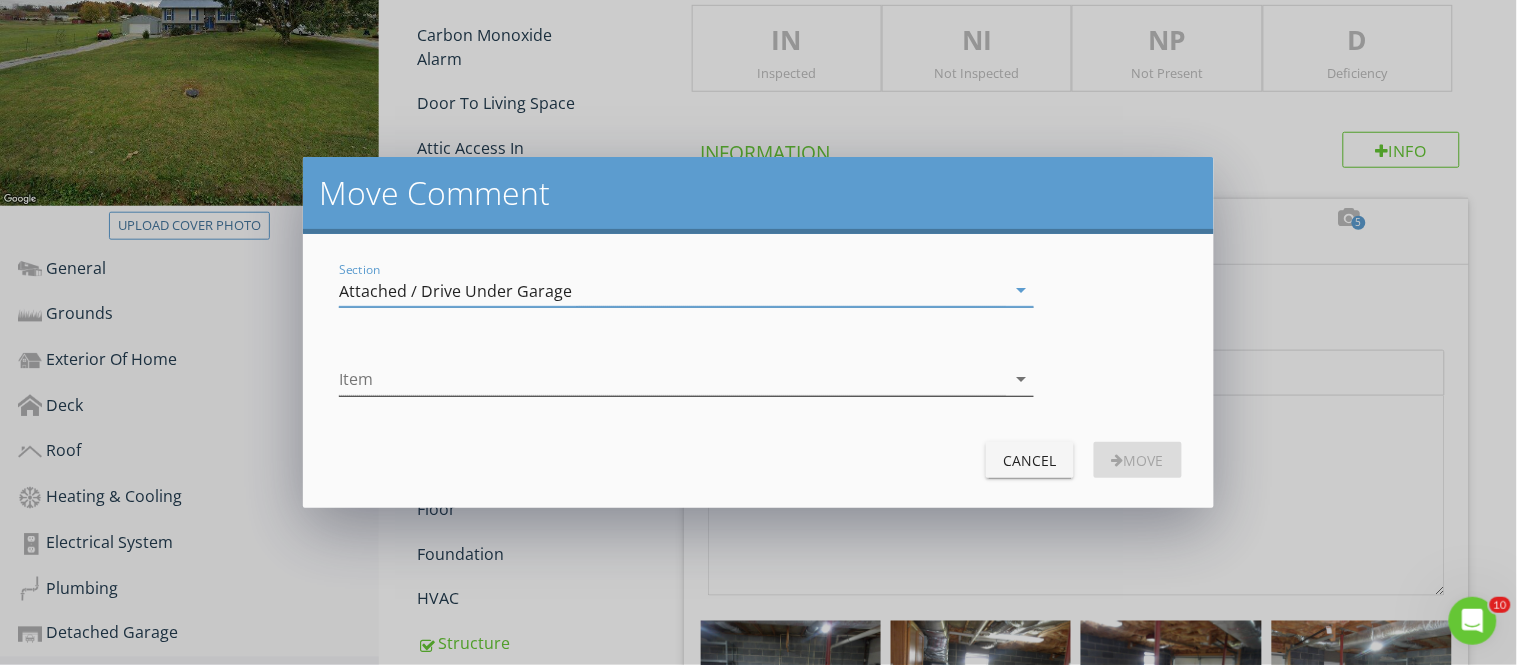 click on "arrow_drop_down" at bounding box center [1022, 379] 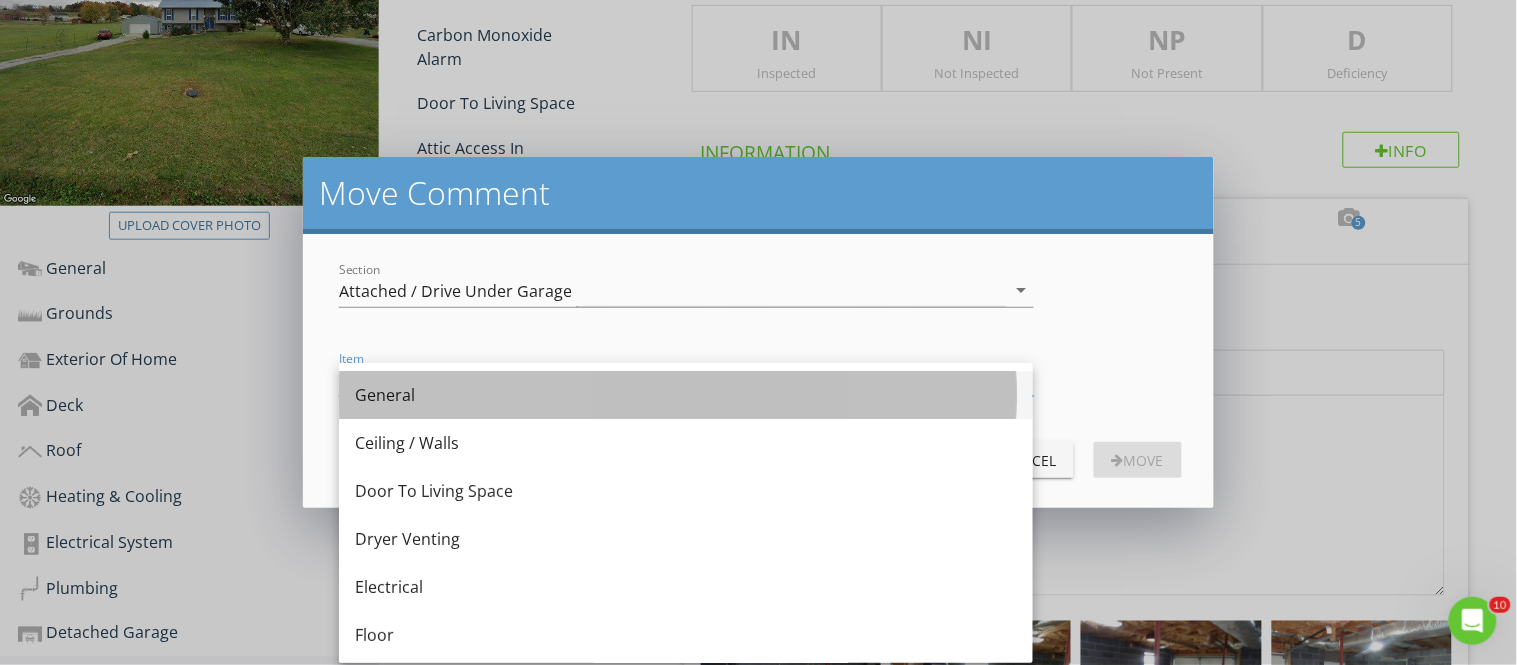 click on "General" at bounding box center (686, 395) 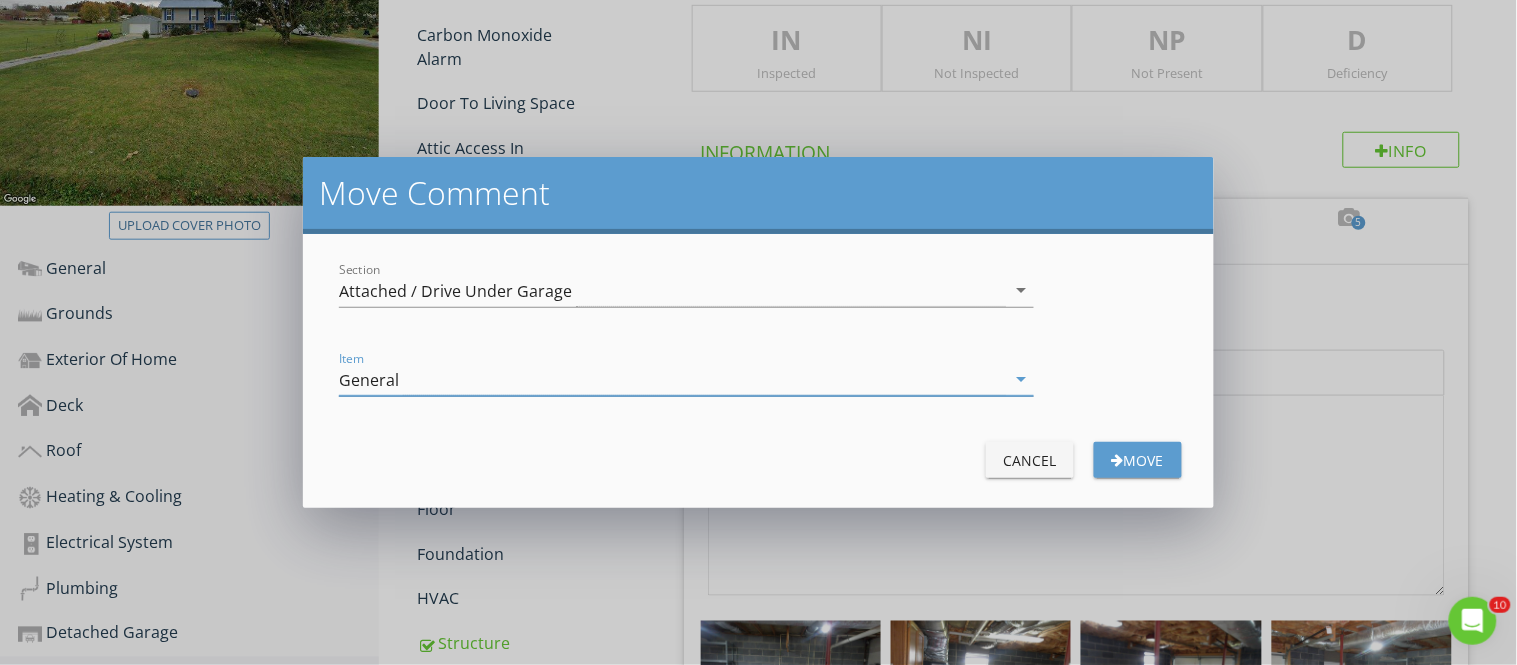 click on "Move" at bounding box center (1138, 460) 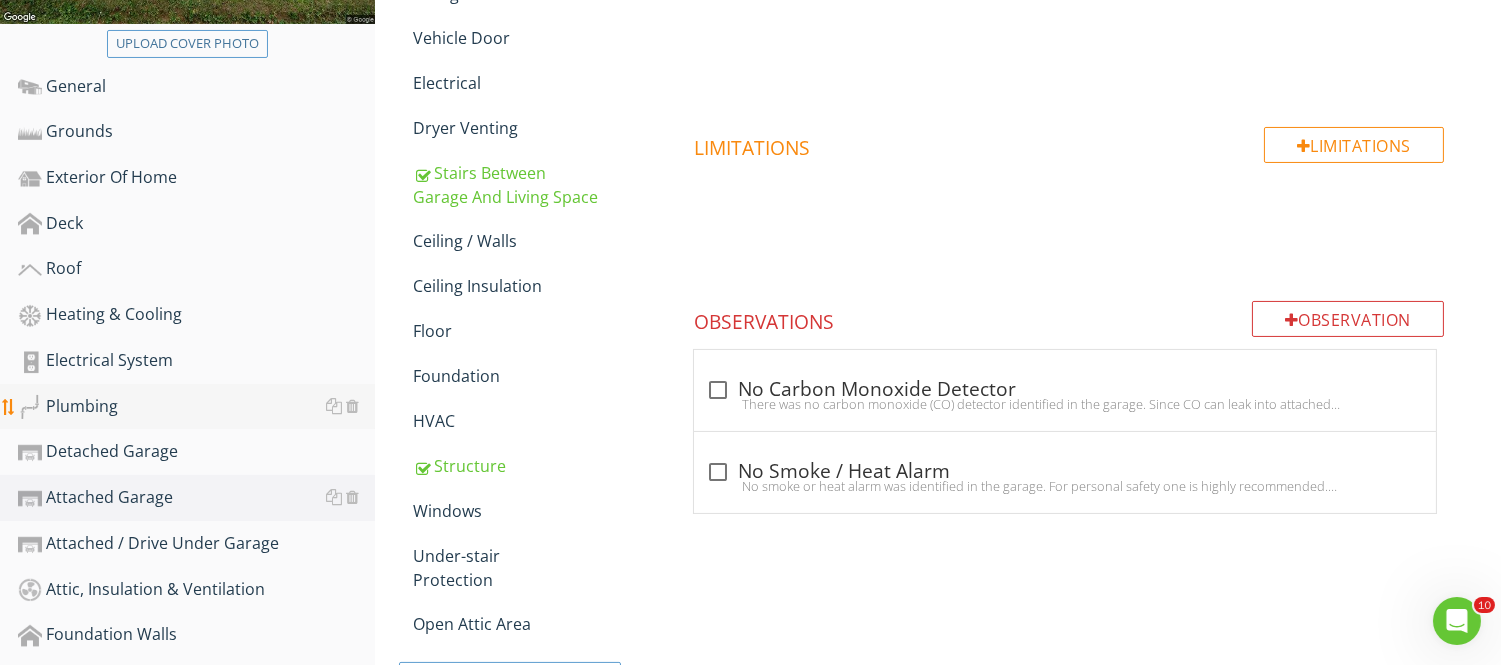 scroll, scrollTop: 596, scrollLeft: 0, axis: vertical 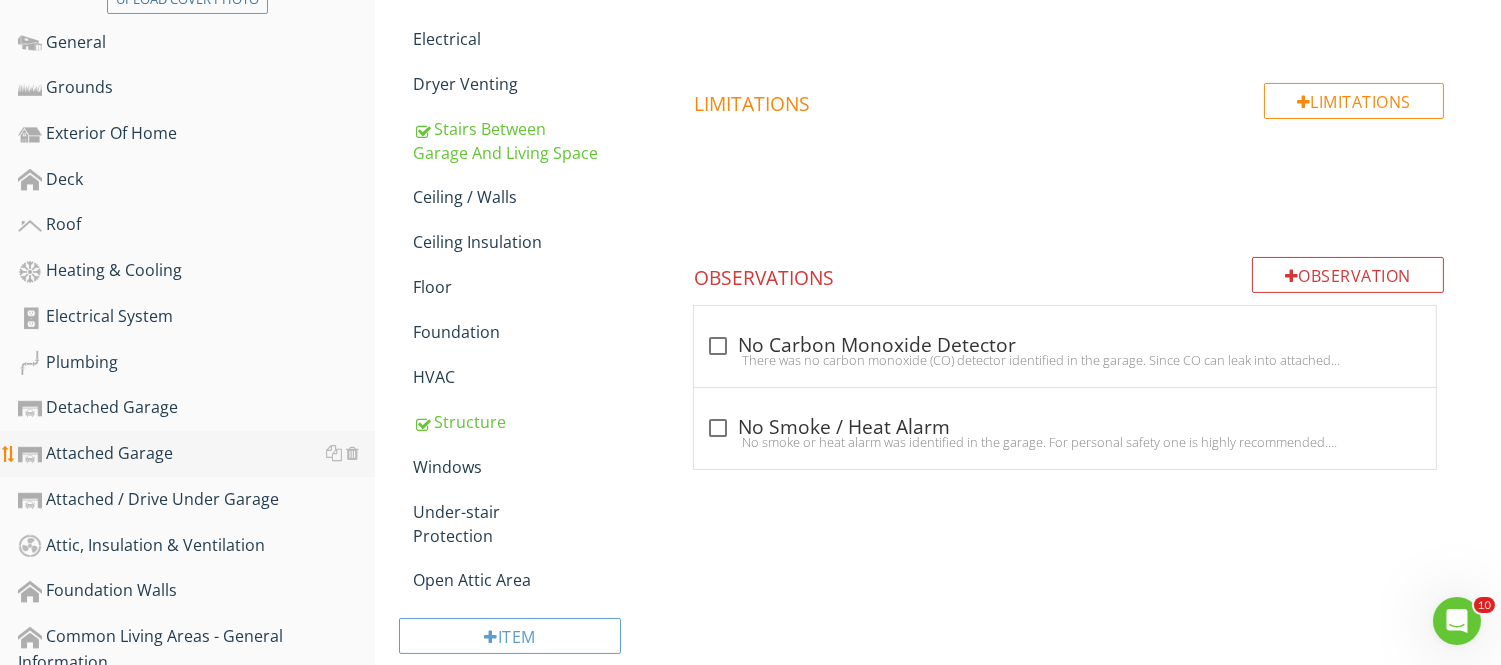 click on "Attached Garage" at bounding box center (196, 454) 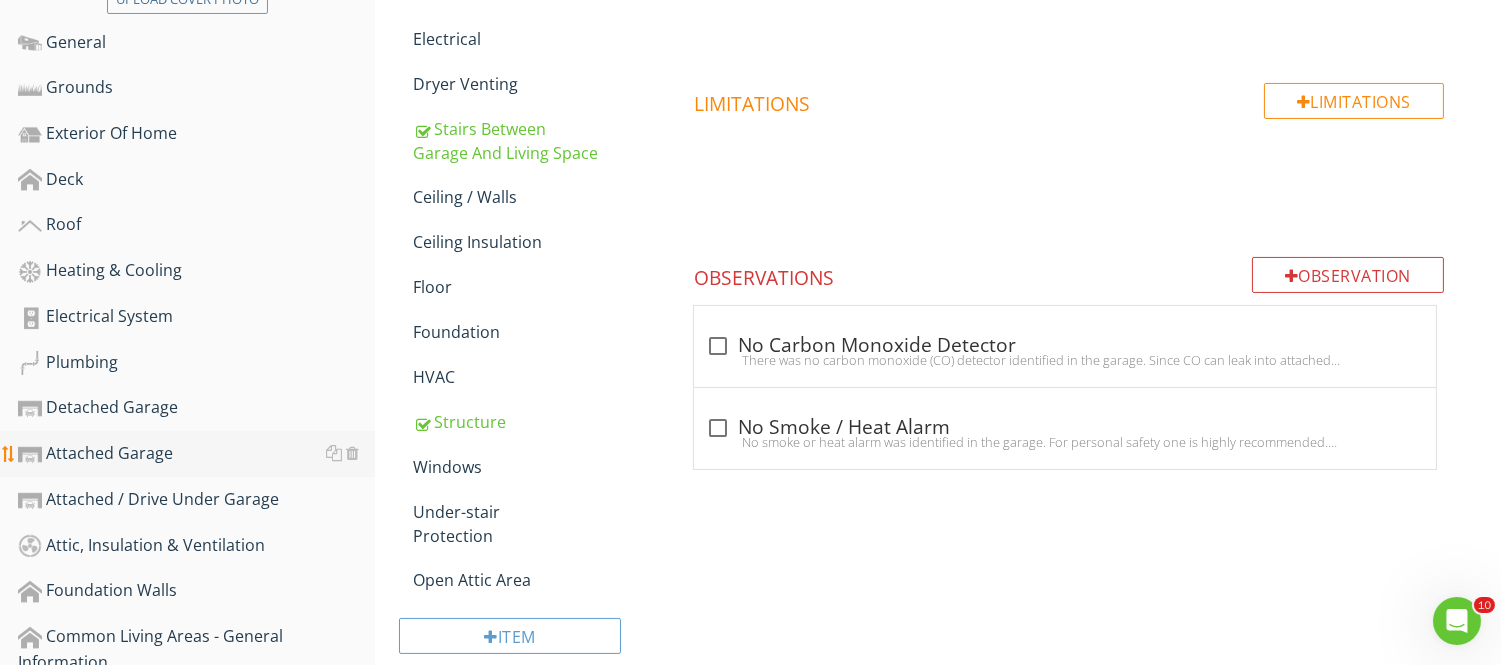 click on "Attached Garage" at bounding box center (196, 454) 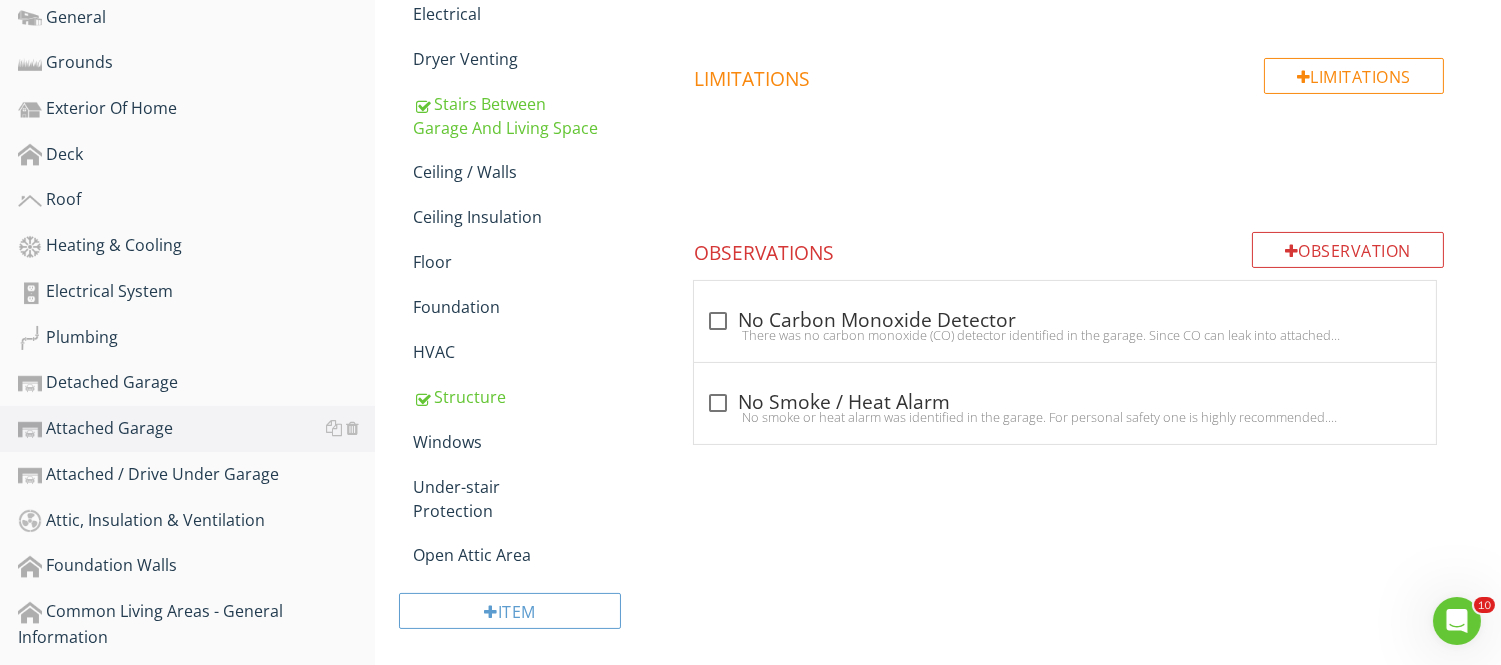 scroll, scrollTop: 655, scrollLeft: 0, axis: vertical 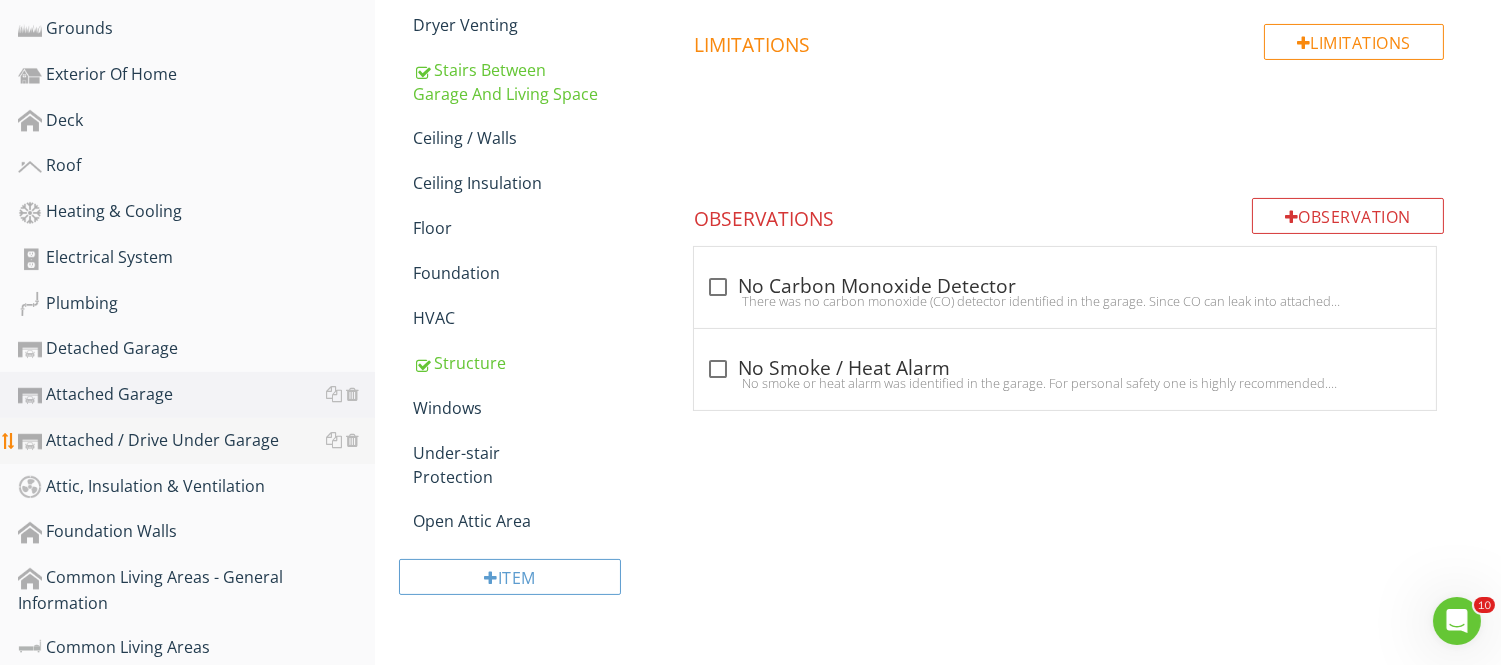 click on "Attached / Drive Under Garage" at bounding box center [196, 441] 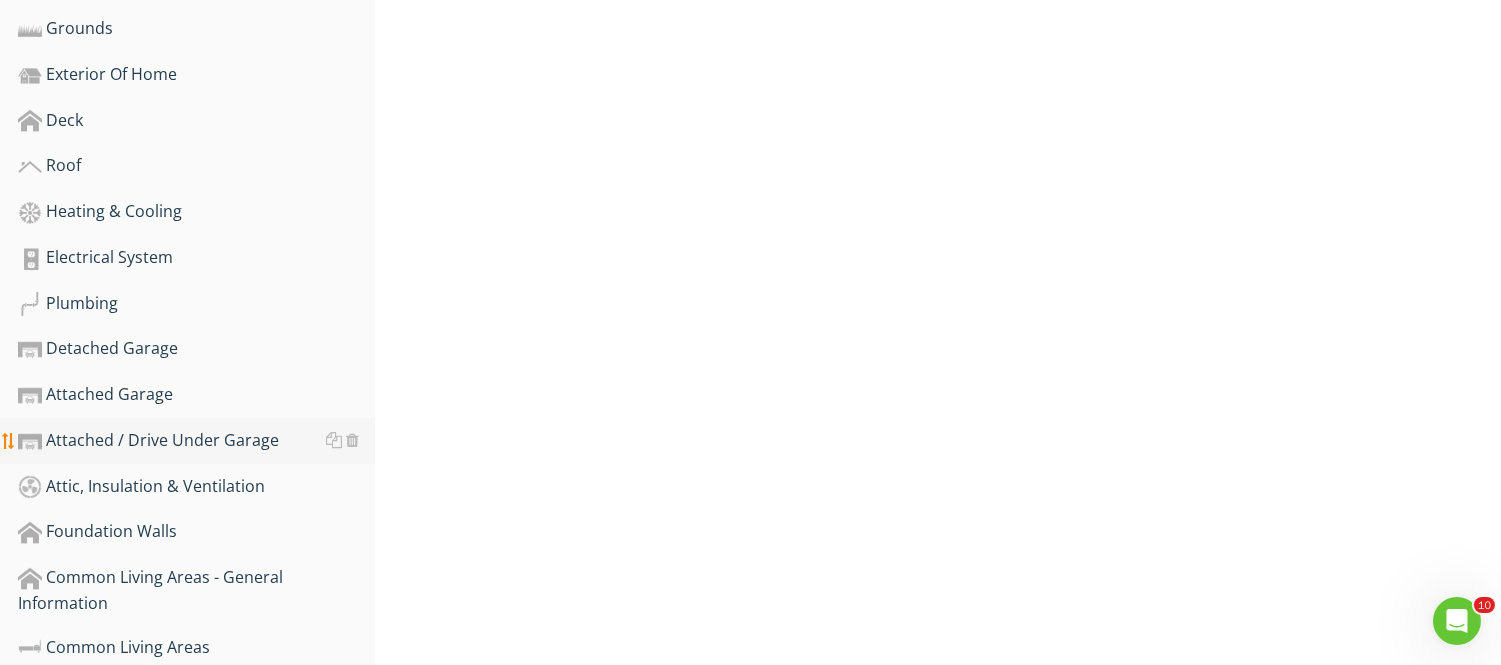 click on "Attached / Drive Under Garage" at bounding box center [196, 441] 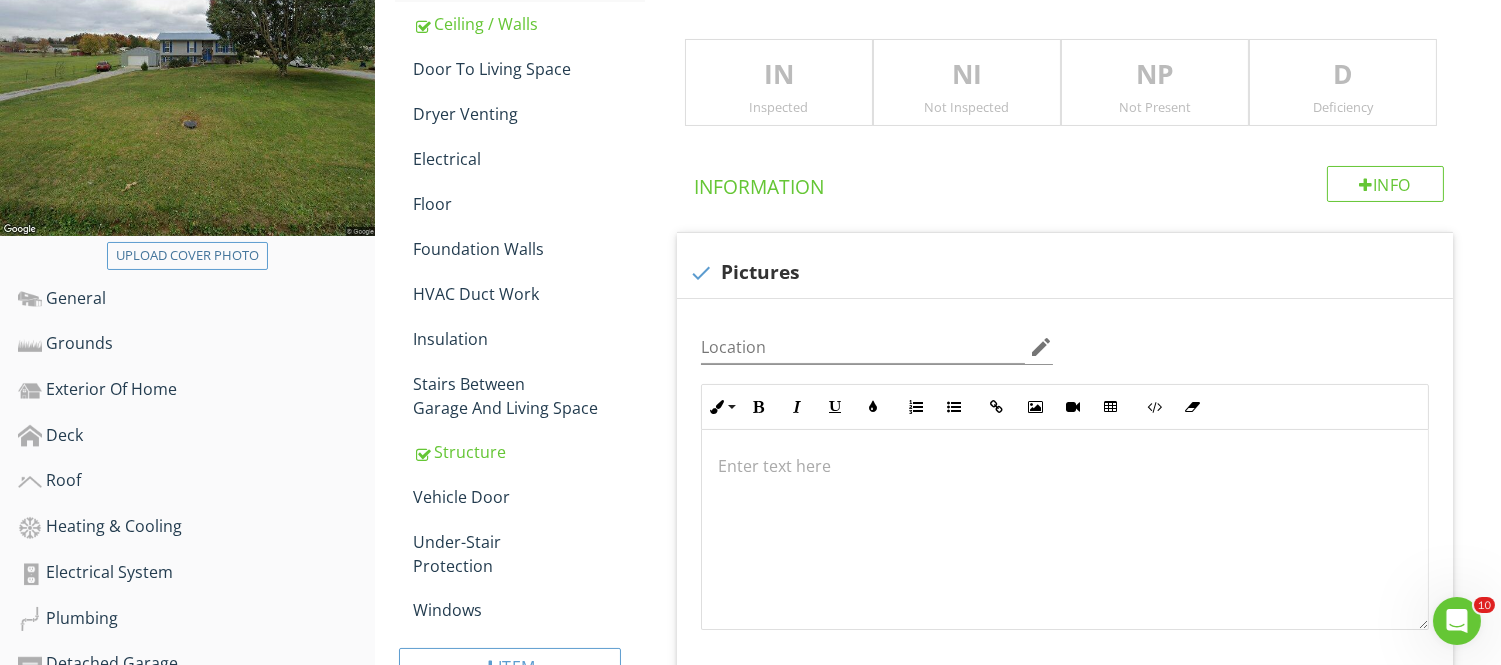 scroll, scrollTop: 335, scrollLeft: 0, axis: vertical 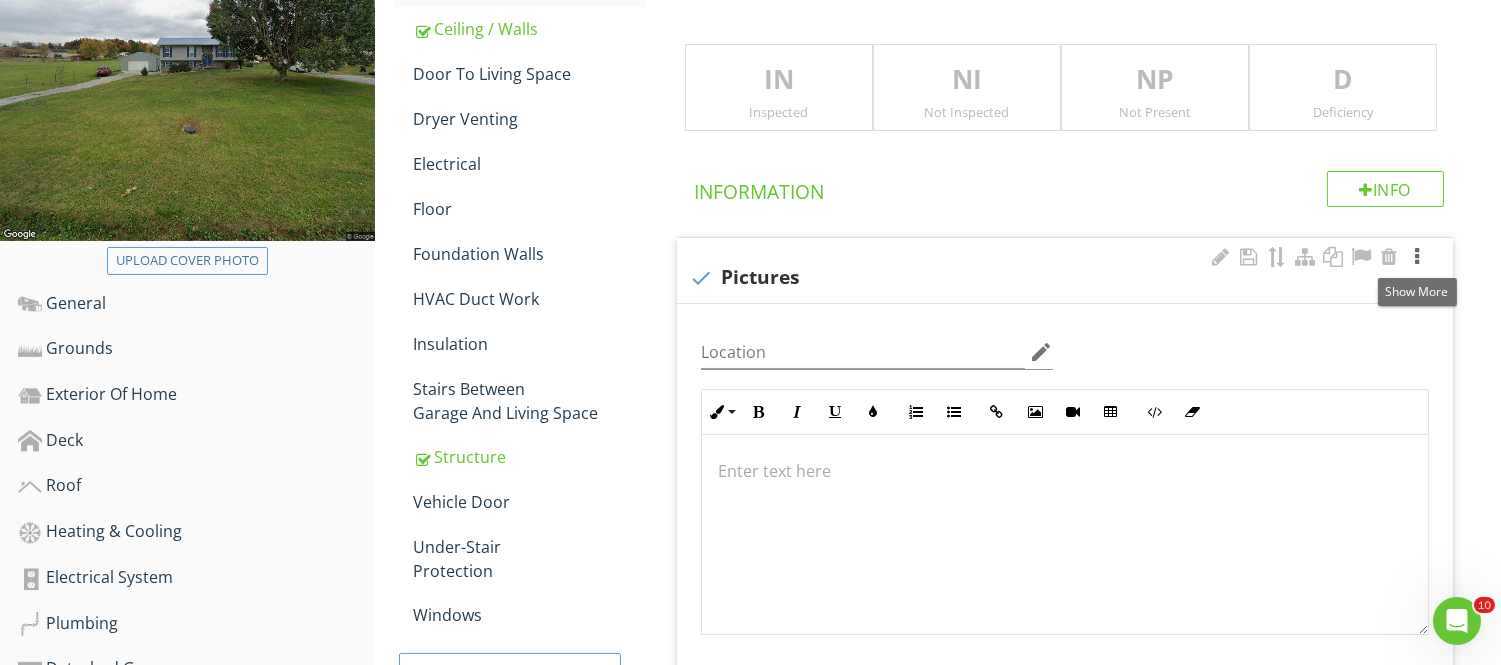 click at bounding box center [1417, 257] 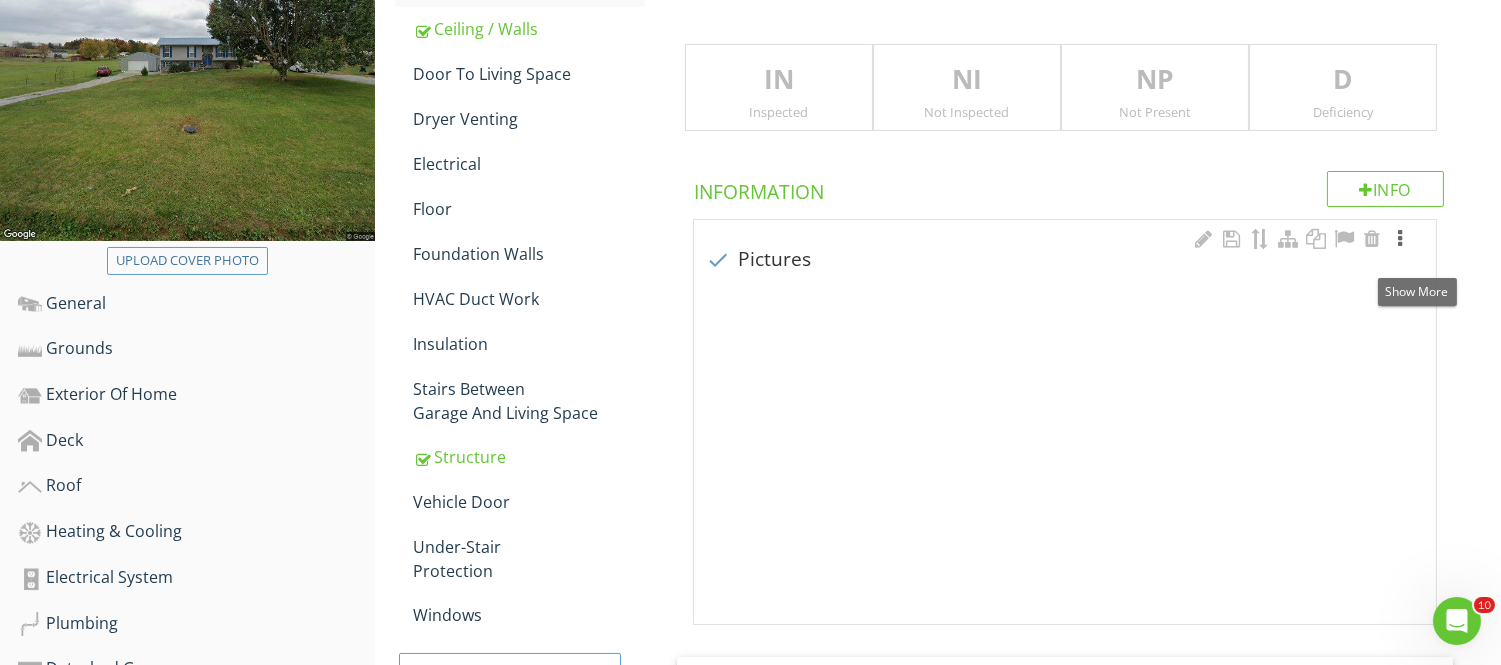 click on "check
Pictures" at bounding box center [1065, 260] 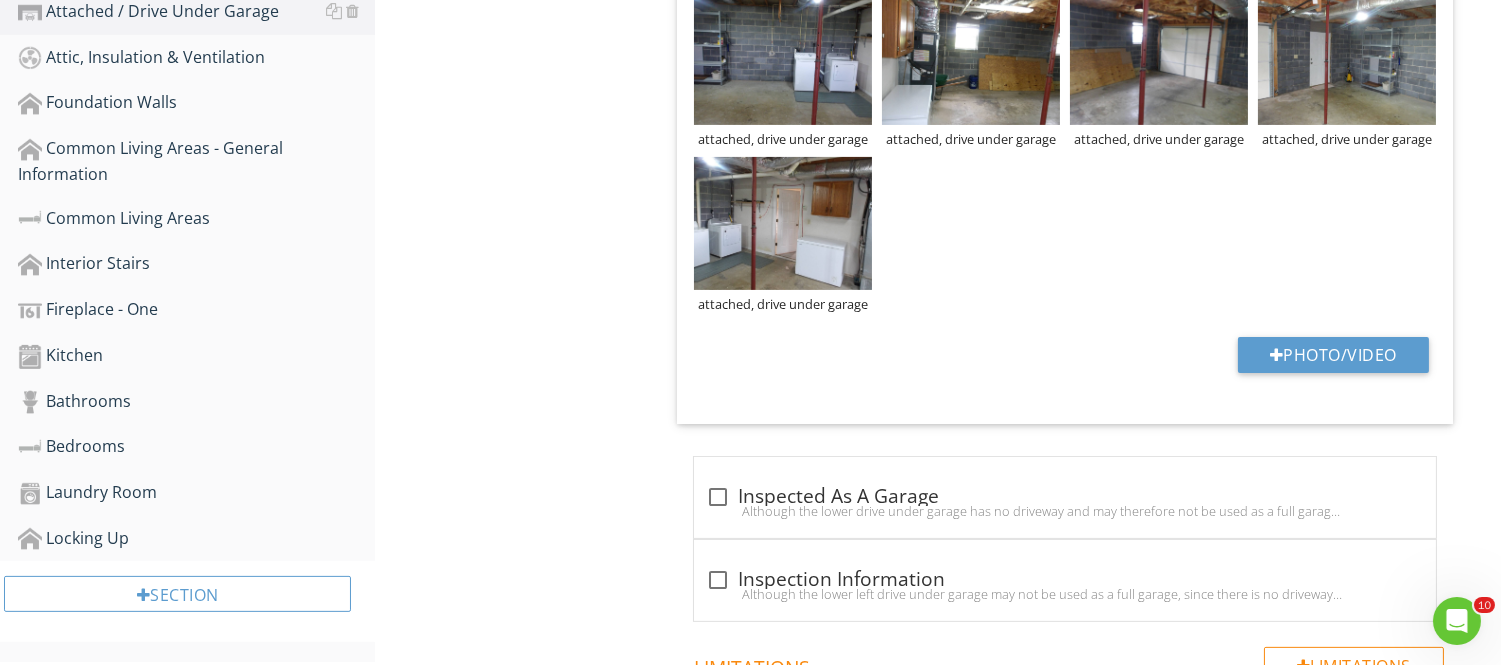 scroll, scrollTop: 1022, scrollLeft: 0, axis: vertical 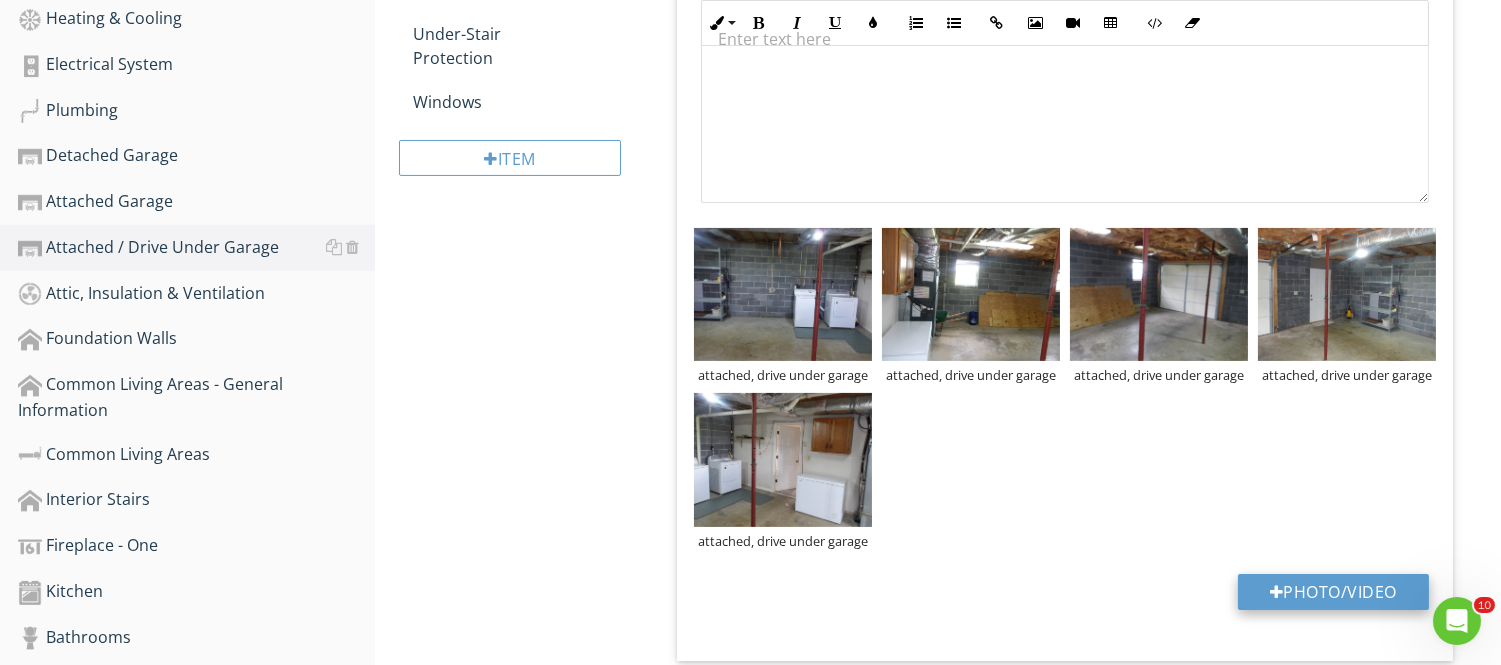 click on "Photo/Video" at bounding box center (1333, 592) 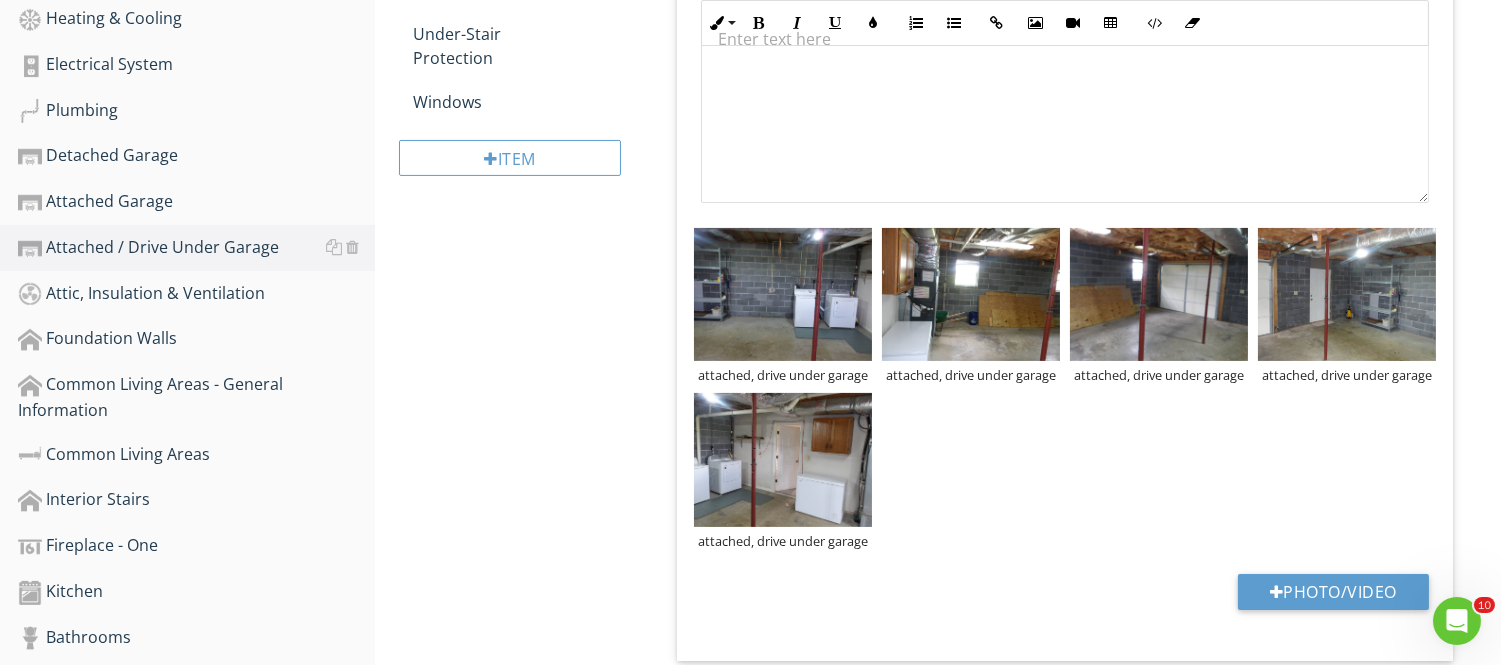 type 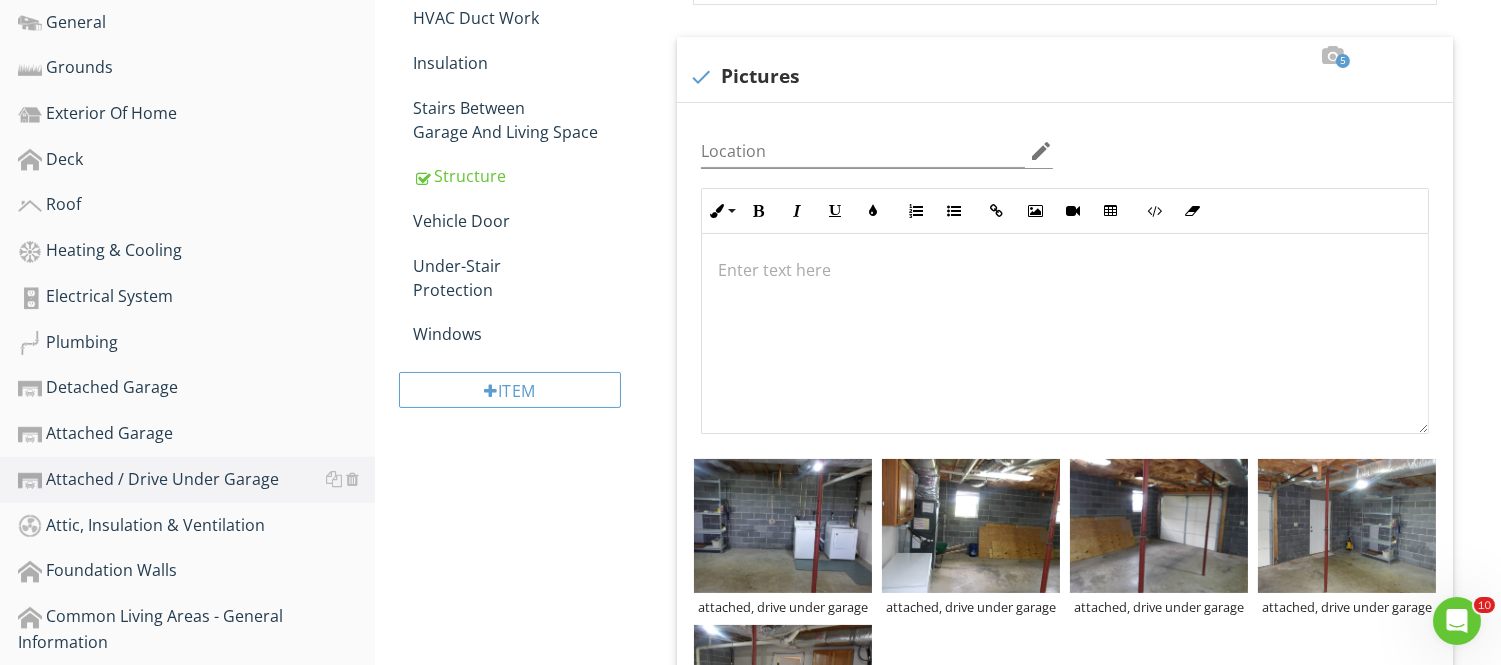 scroll, scrollTop: 582, scrollLeft: 0, axis: vertical 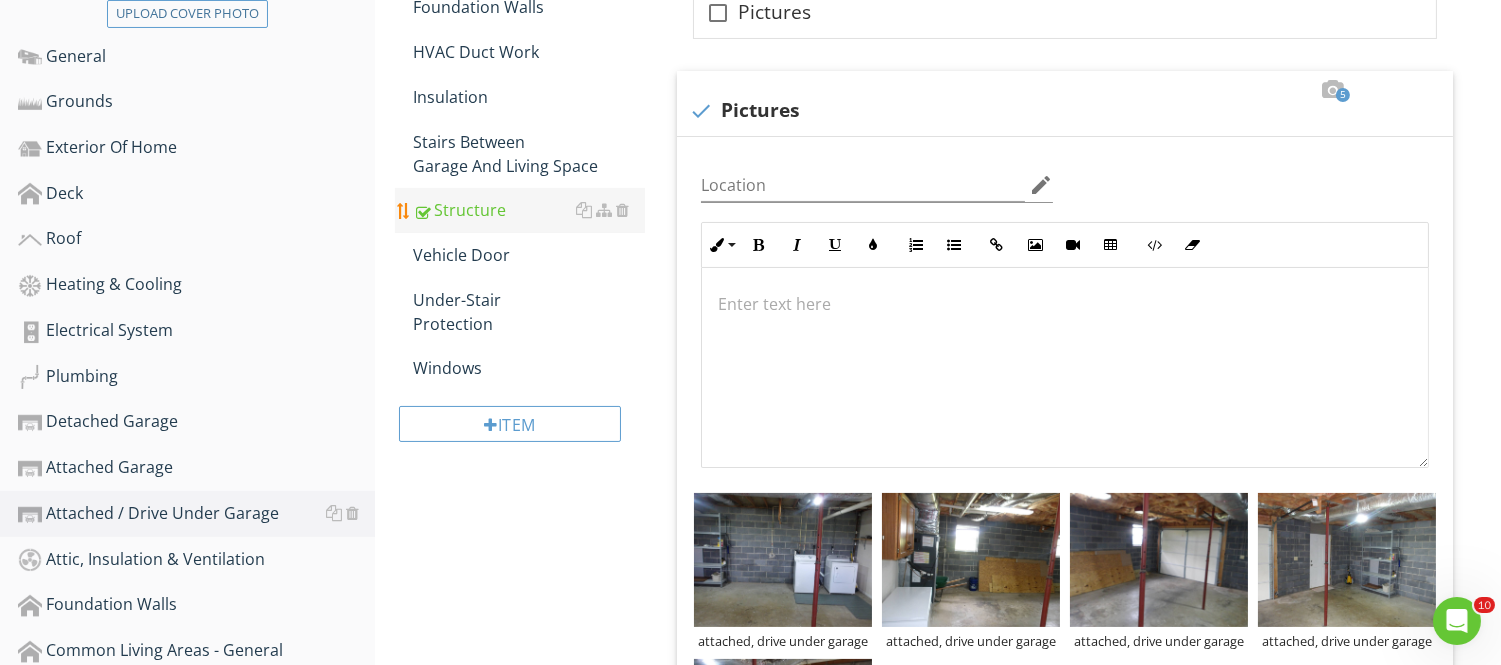 click on "Structure" at bounding box center [528, 210] 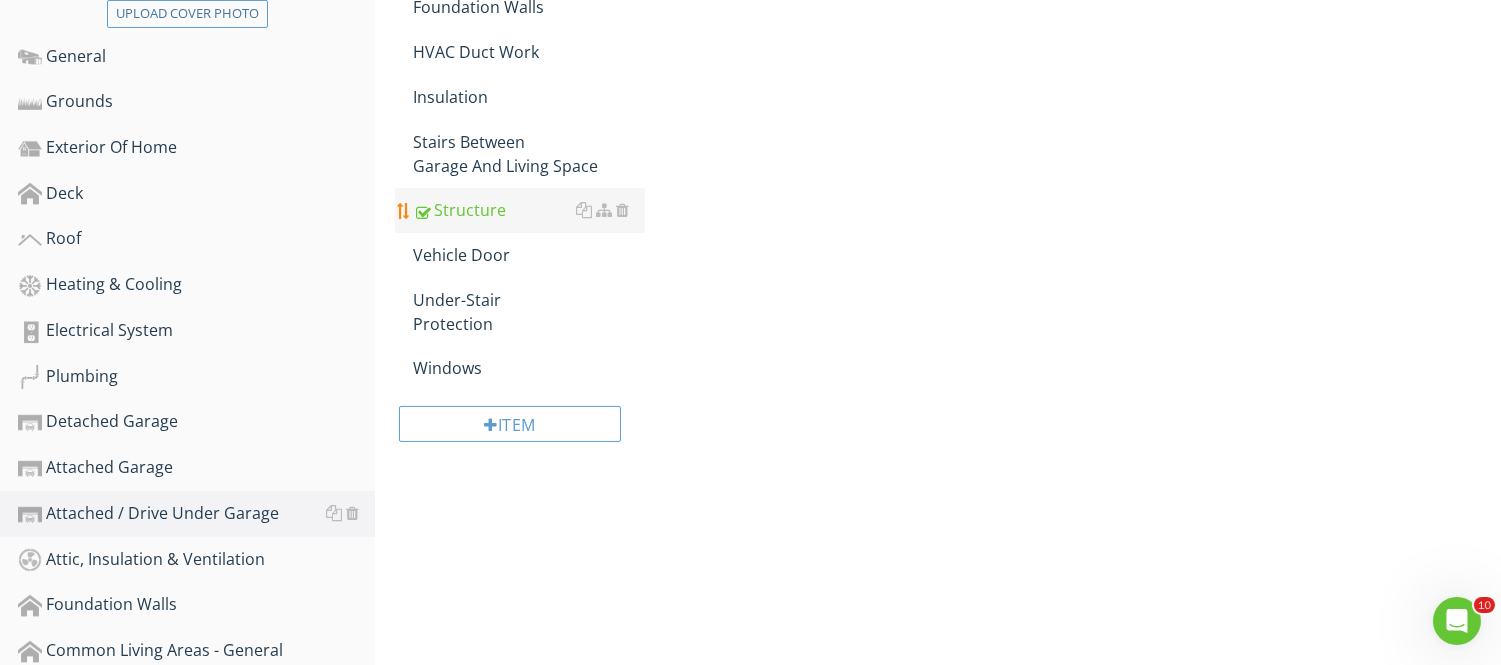 click on "Structure" at bounding box center [528, 210] 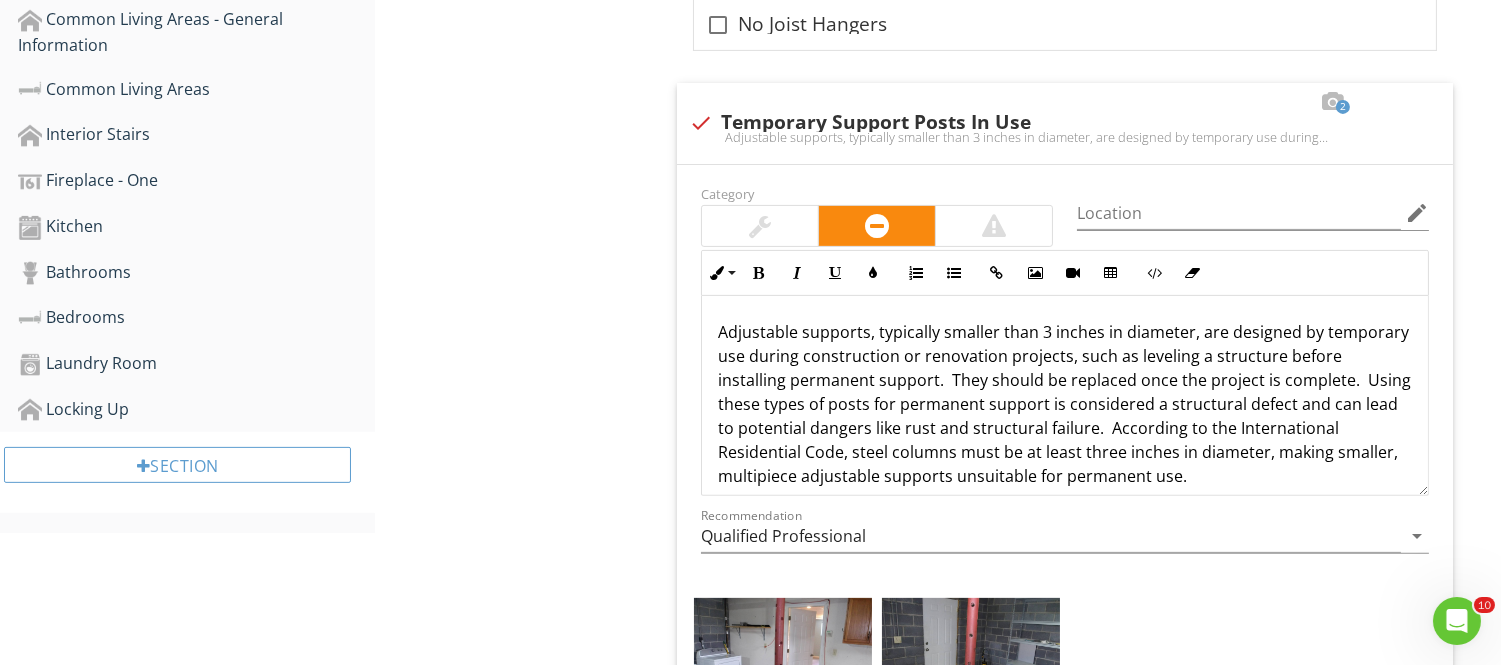 scroll, scrollTop: 1221, scrollLeft: 0, axis: vertical 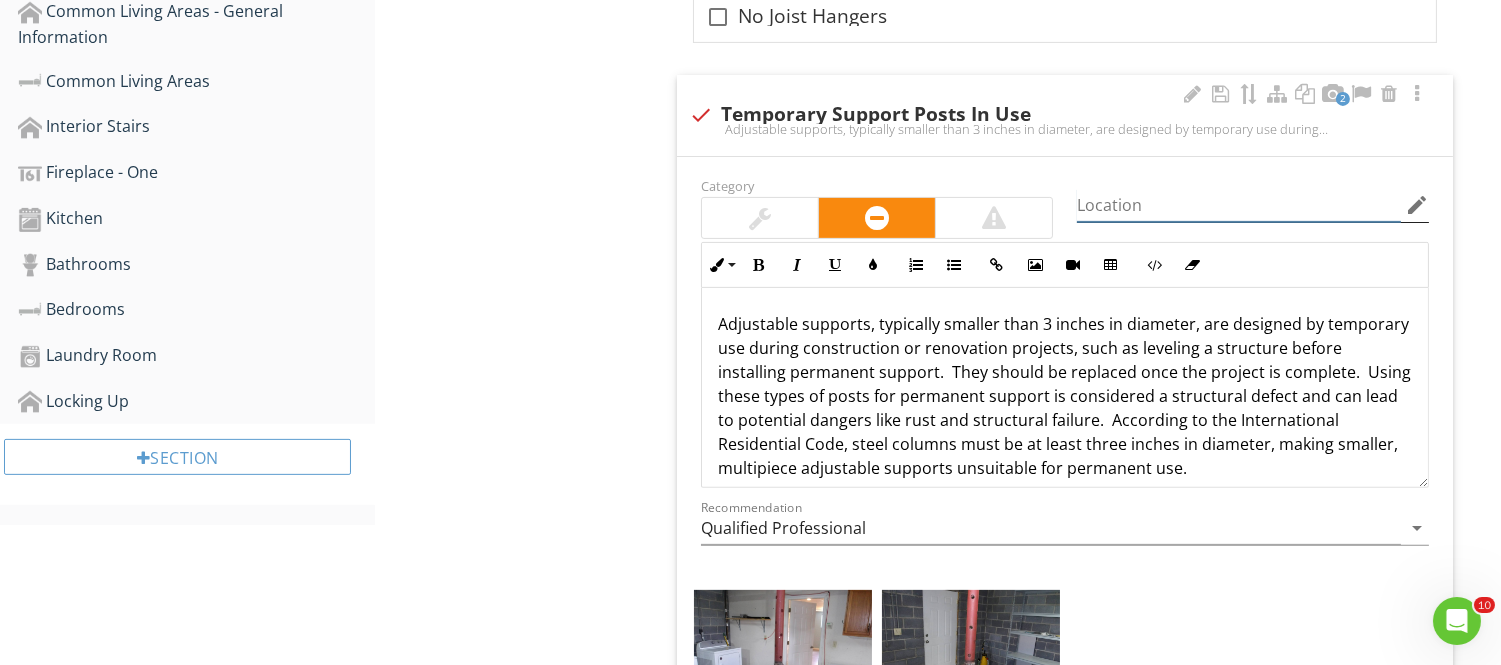 click at bounding box center [1239, 205] 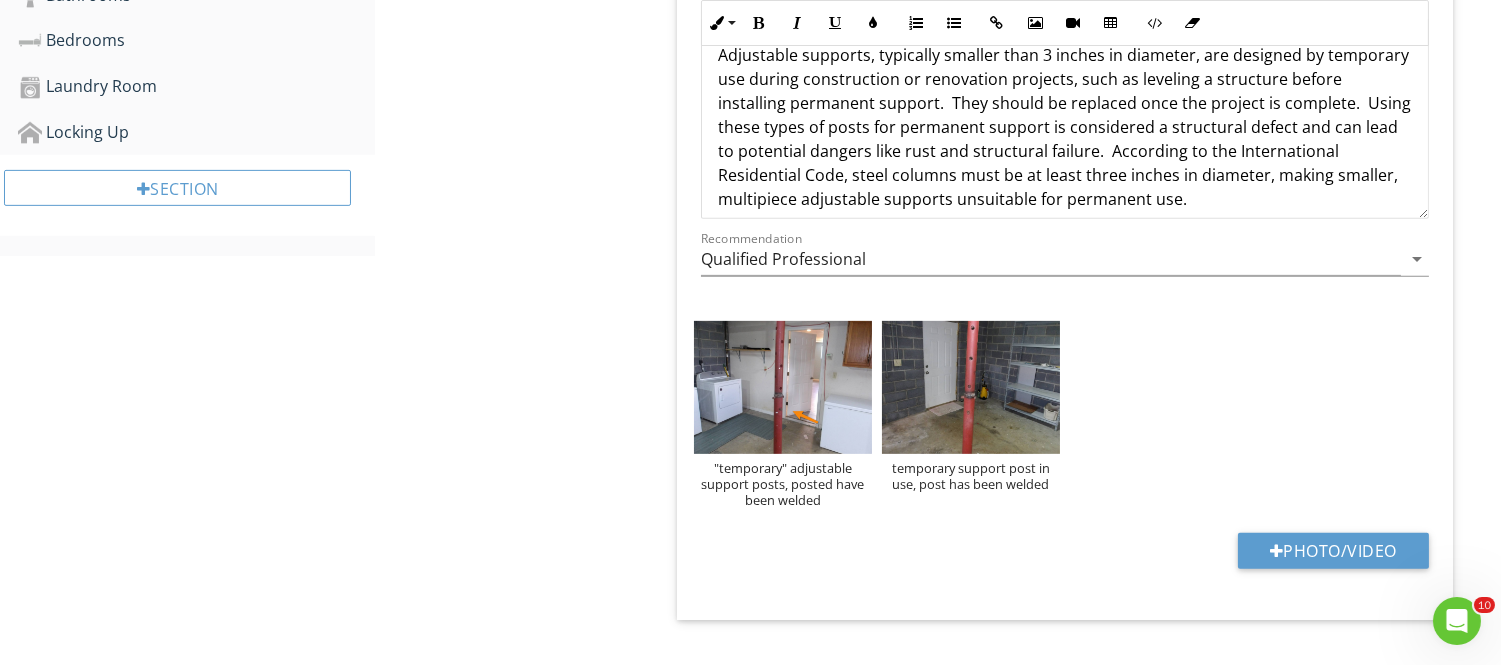 scroll, scrollTop: 1494, scrollLeft: 0, axis: vertical 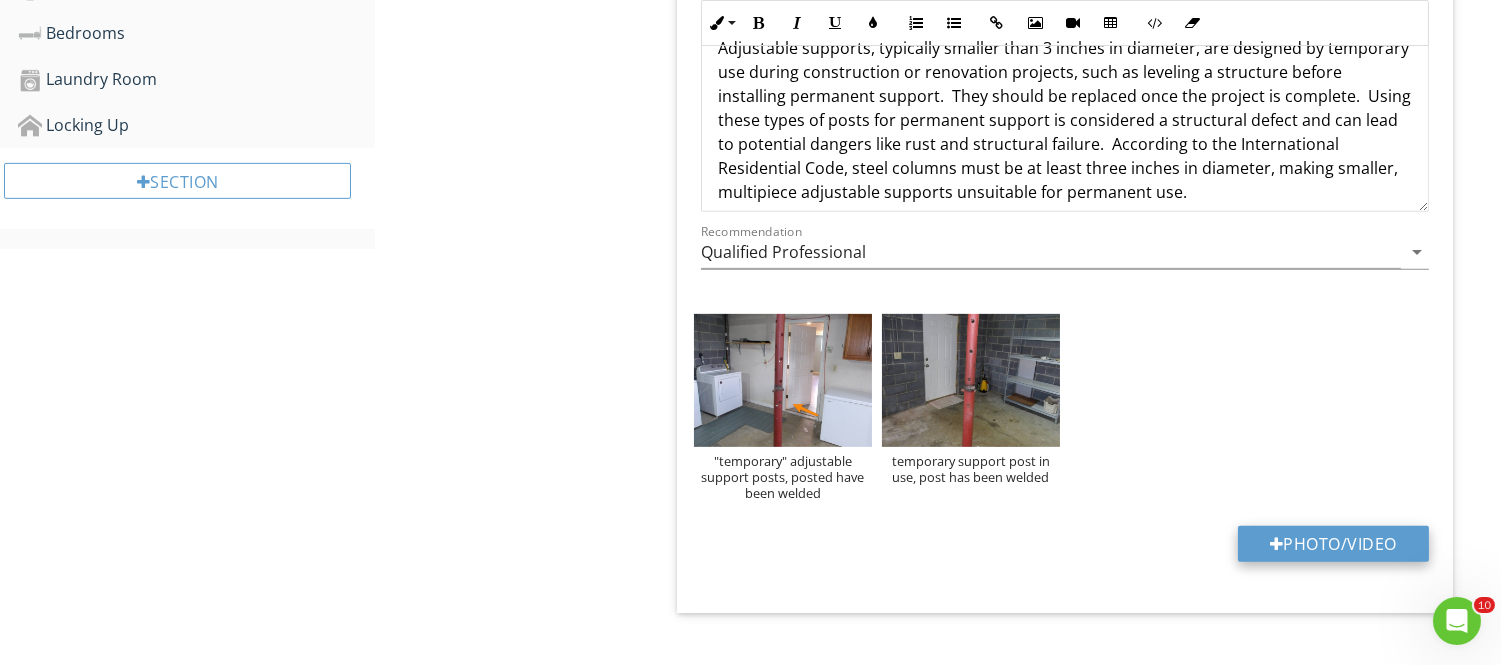 type on "attached garage" 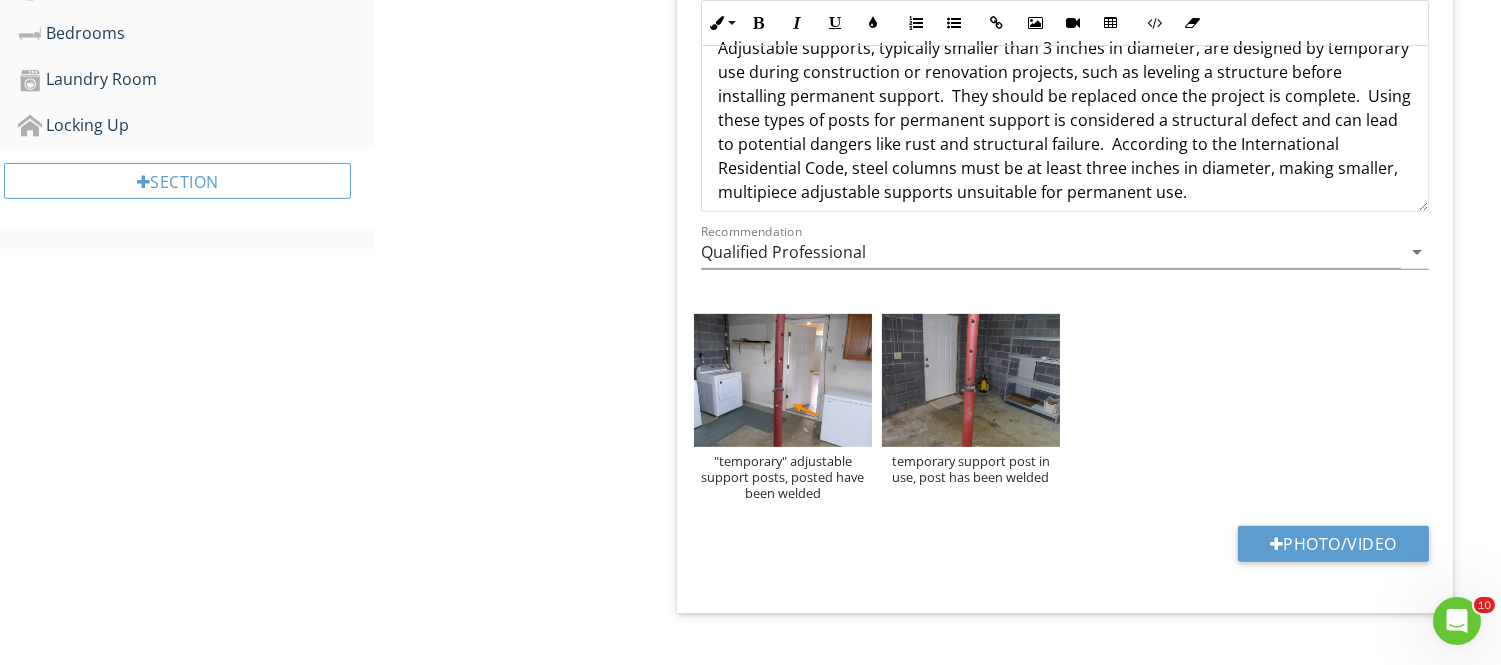 click on "Attached / Drive Under Garage
General
Ceiling / Walls
Door To Living Space
Dryer Venting
Electrical
Floor
Foundation Walls
HVAC Duct Work
Insulation
Stairs Between Garage And Living Space
Structure
Vehicle Door
Under-Stair Protection
Windows
Item
Structure
IN   Inspected NI   Not Inspected NP   Not Present D   Deficiency
Info
Information
Limitations
Limitations
Observation" at bounding box center (938, -301) 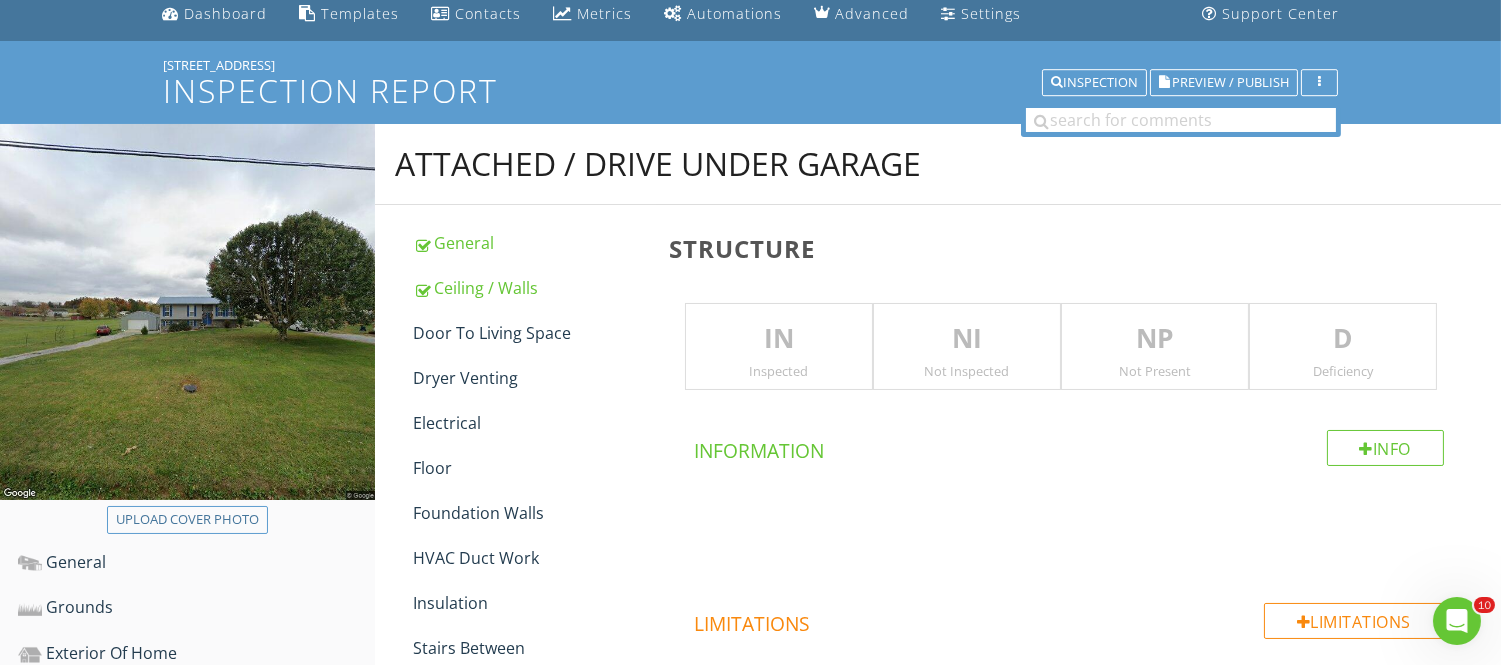 scroll, scrollTop: 75, scrollLeft: 0, axis: vertical 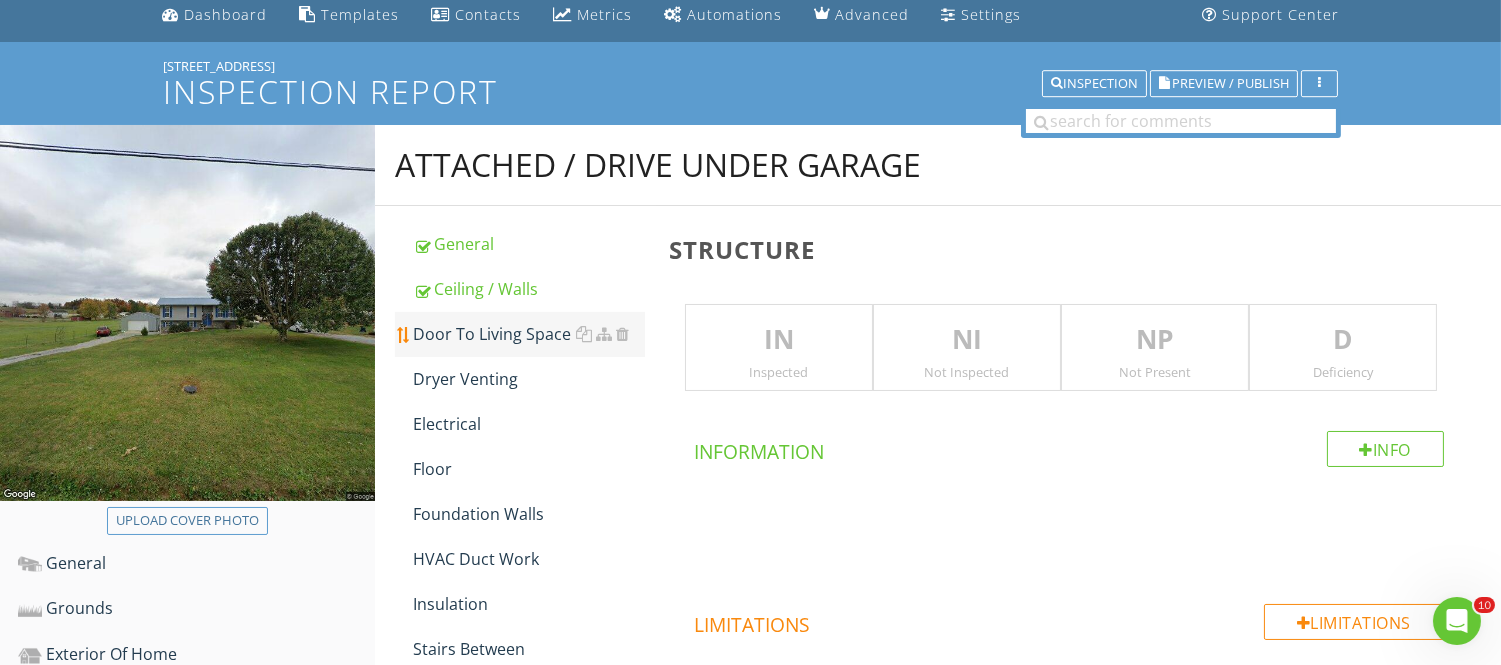click on "Door To Living Space" at bounding box center [528, 334] 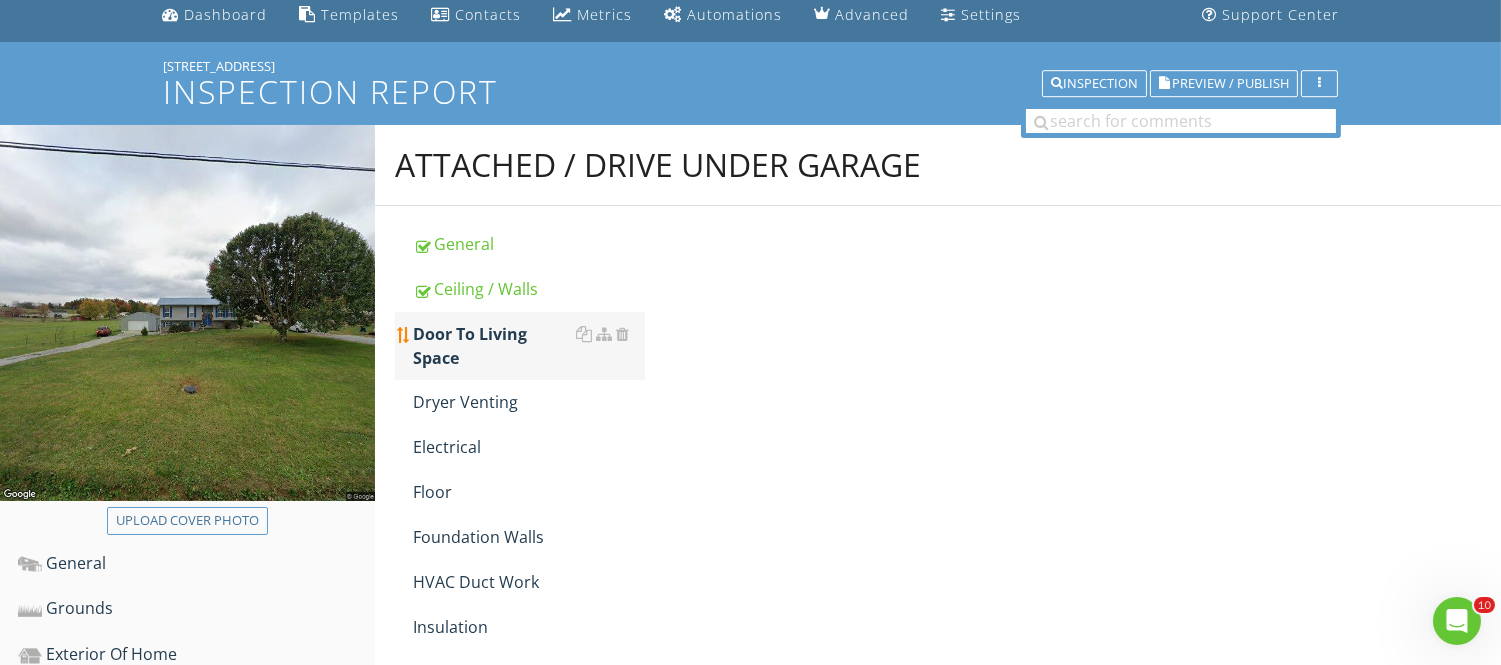 click on "Door To Living Space" at bounding box center [528, 346] 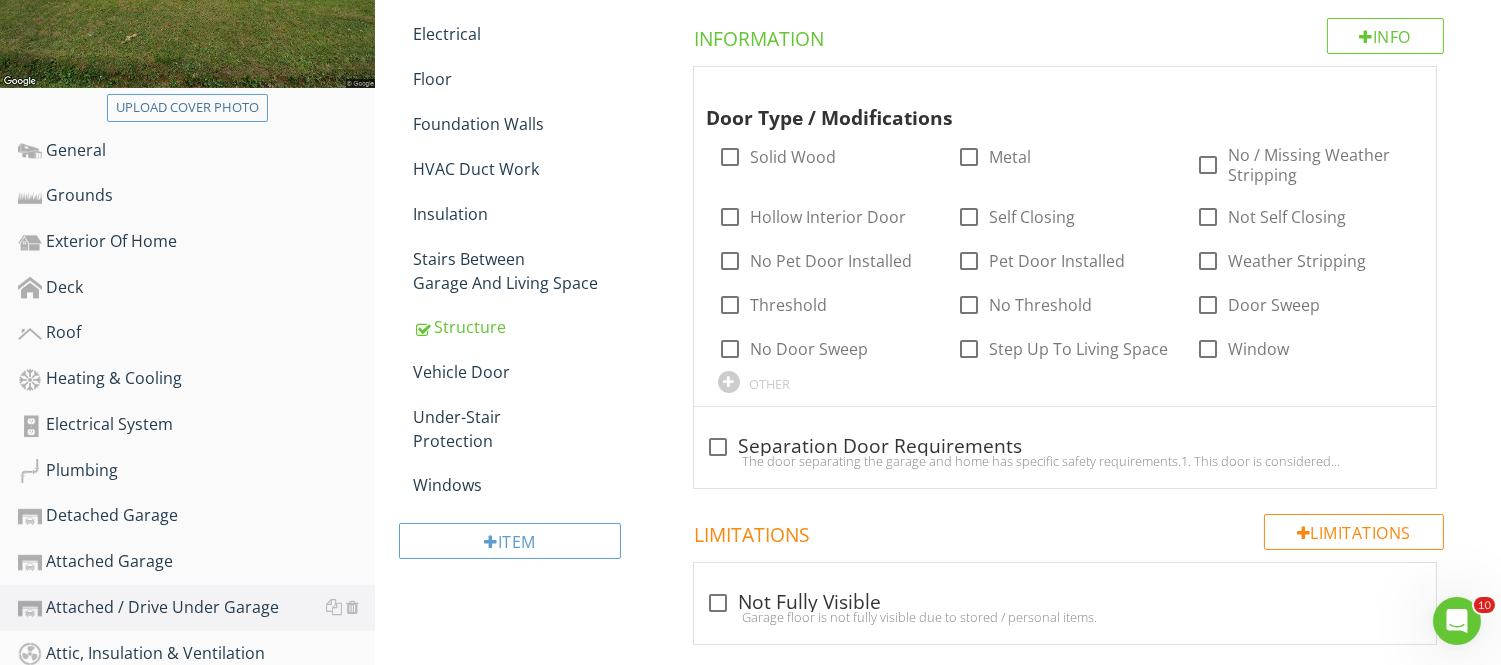 scroll, scrollTop: 525, scrollLeft: 0, axis: vertical 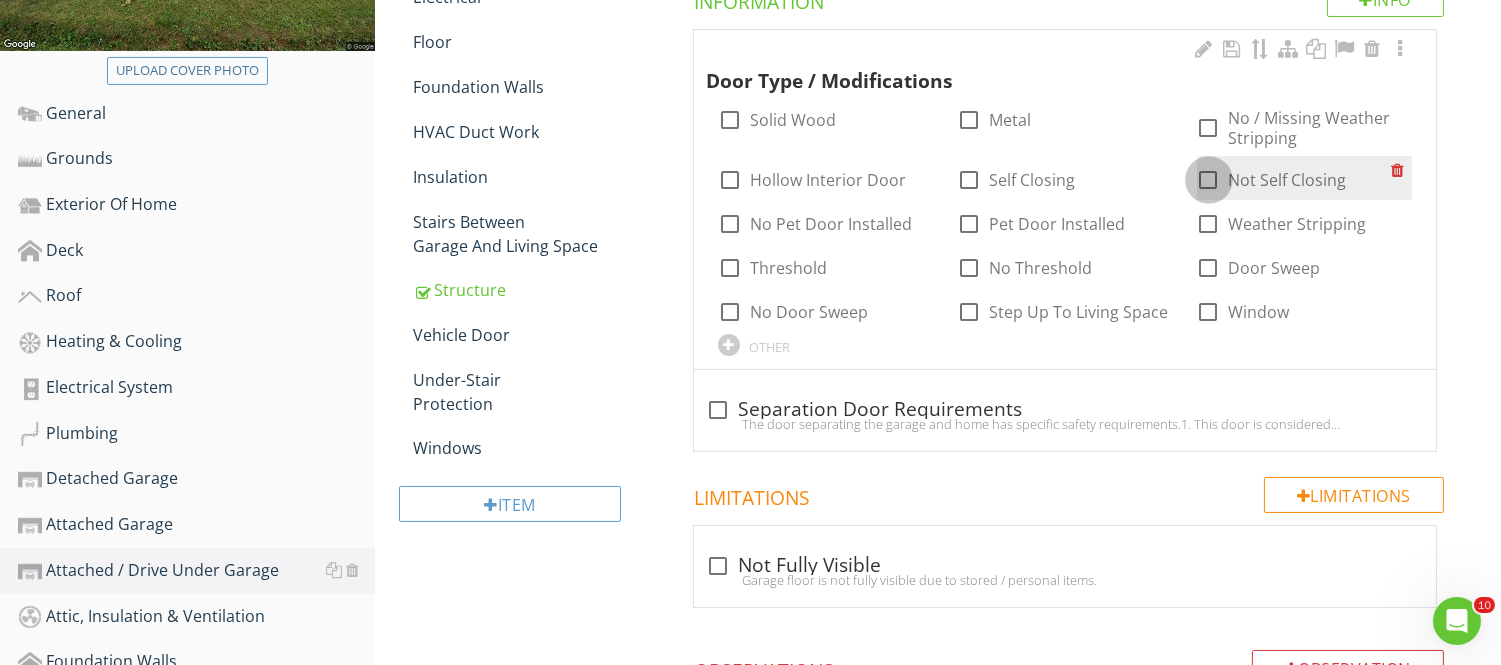 click at bounding box center [1209, 180] 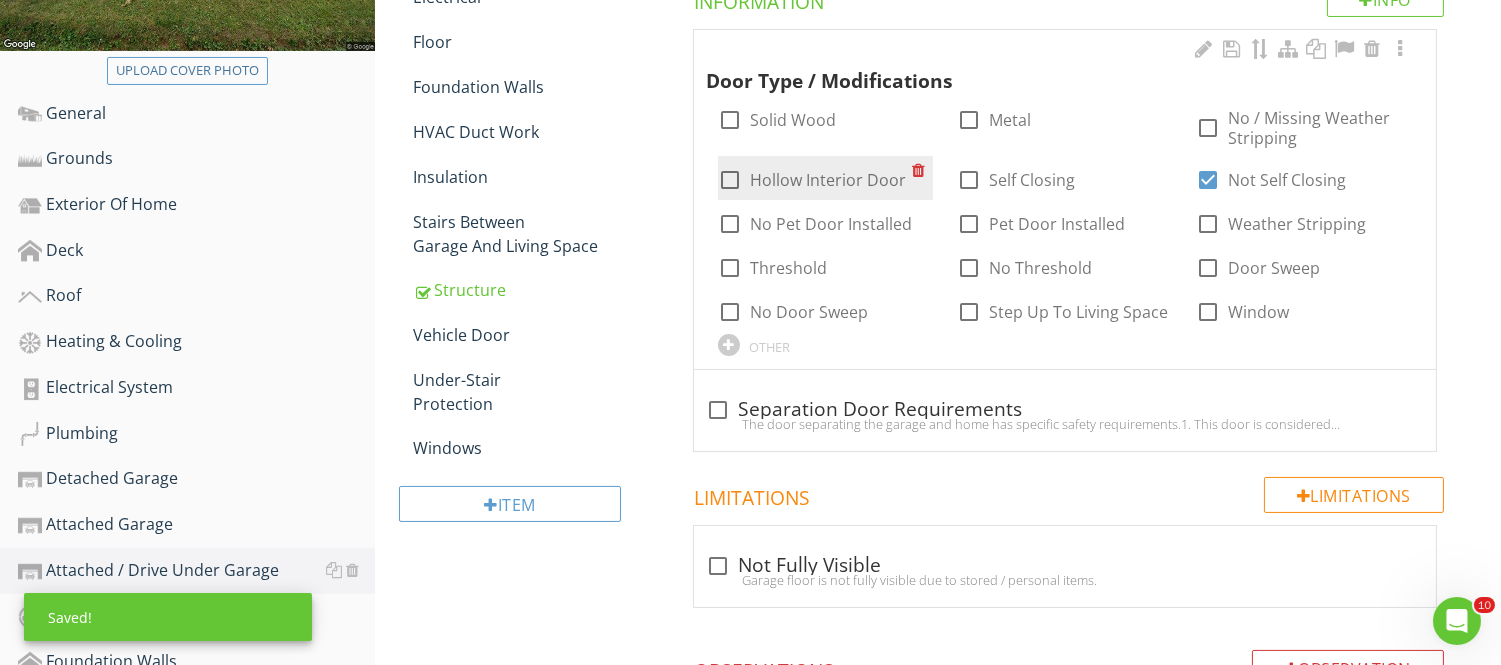 click at bounding box center (730, 180) 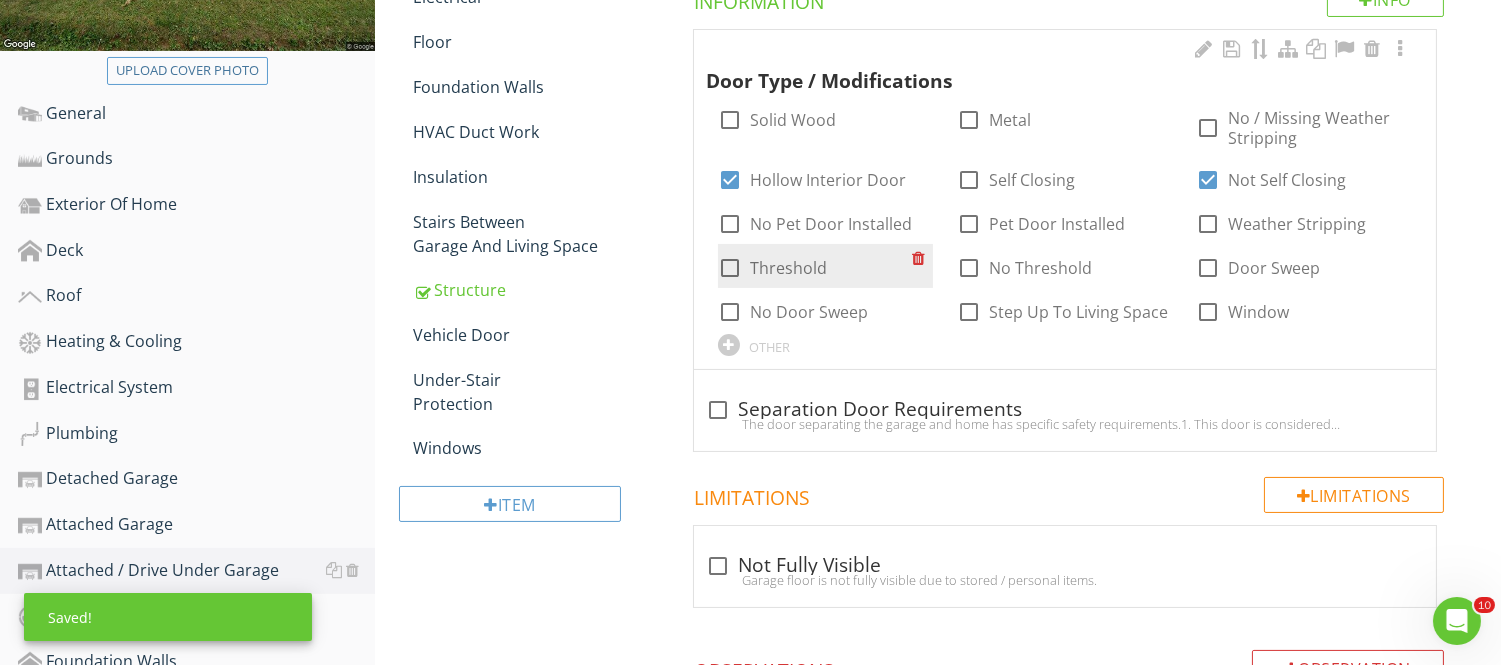 click at bounding box center (730, 268) 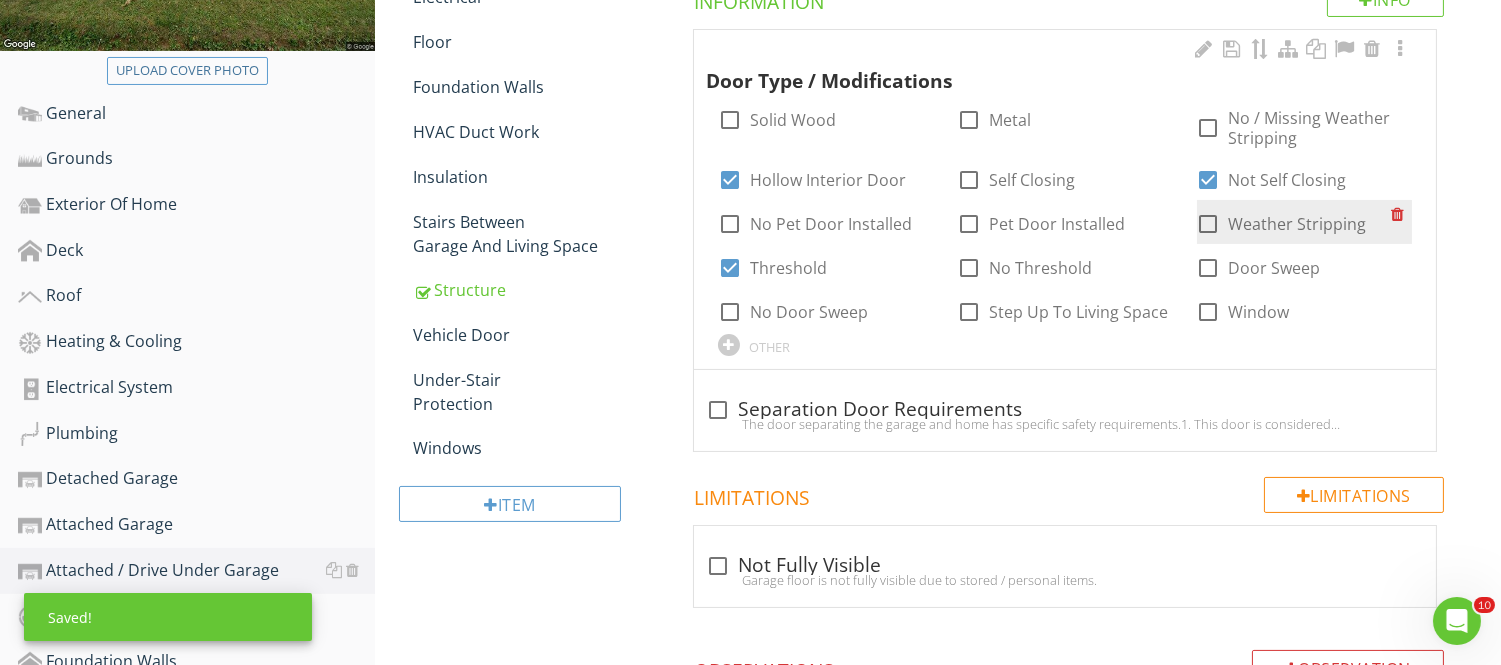 click at bounding box center (1209, 224) 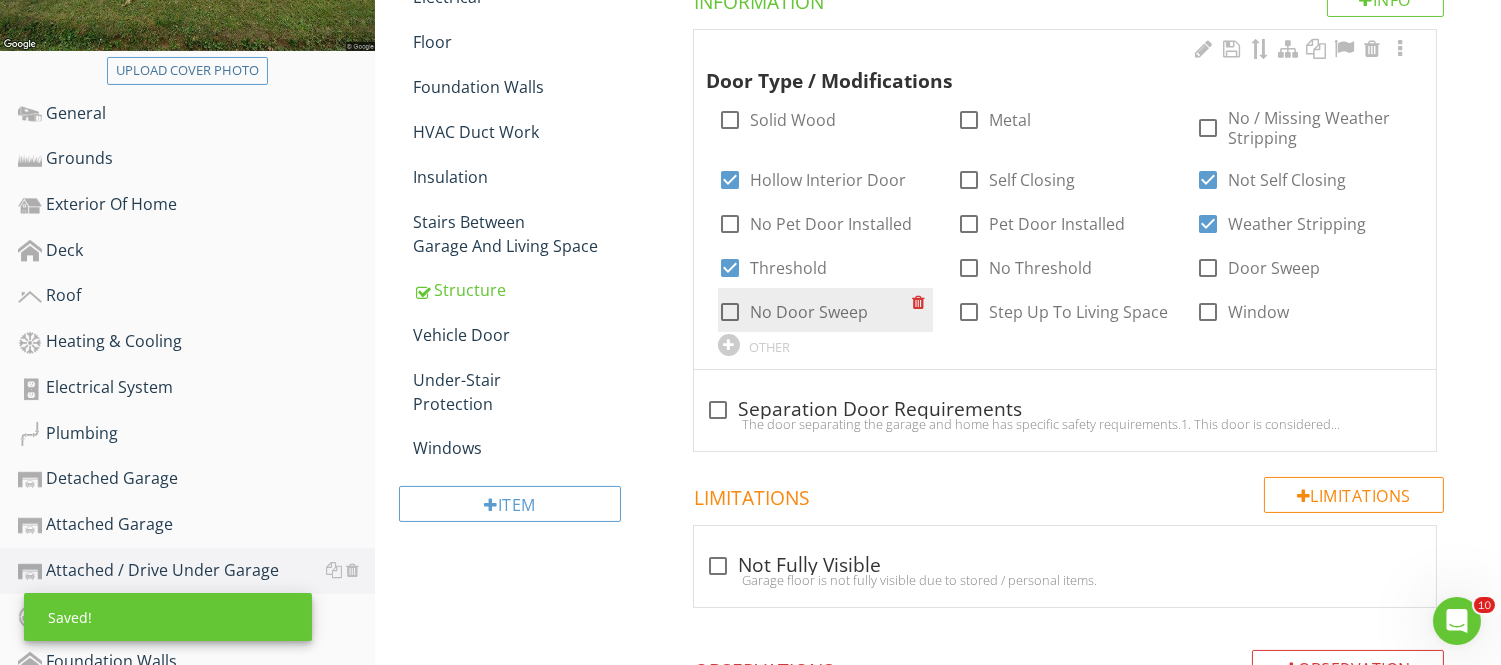 click at bounding box center (730, 312) 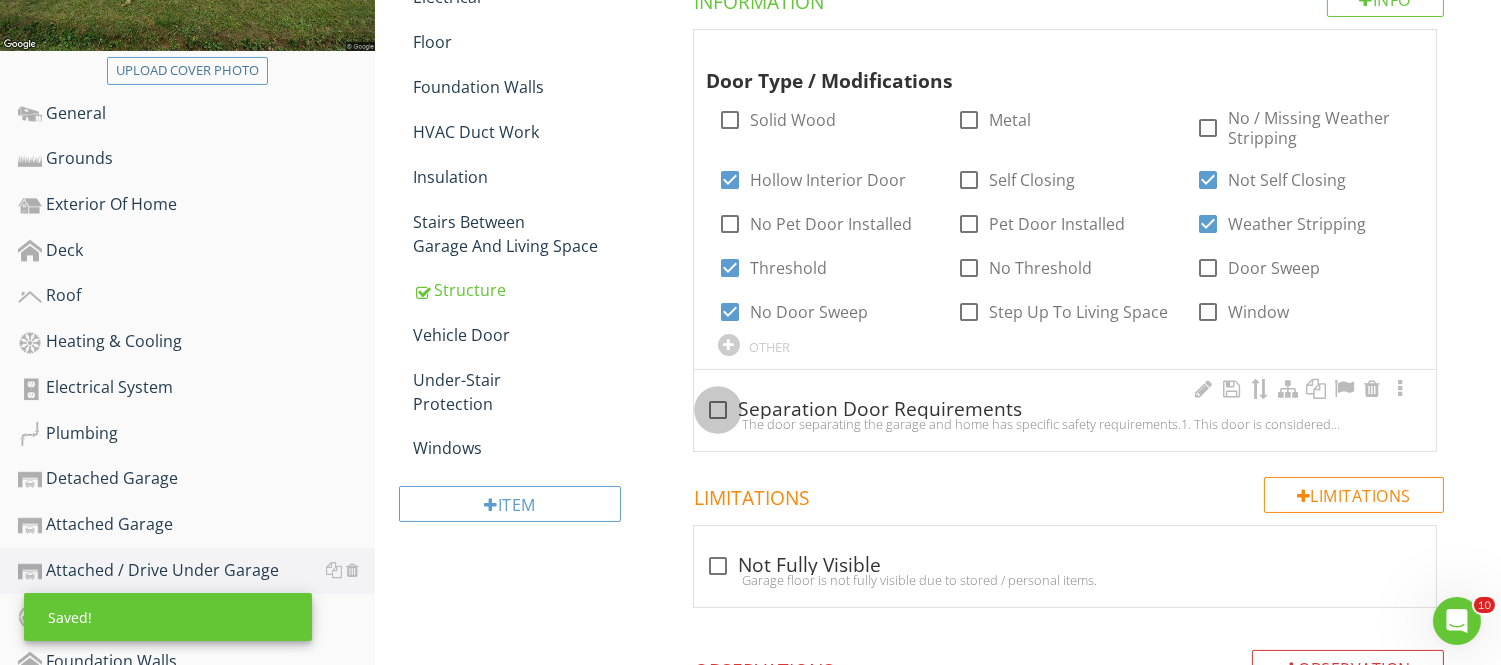 click at bounding box center [718, 410] 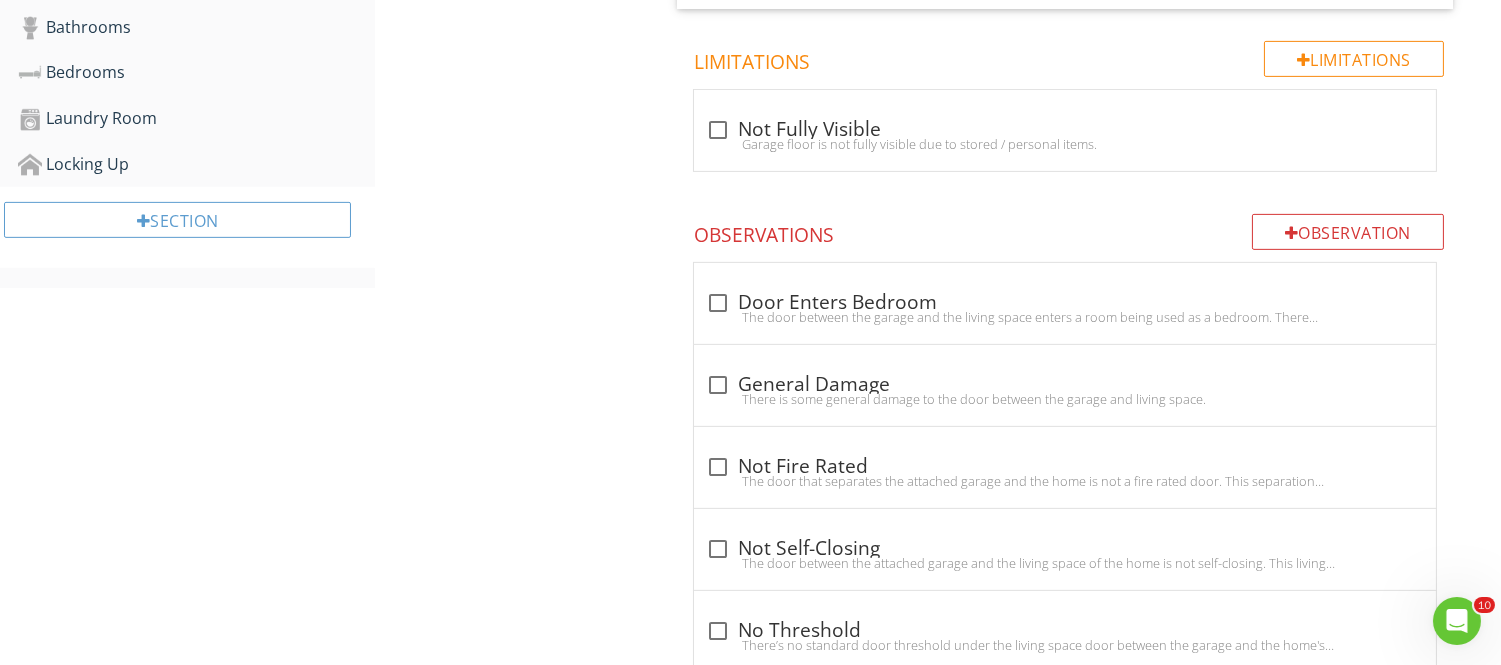scroll, scrollTop: 1473, scrollLeft: 0, axis: vertical 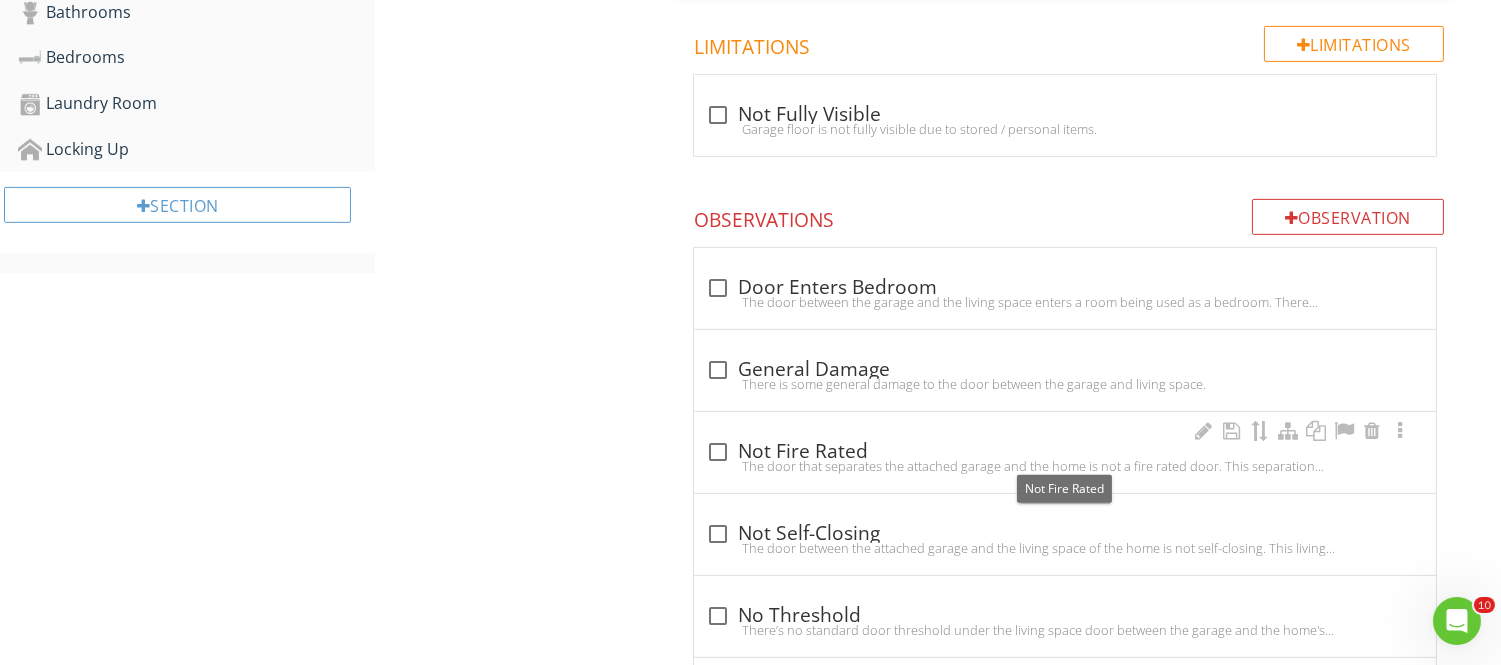 click at bounding box center [718, 452] 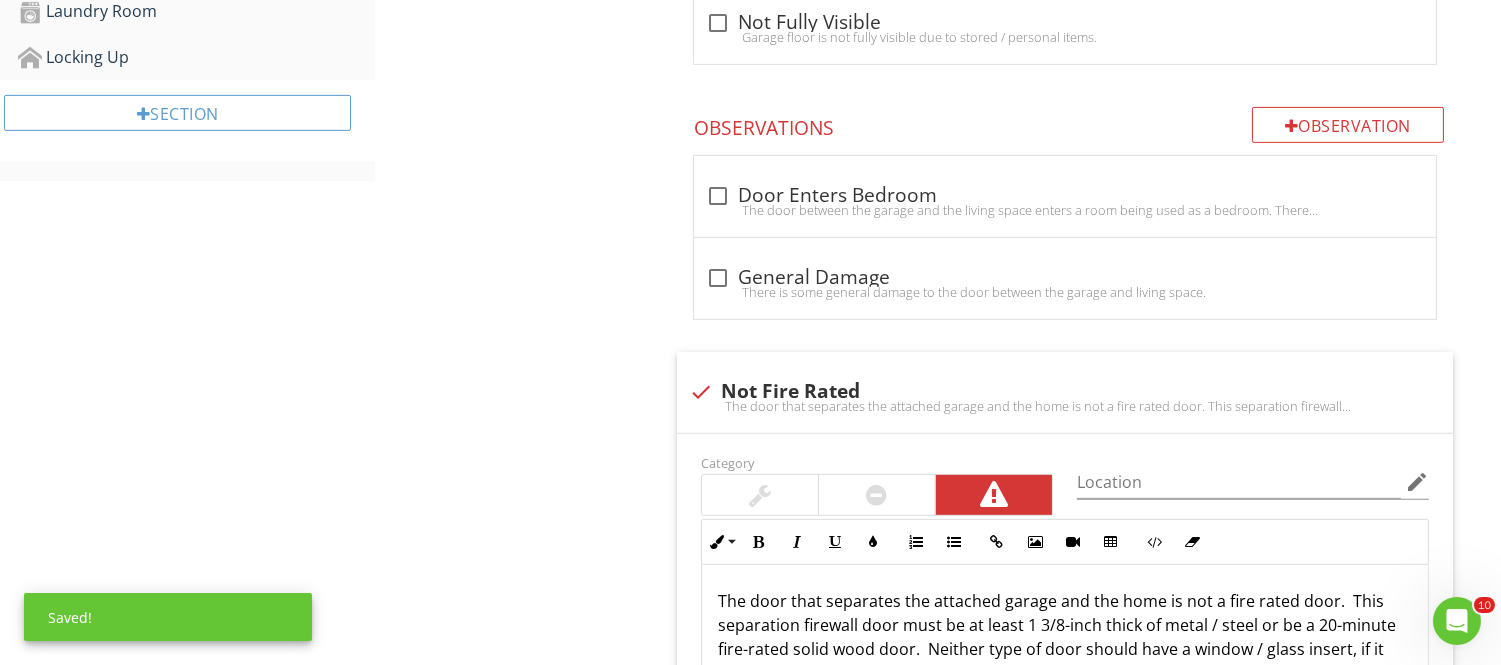 scroll, scrollTop: 1571, scrollLeft: 0, axis: vertical 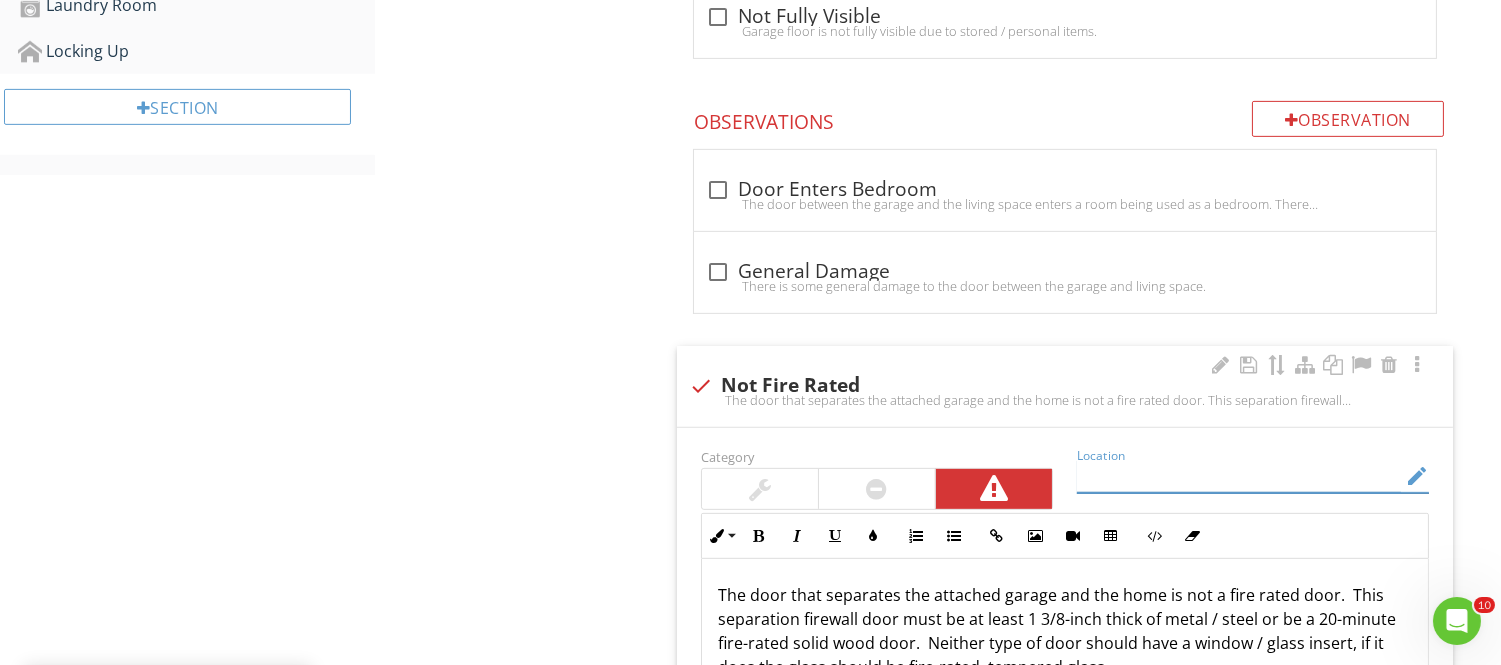 click at bounding box center [1239, 476] 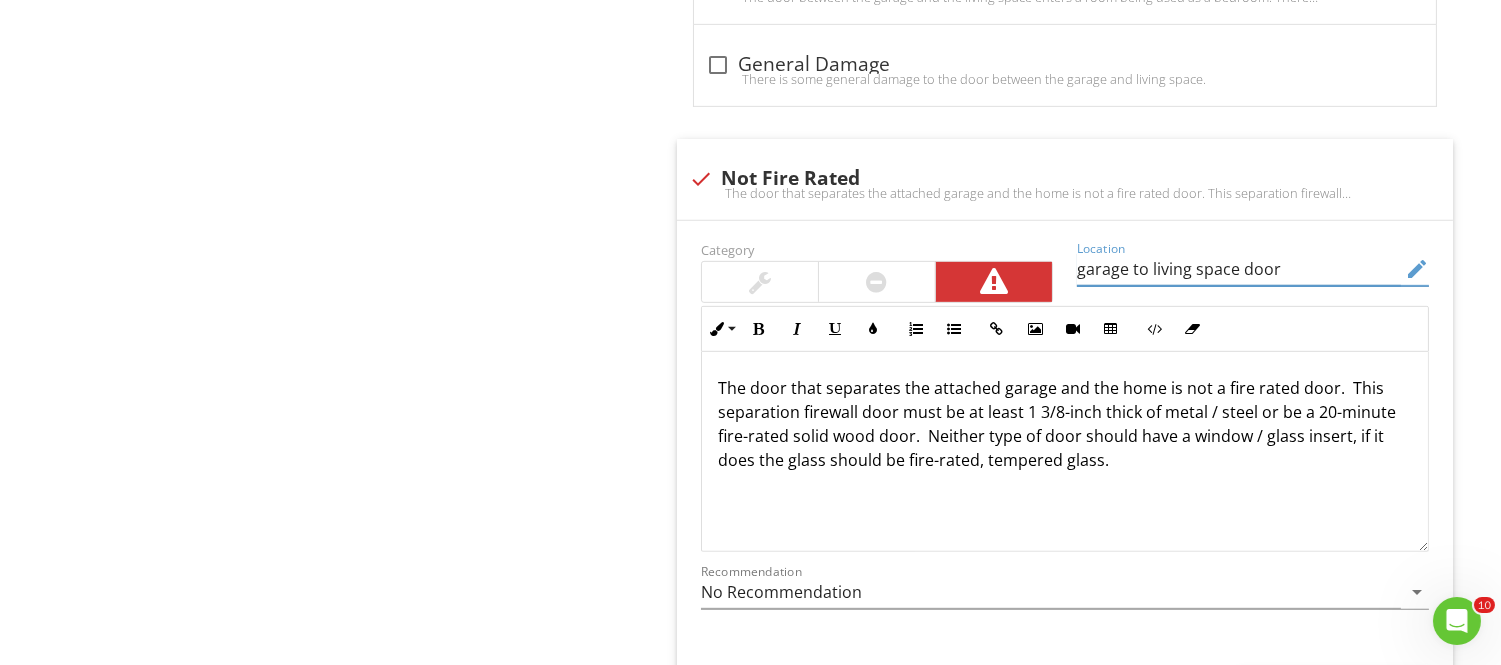scroll, scrollTop: 1784, scrollLeft: 0, axis: vertical 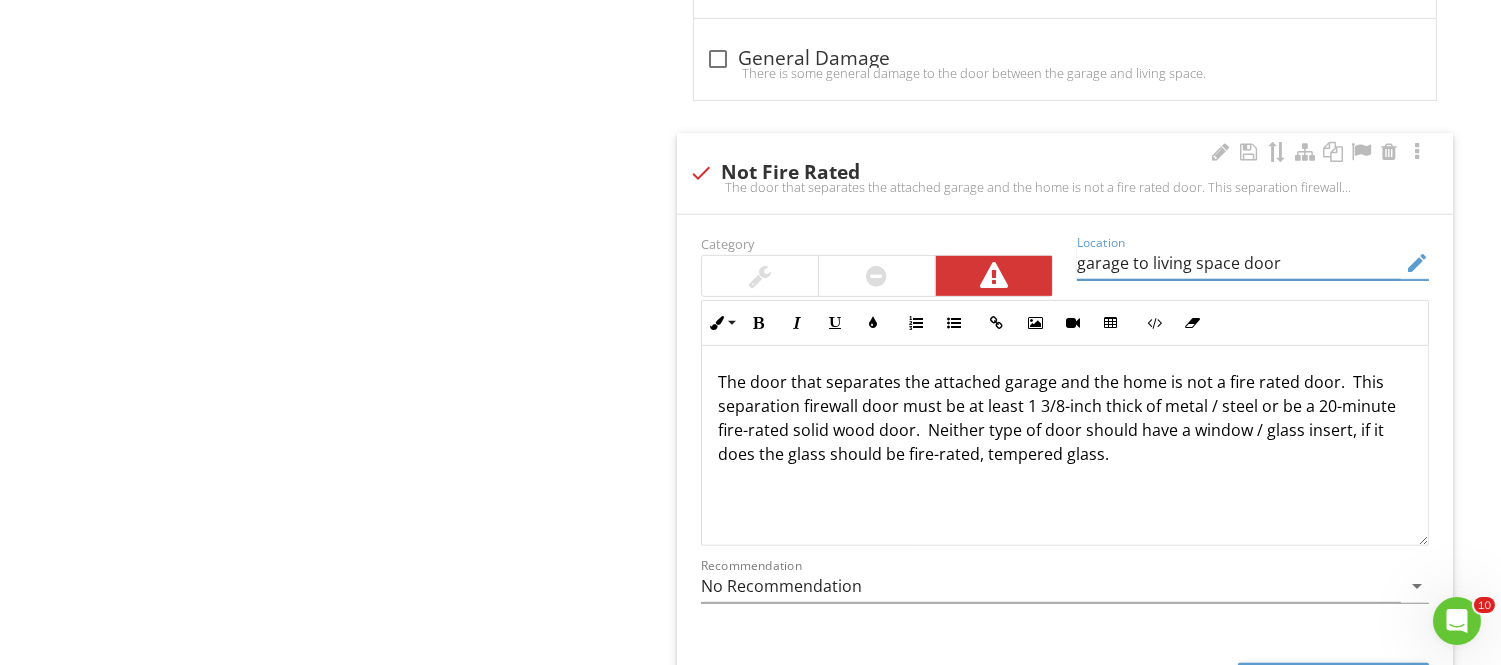 type on "garage to living space door" 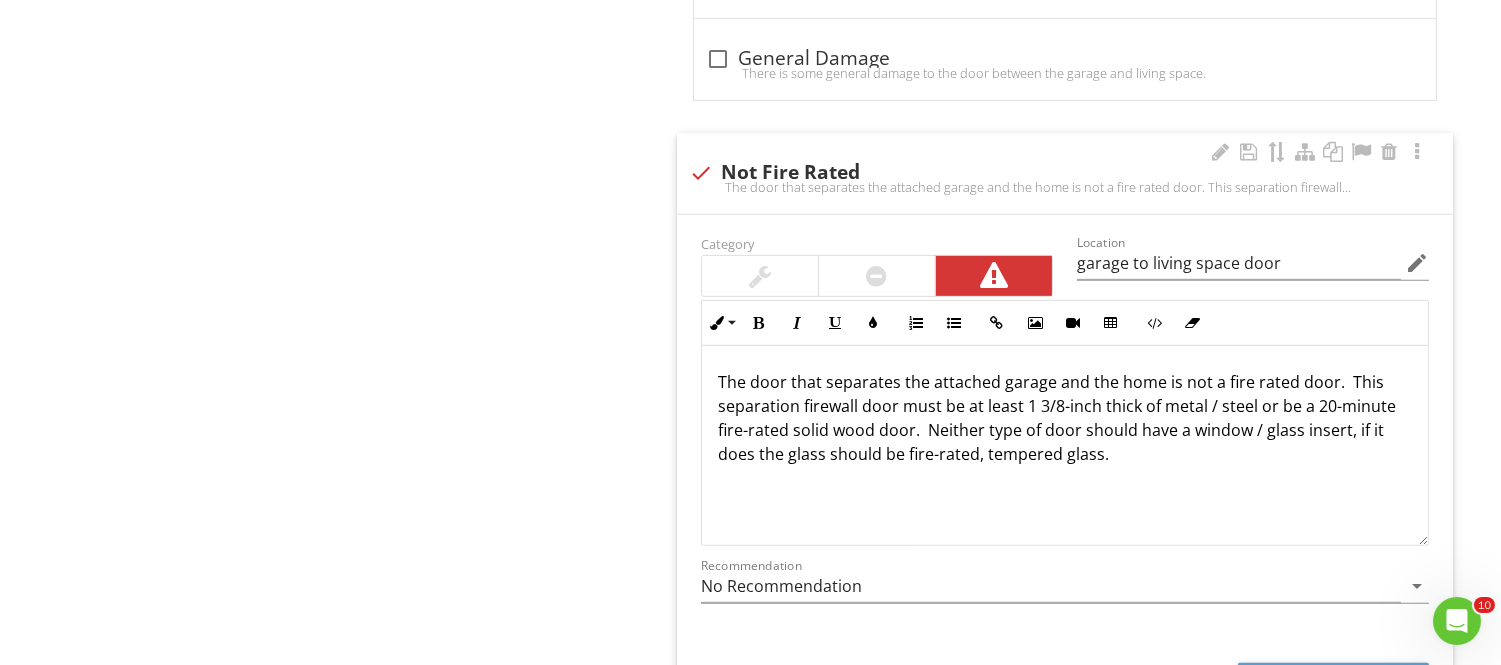 click on "The door that separates the attached garage and the home is not a fire rated door.  This separation firewall door must be at least 1 3/8-inch thick of metal / steel or be a 20-minute fire-rated solid wood door.  Neither type of door should have a window / glass insert, if it does the glass should be fire-rated, tempered glass." at bounding box center [1065, 418] 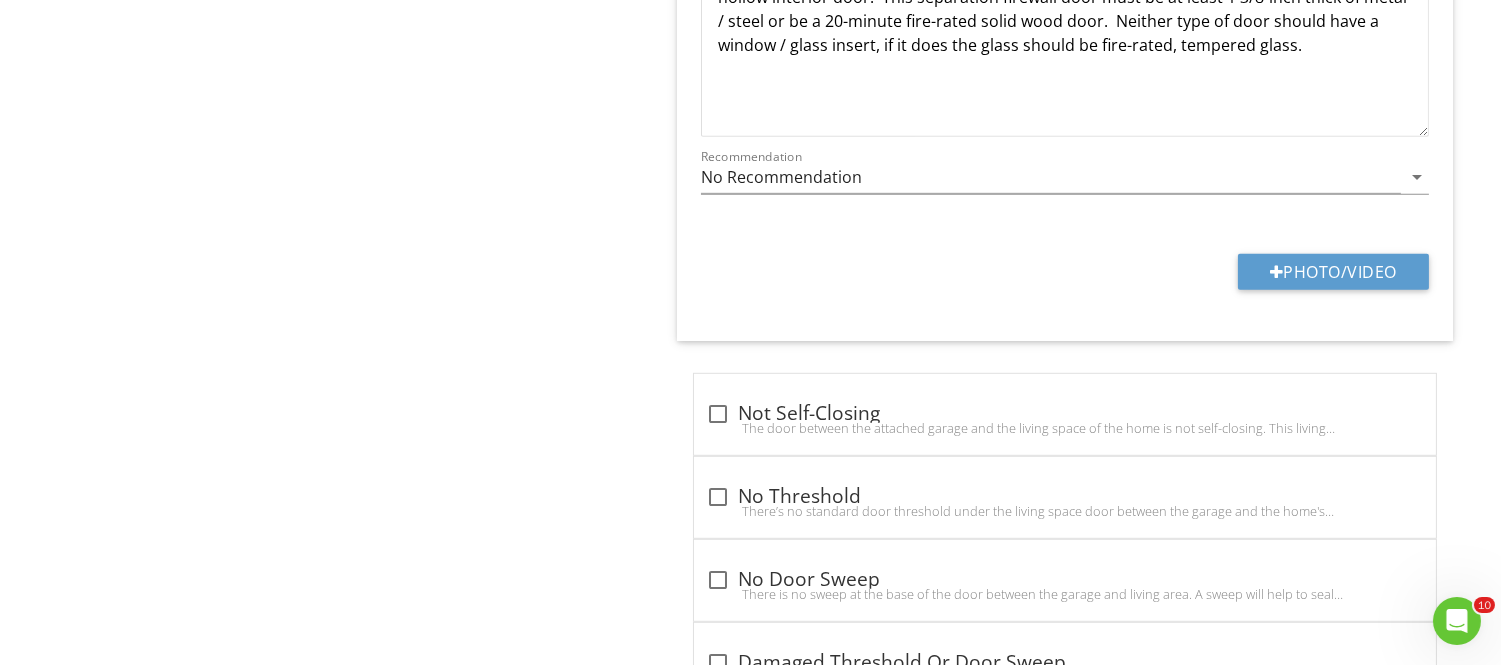 scroll, scrollTop: 2302, scrollLeft: 0, axis: vertical 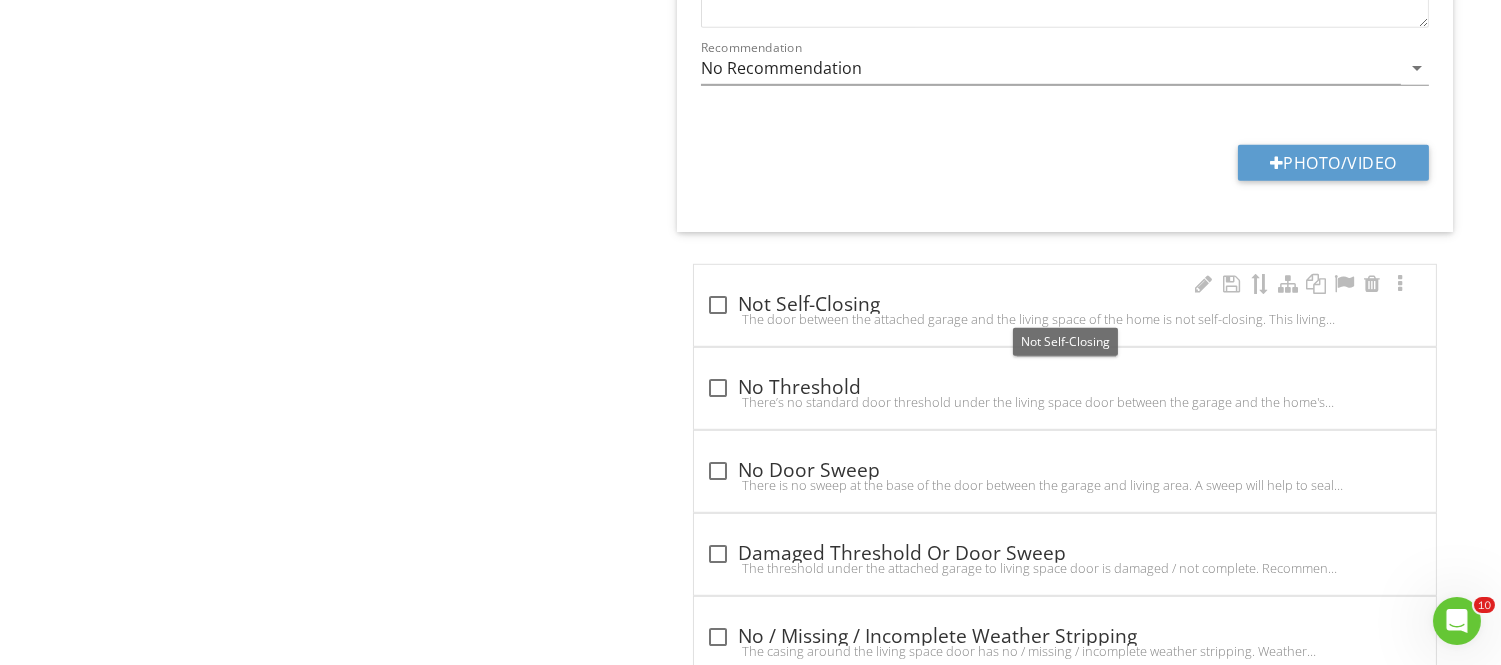 click at bounding box center (718, 305) 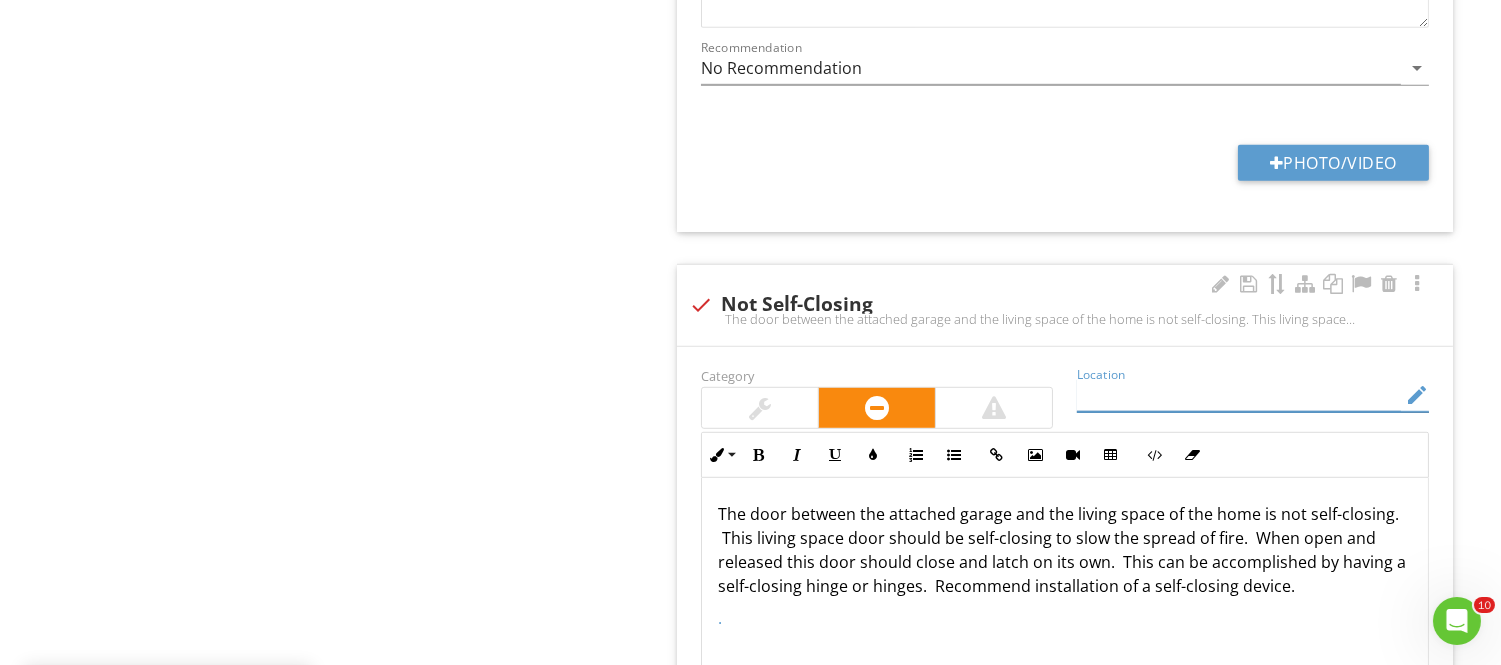 click at bounding box center [1239, 395] 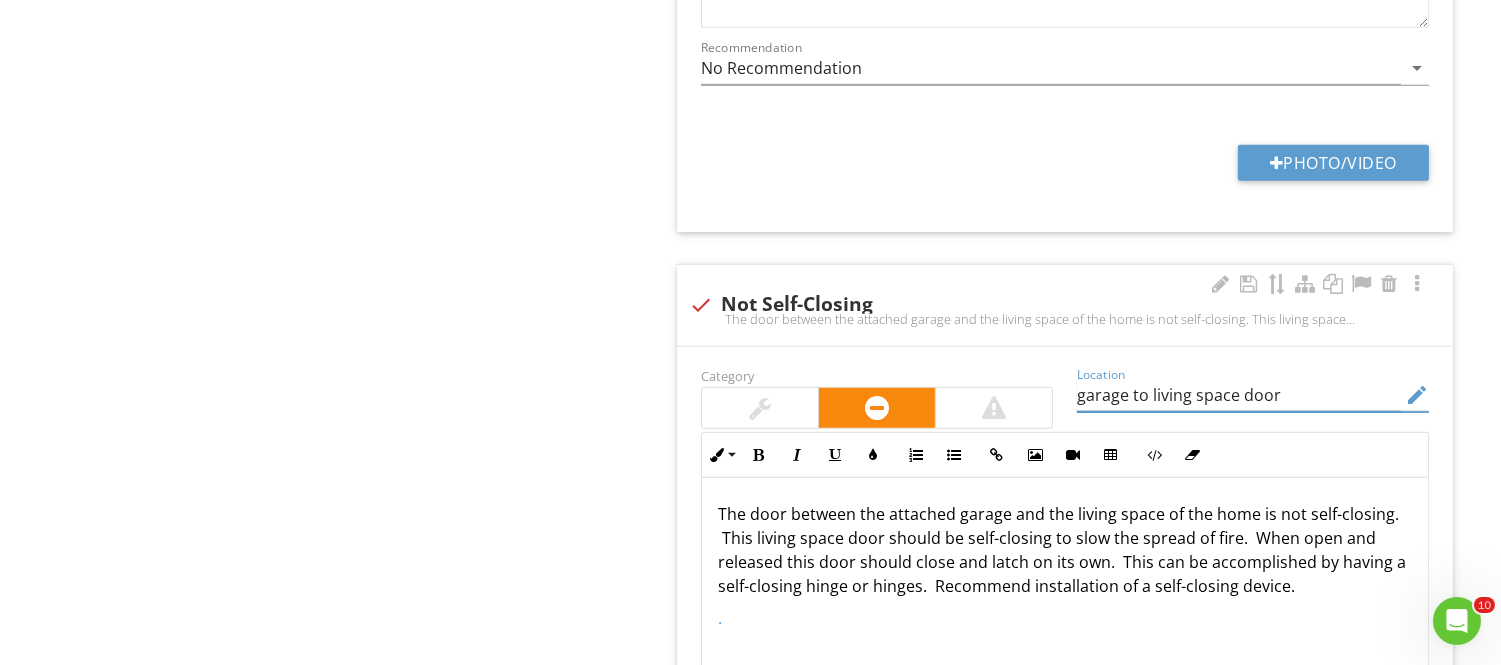 type on "garage to living space door" 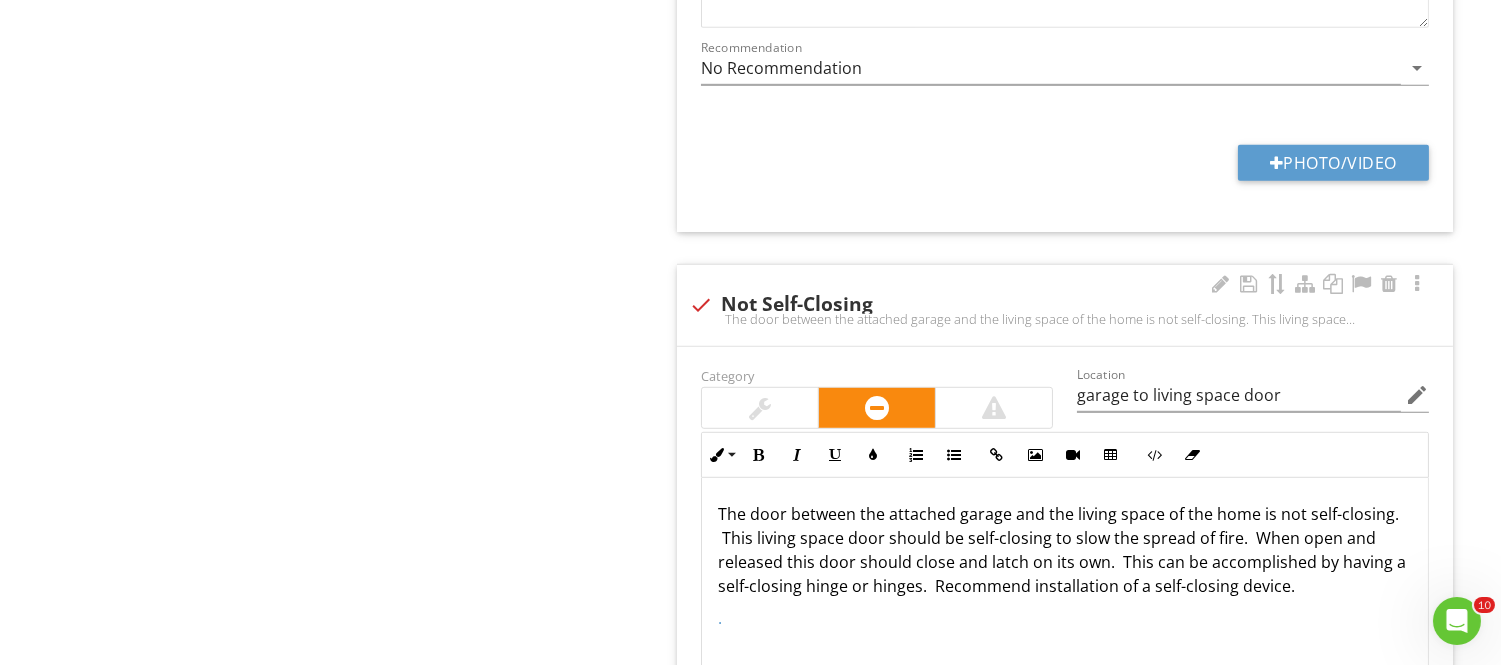 click on "The door between the attached garage and the living space of the home is not self-closing.  This living space door should be self-closing to slow the spread of fire.  When open and released this door should close and latch on its own.  This can be accomplished by having a self-closing hinge or hinges.  Recommend installation of a self-closing device." at bounding box center [1065, 550] 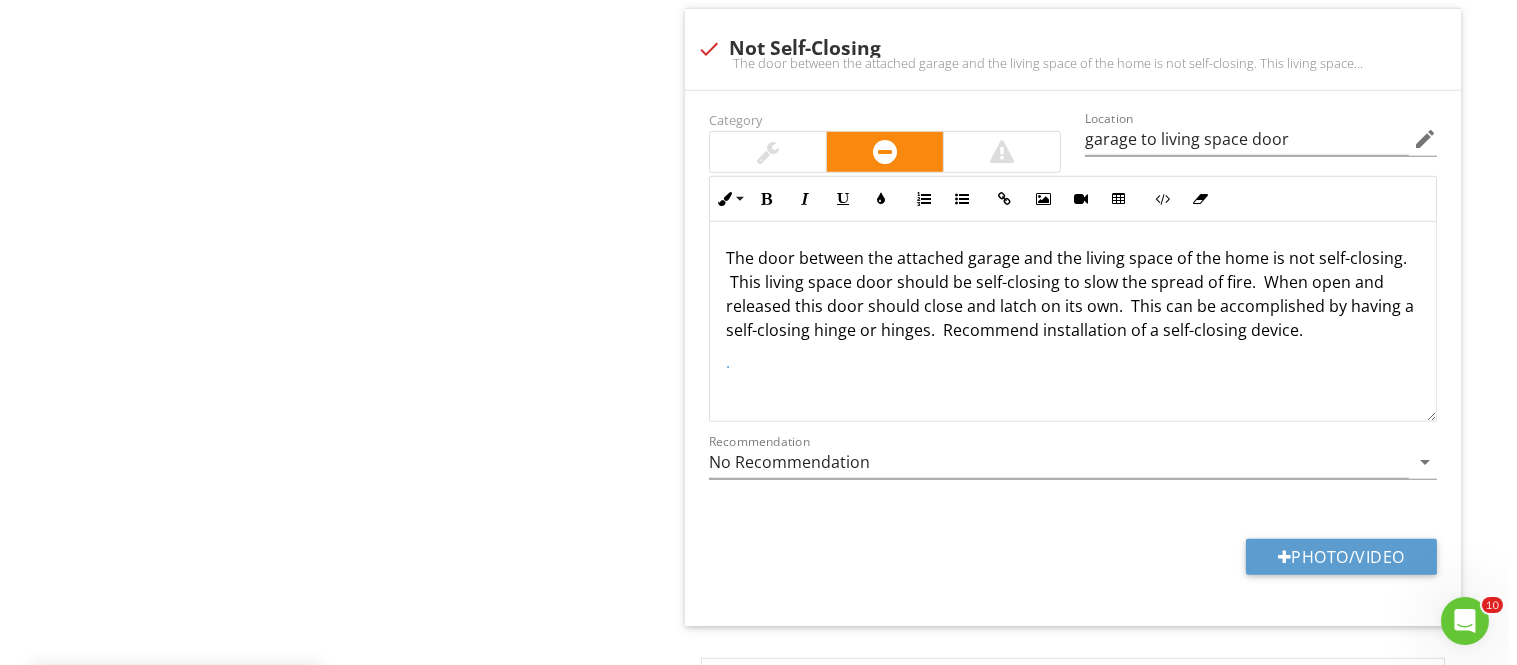 scroll, scrollTop: 2601, scrollLeft: 0, axis: vertical 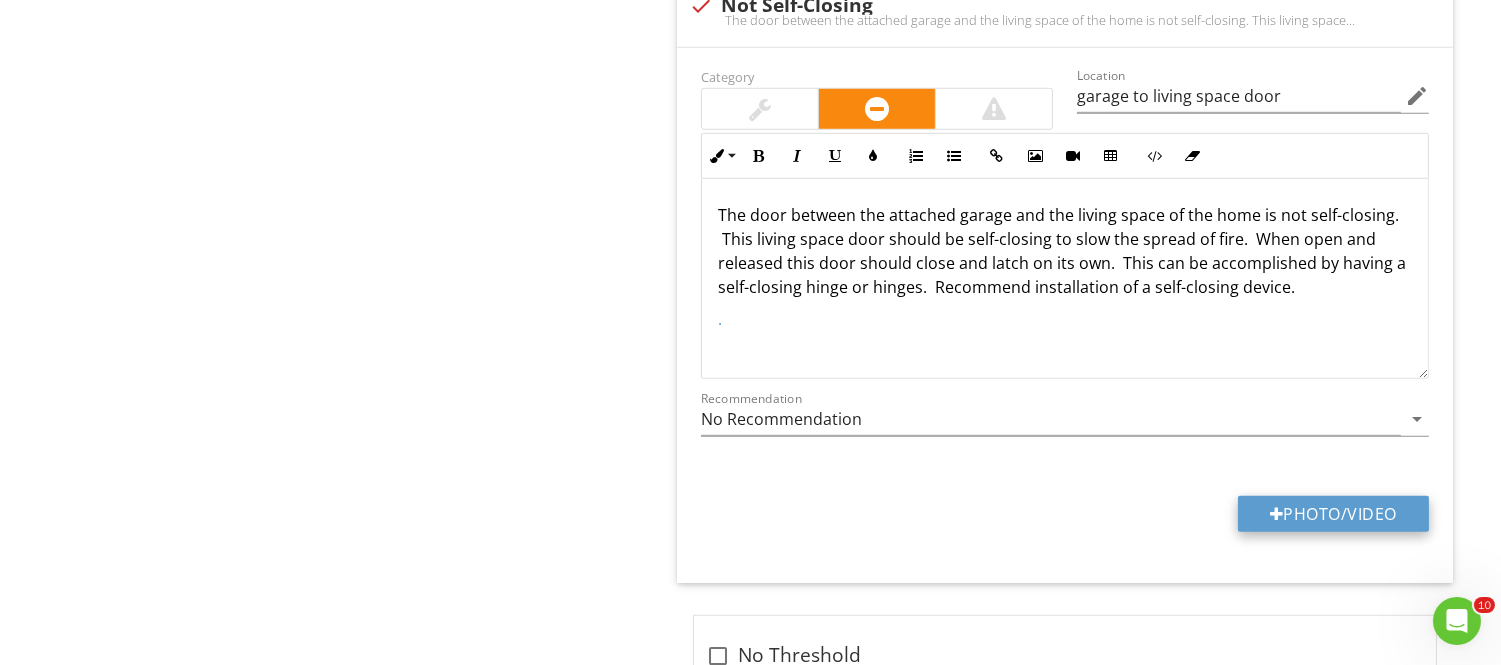 click on "Photo/Video" at bounding box center (1333, 514) 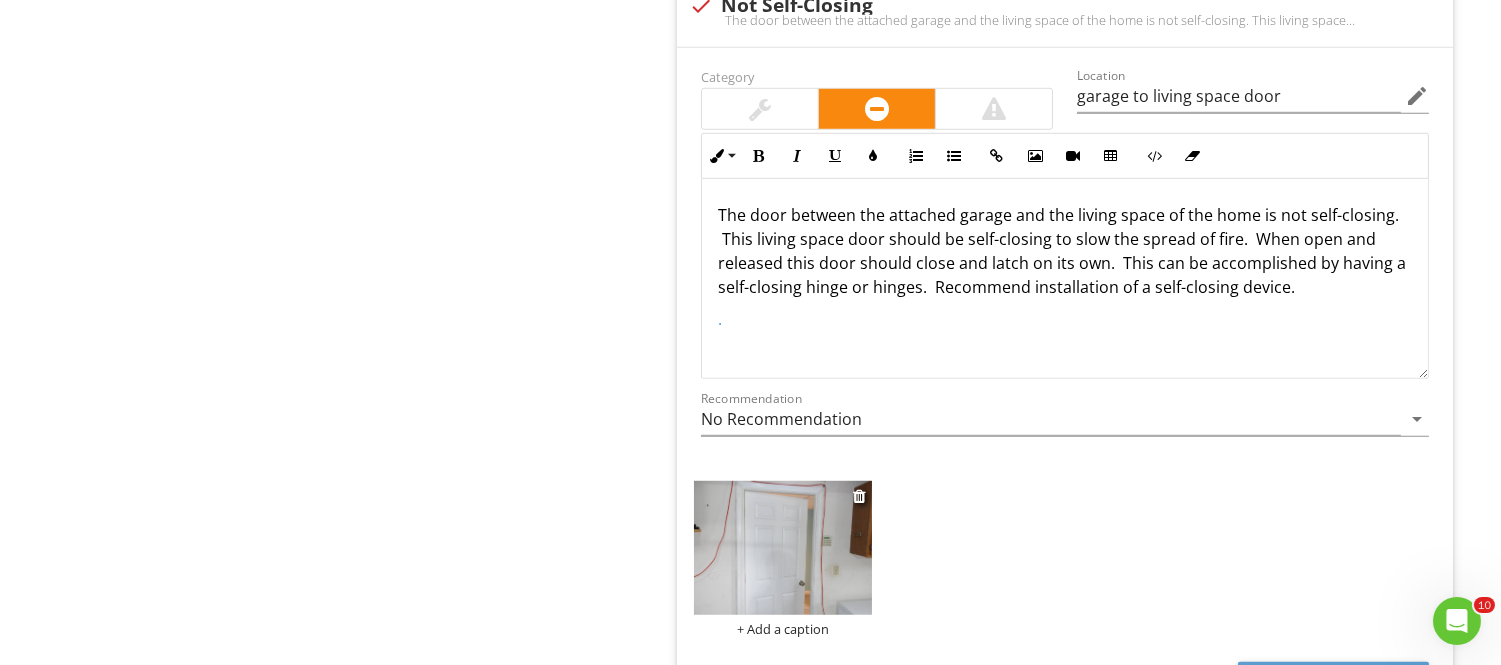 click on "+ Add a caption" at bounding box center (783, 629) 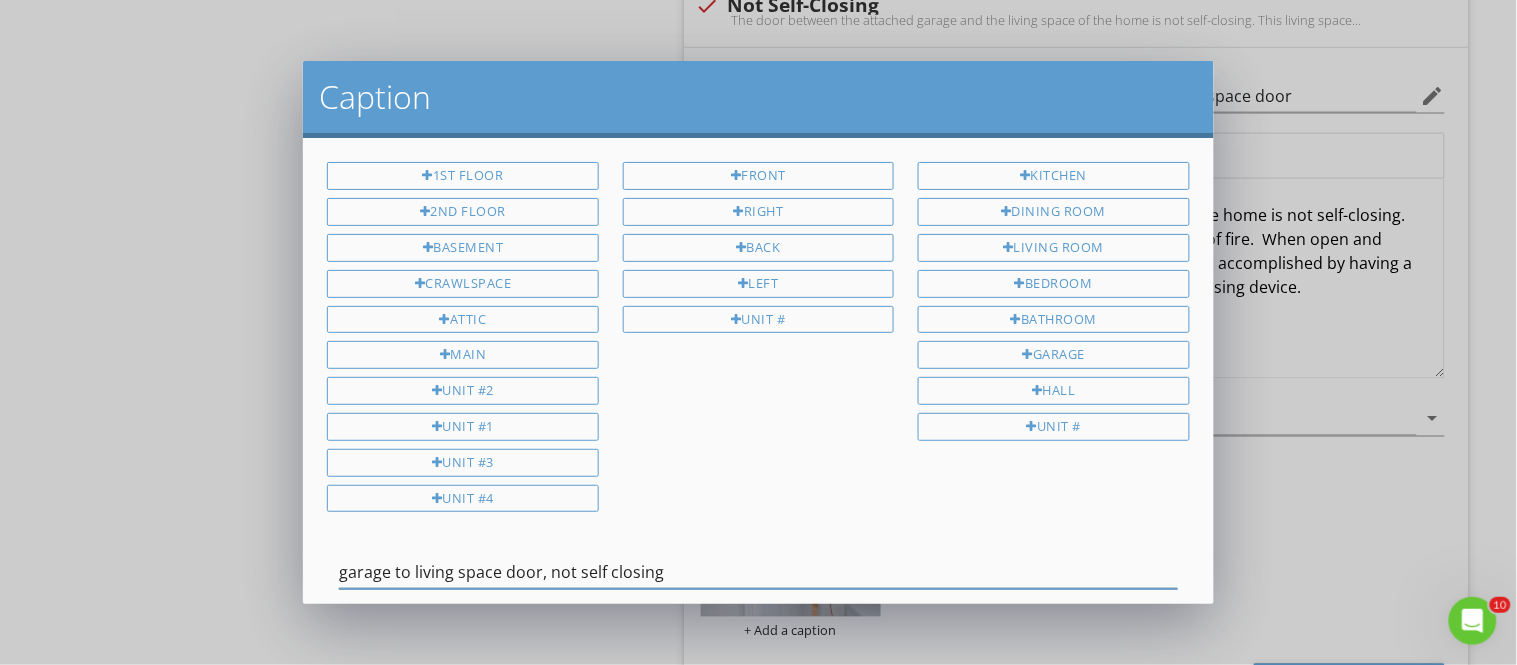 type on "garage to living space door, not self closing" 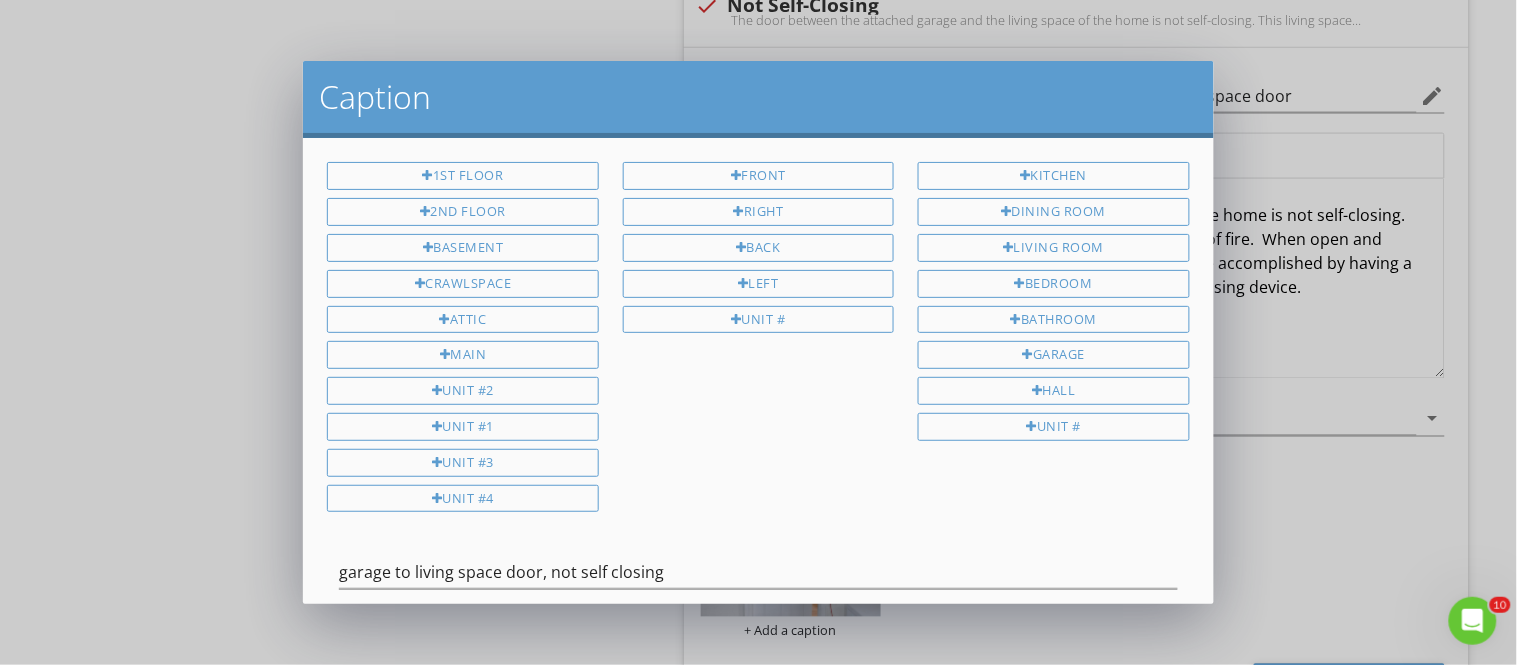 click on "1st Floor
2nd Floor
Basement
Crawlspace
Attic
Main
Unit #2
Unit #1
Unit #3
Unit #4
Front
Right
Back
Left
Unit #
Kitchen
Dining Room
Living Room
Bedroom
Bathroom
Garage
Hall
Unit #
garage to living space door, not self closing    Save Caption     Cancel" at bounding box center (758, 371) 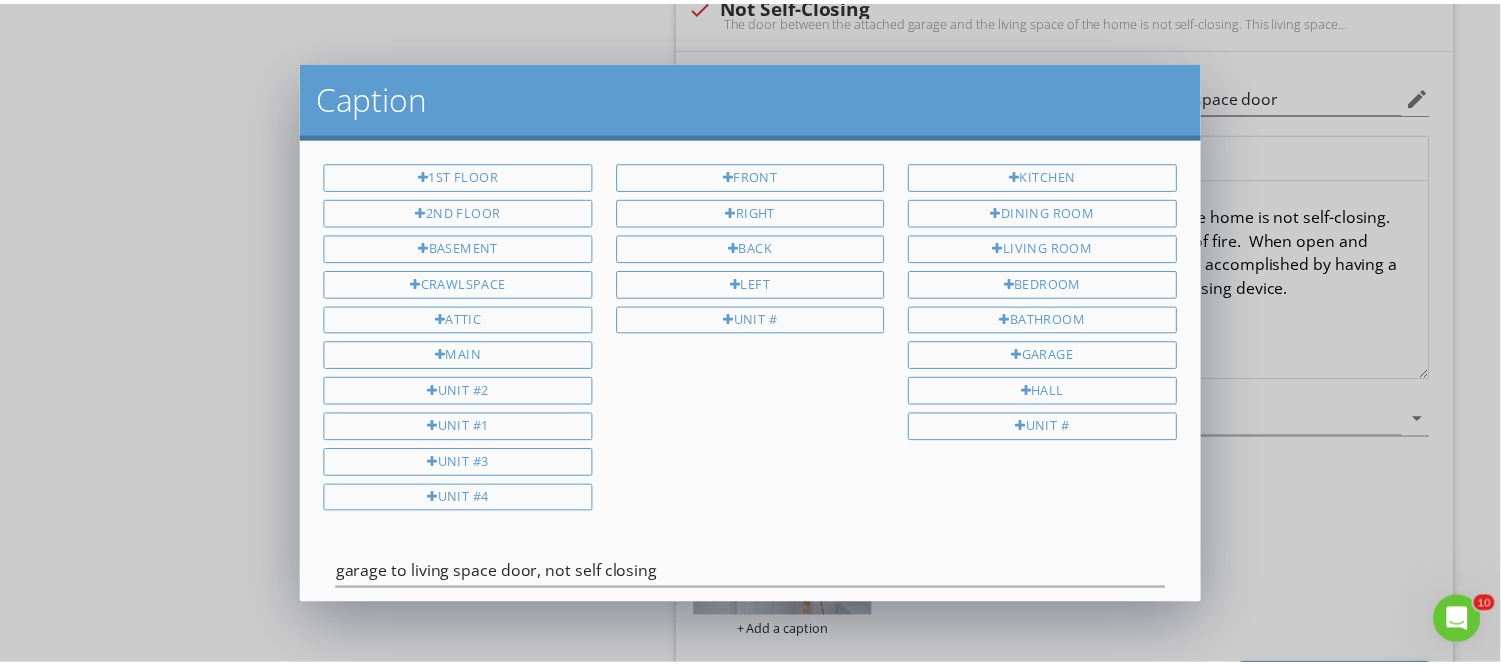 scroll, scrollTop: 120, scrollLeft: 0, axis: vertical 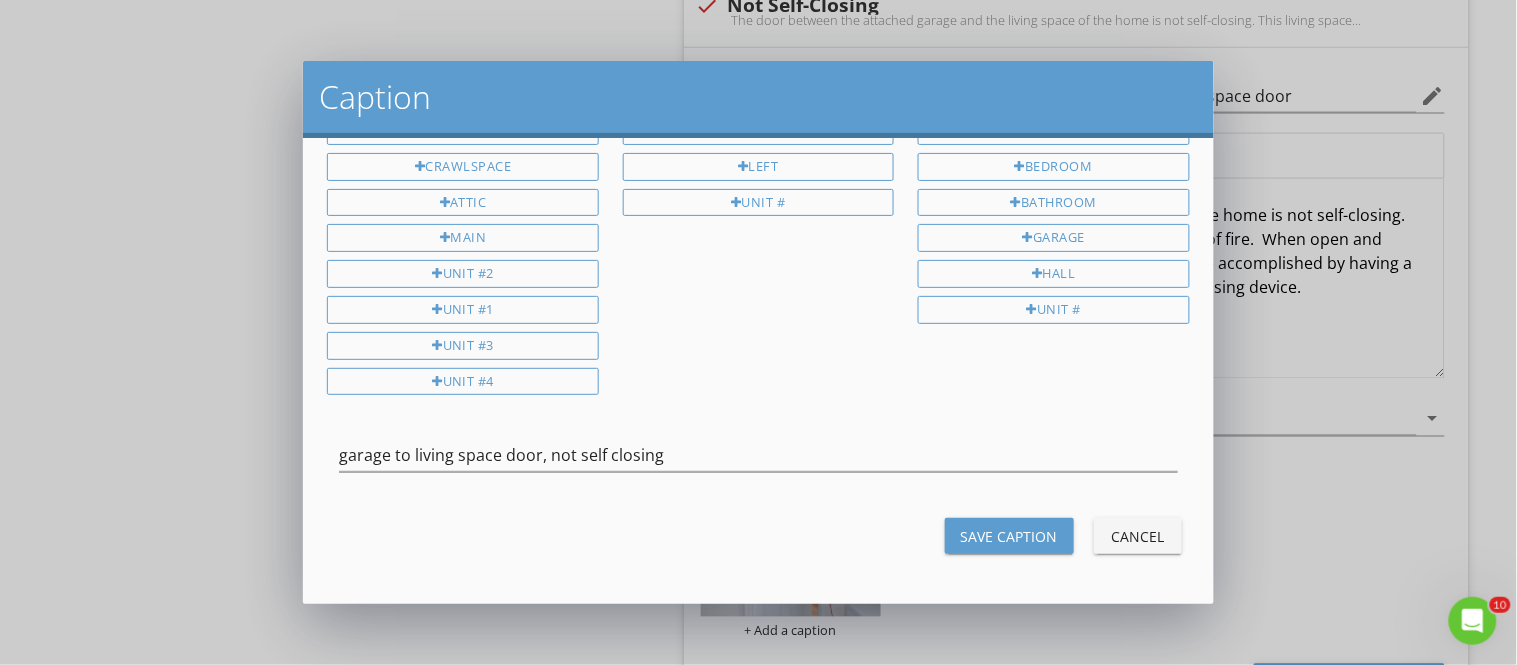 click on "Save Caption" at bounding box center (1009, 536) 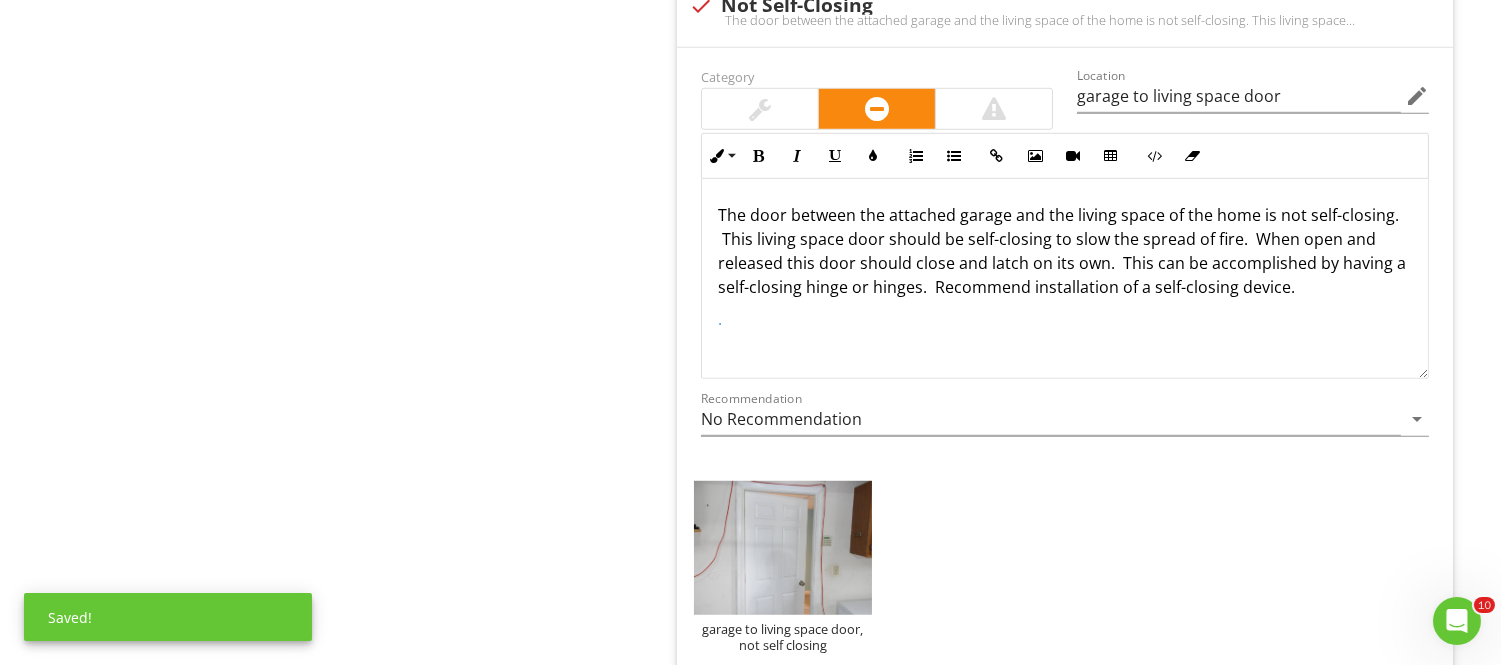 click on "garage to living space door, not self closing" at bounding box center [1065, 567] 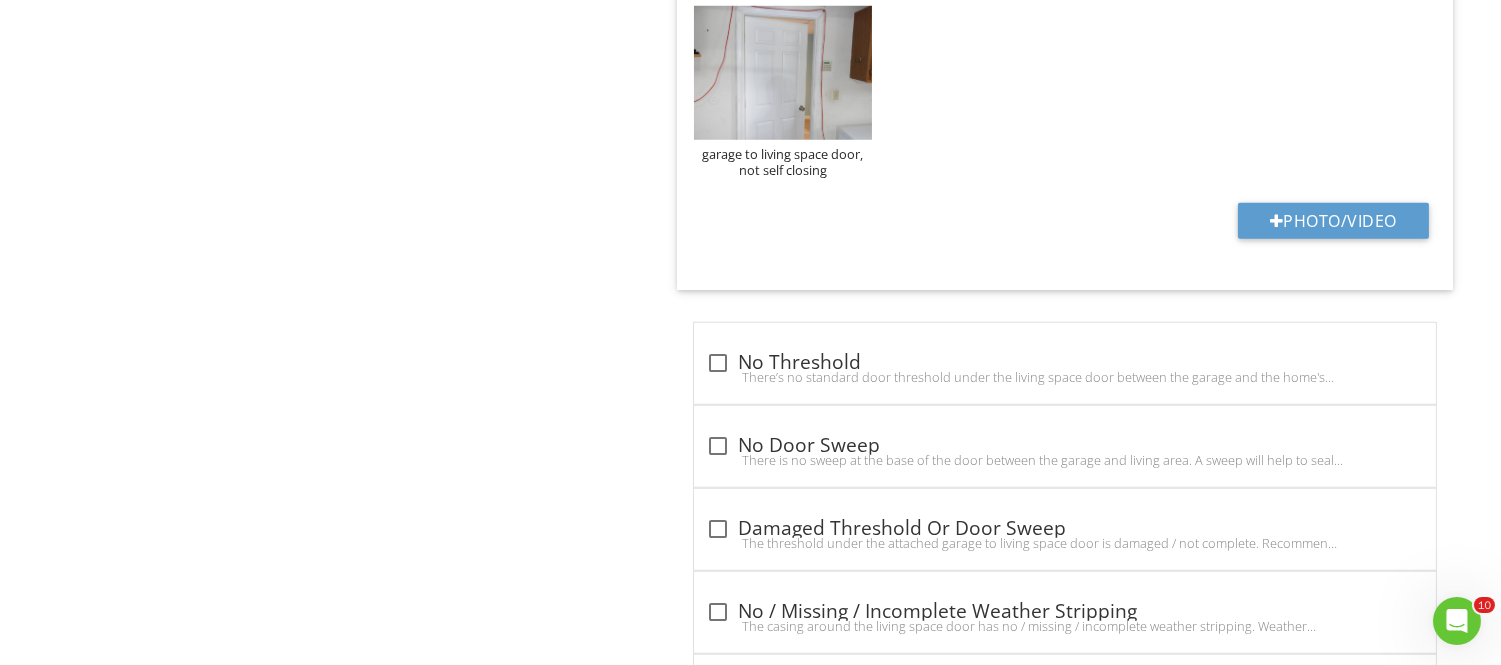 scroll, scrollTop: 3084, scrollLeft: 0, axis: vertical 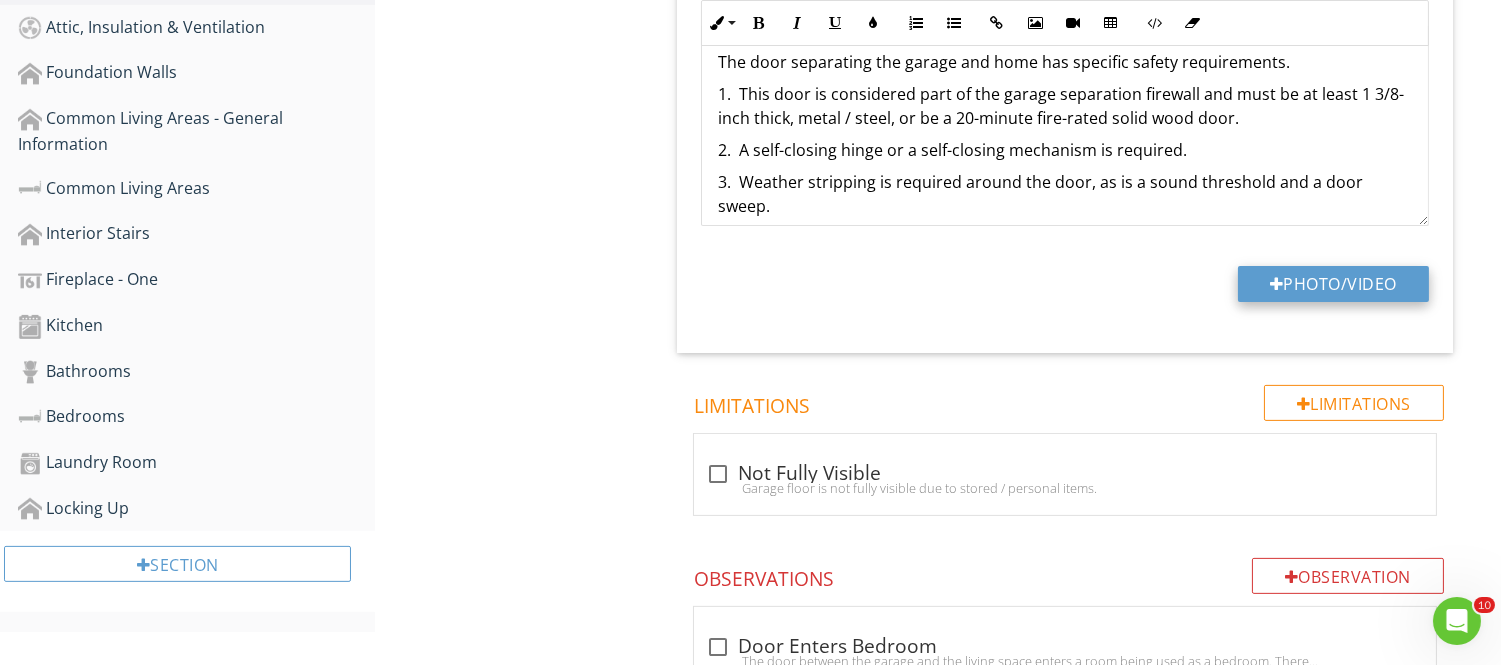 click on "Photo/Video" at bounding box center [1333, 284] 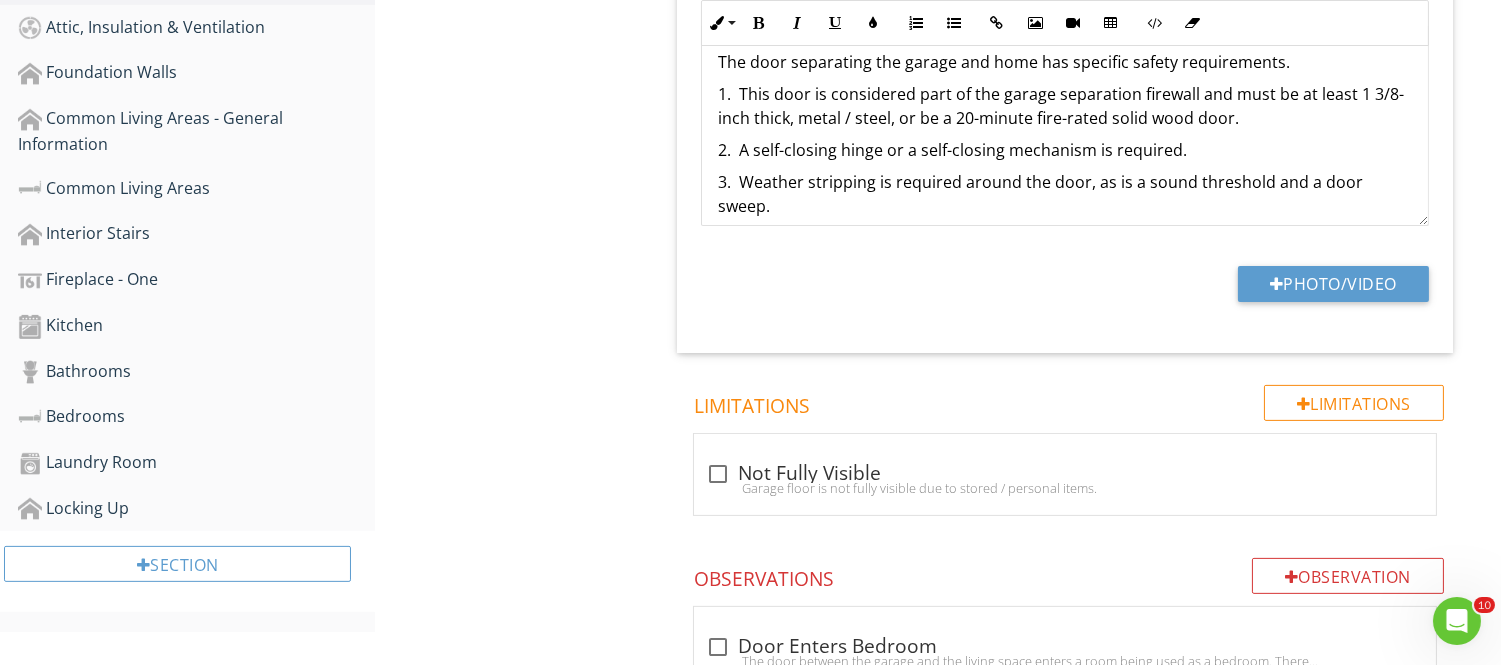 click on "Attached / Drive Under Garage
General
Ceiling / Walls
Door To Living Space
Dryer Venting
Electrical
Floor
Foundation Walls
HVAC Duct Work
Insulation
Stairs Between Garage And Living Space
Structure
Vehicle Door
Under-Stair Protection
Windows
Item
Door To Living Space
IN   Inspected NI   Not Inspected NP   Not Present D   Deficiency
Info
Information
Door Type / Modifications
check_box_outline_blank Solid Wood   check_box_outline_blank Metal   check_box_outline_blank" at bounding box center [938, 1075] 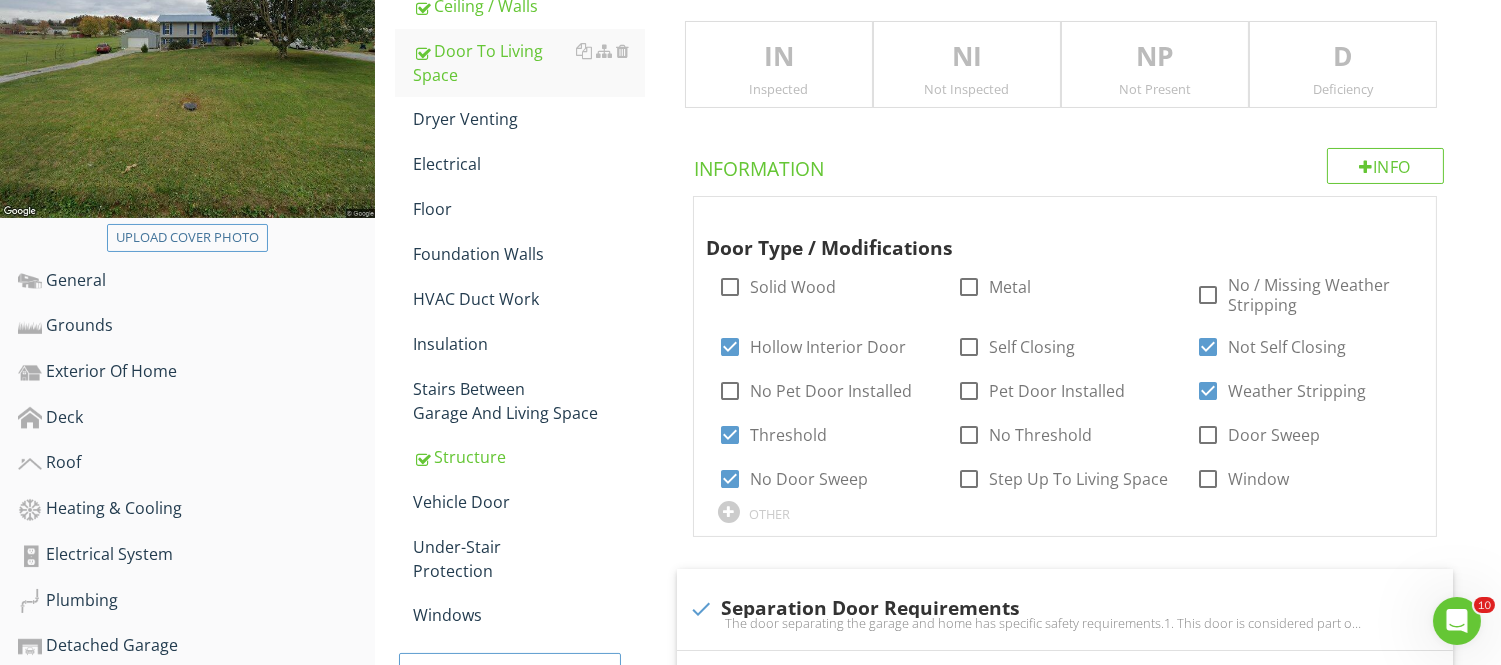 scroll, scrollTop: 314, scrollLeft: 0, axis: vertical 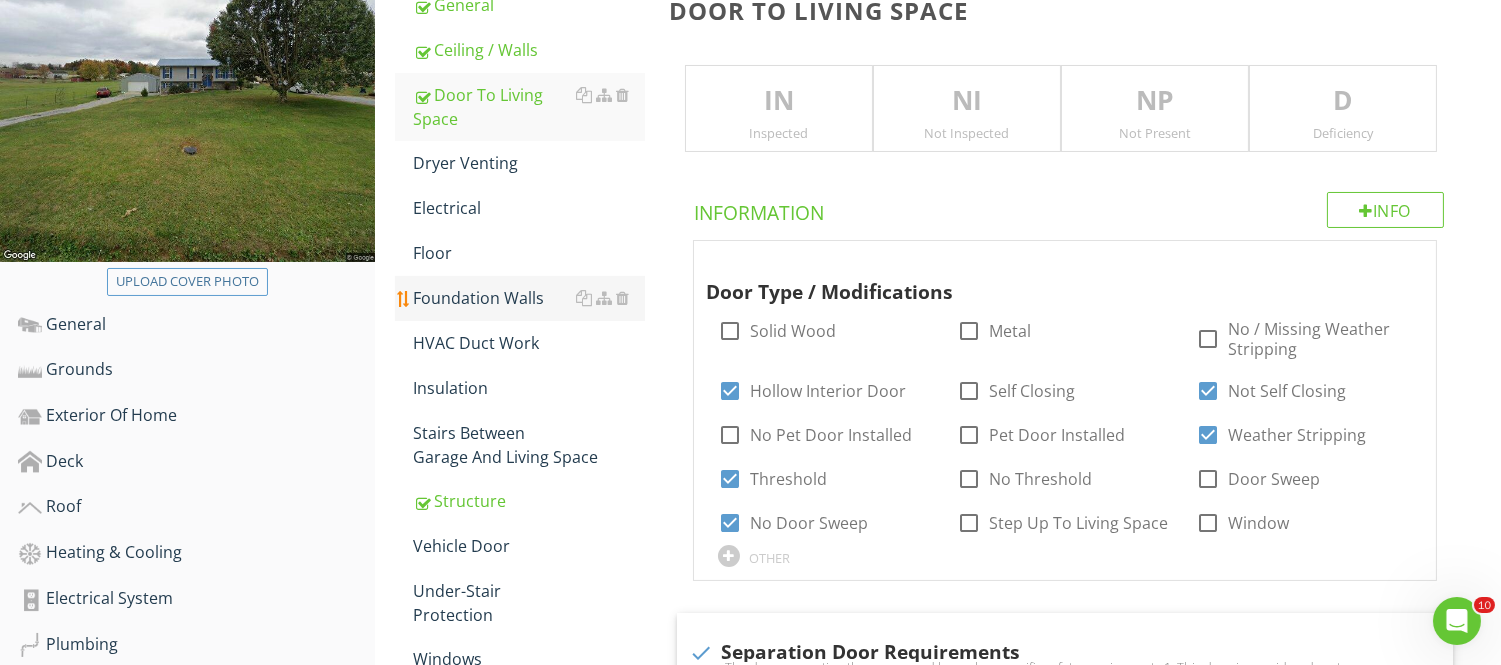 click on "Foundation Walls" at bounding box center [528, 298] 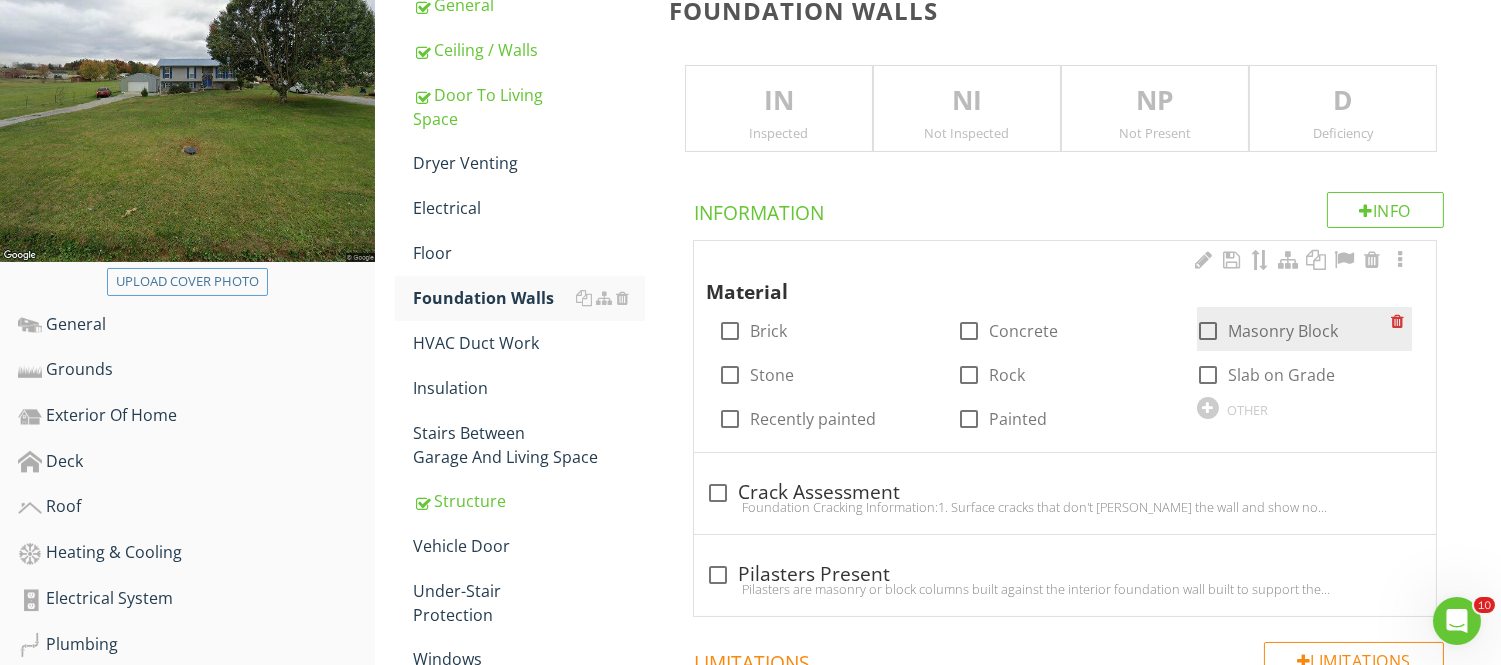 click at bounding box center (1209, 331) 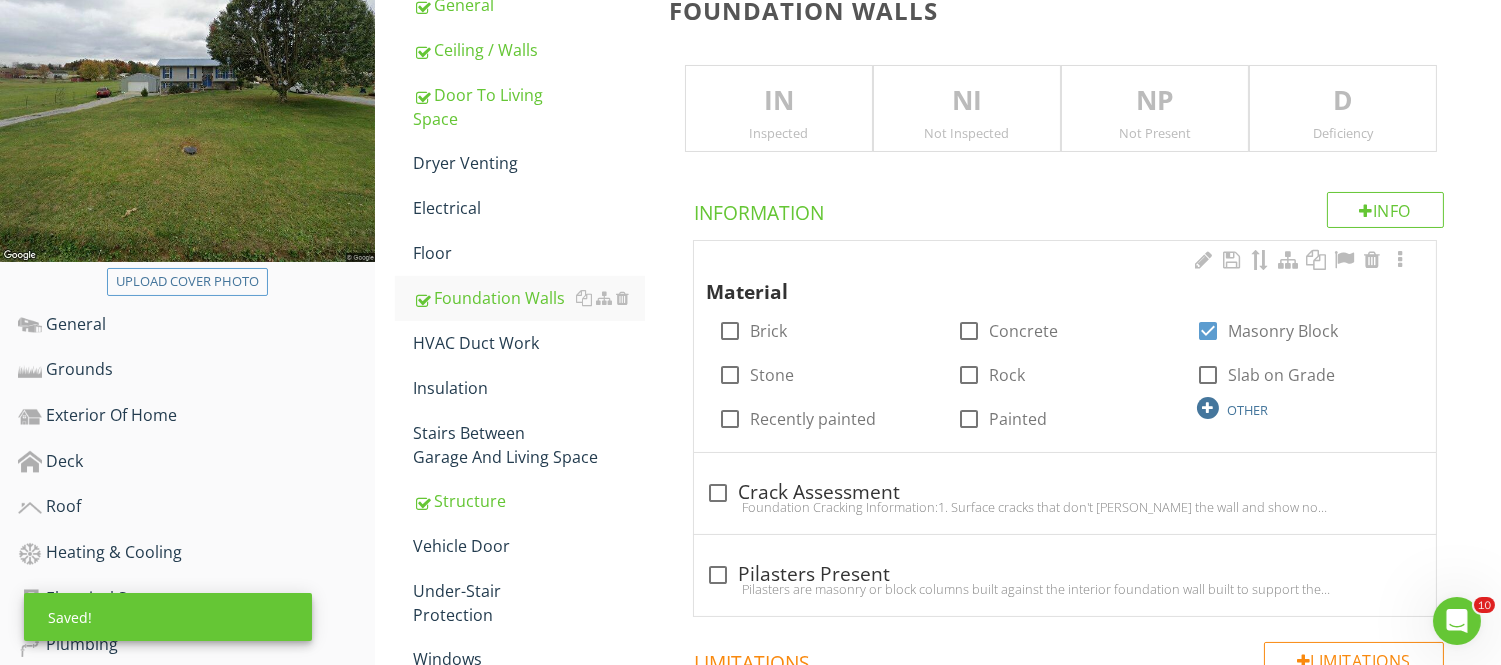 click at bounding box center (1208, 408) 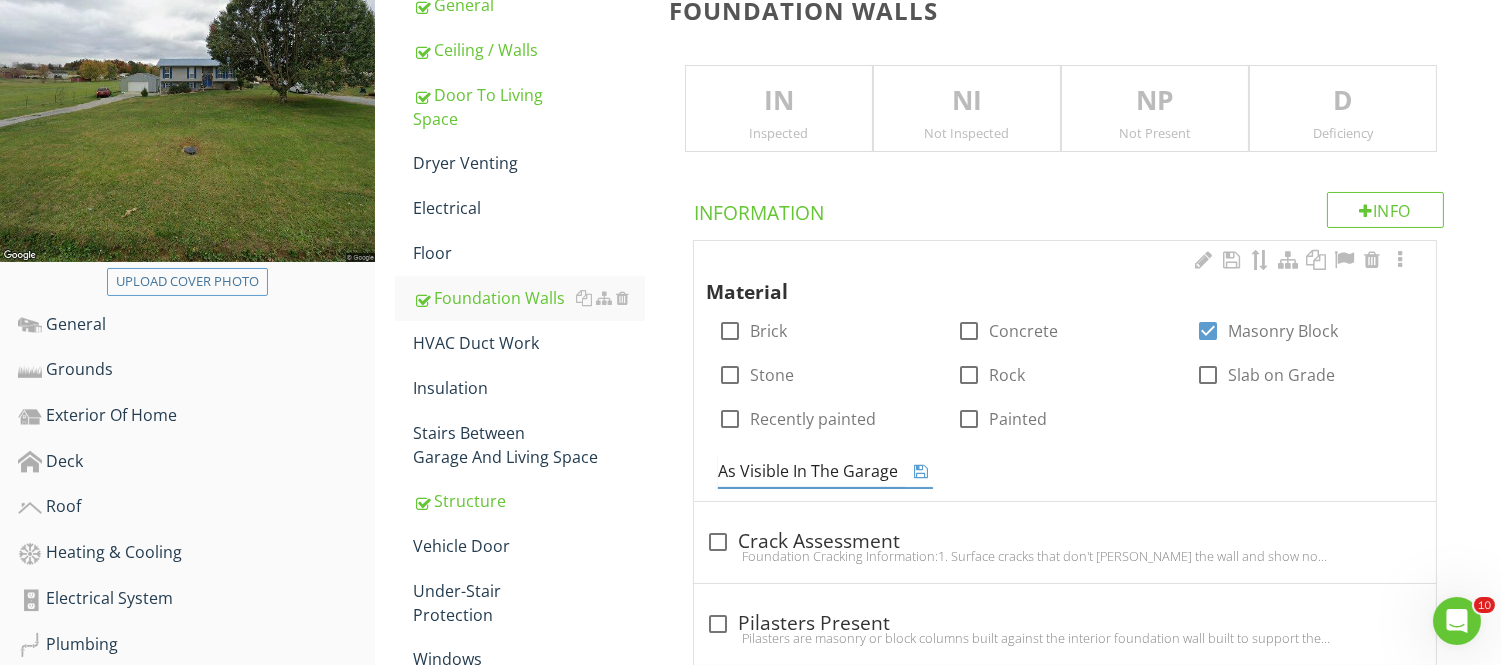 type on "As Visible In The Garage" 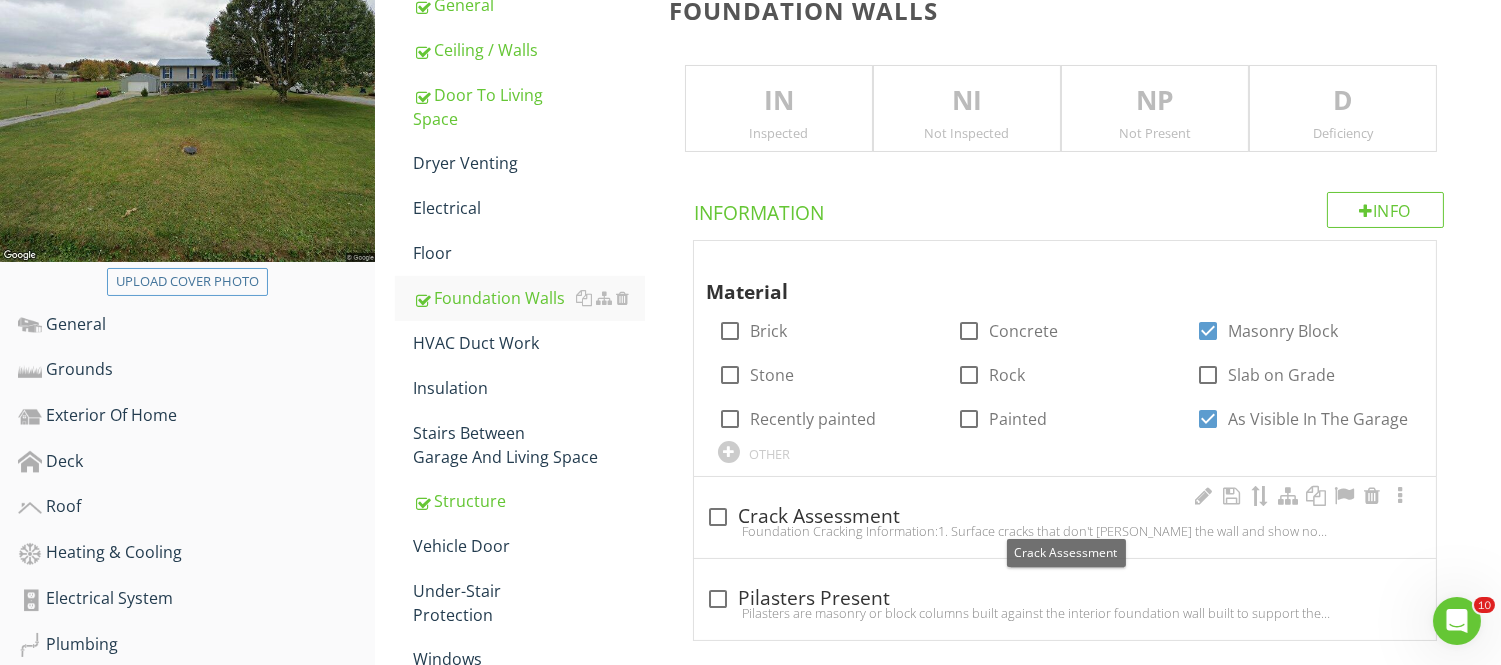 click on "check_box_outline_blank
Crack Assessment" at bounding box center (1065, 517) 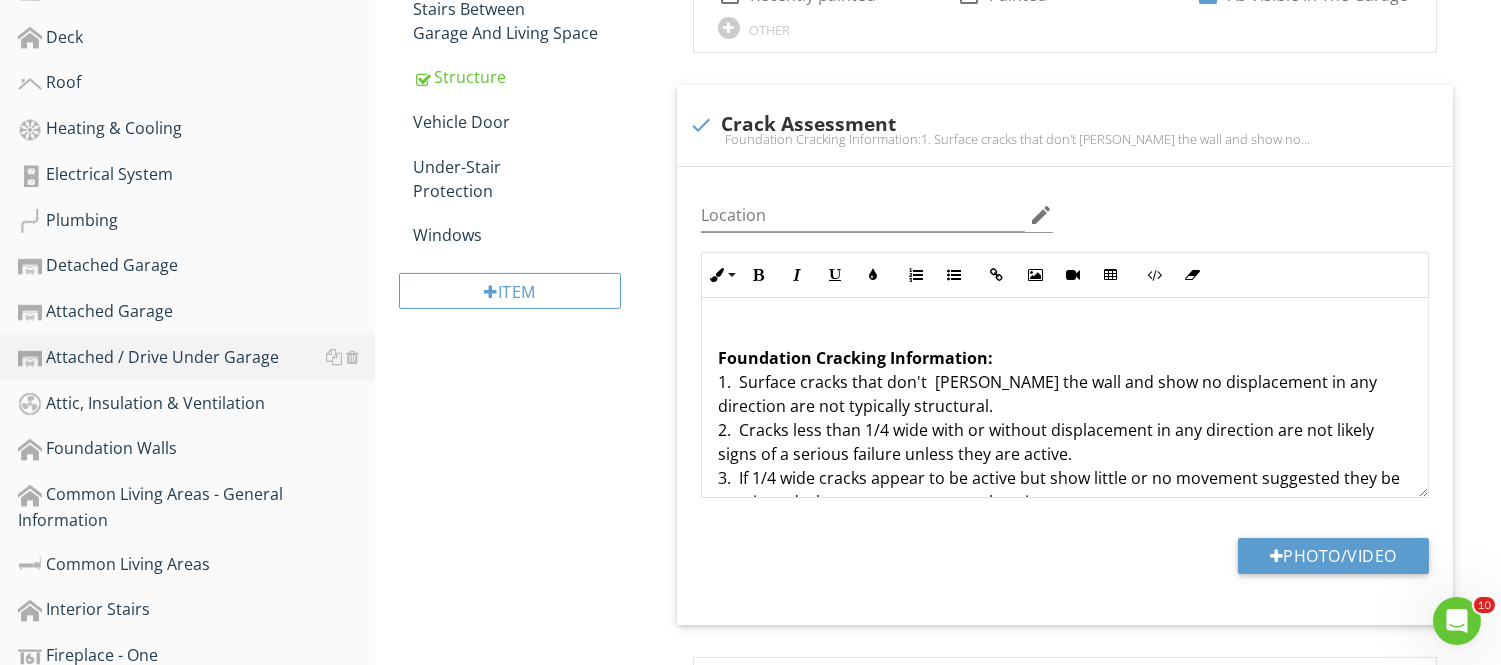 scroll, scrollTop: 756, scrollLeft: 0, axis: vertical 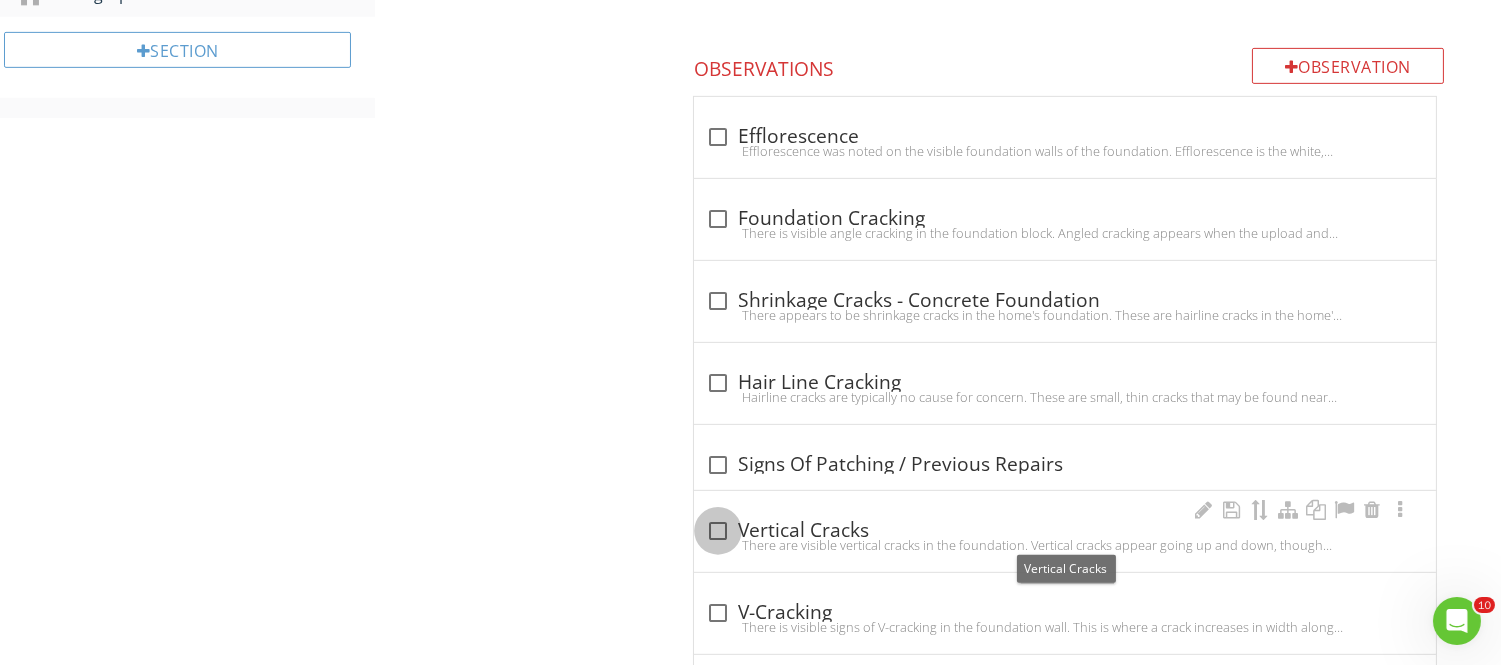 click at bounding box center [718, 531] 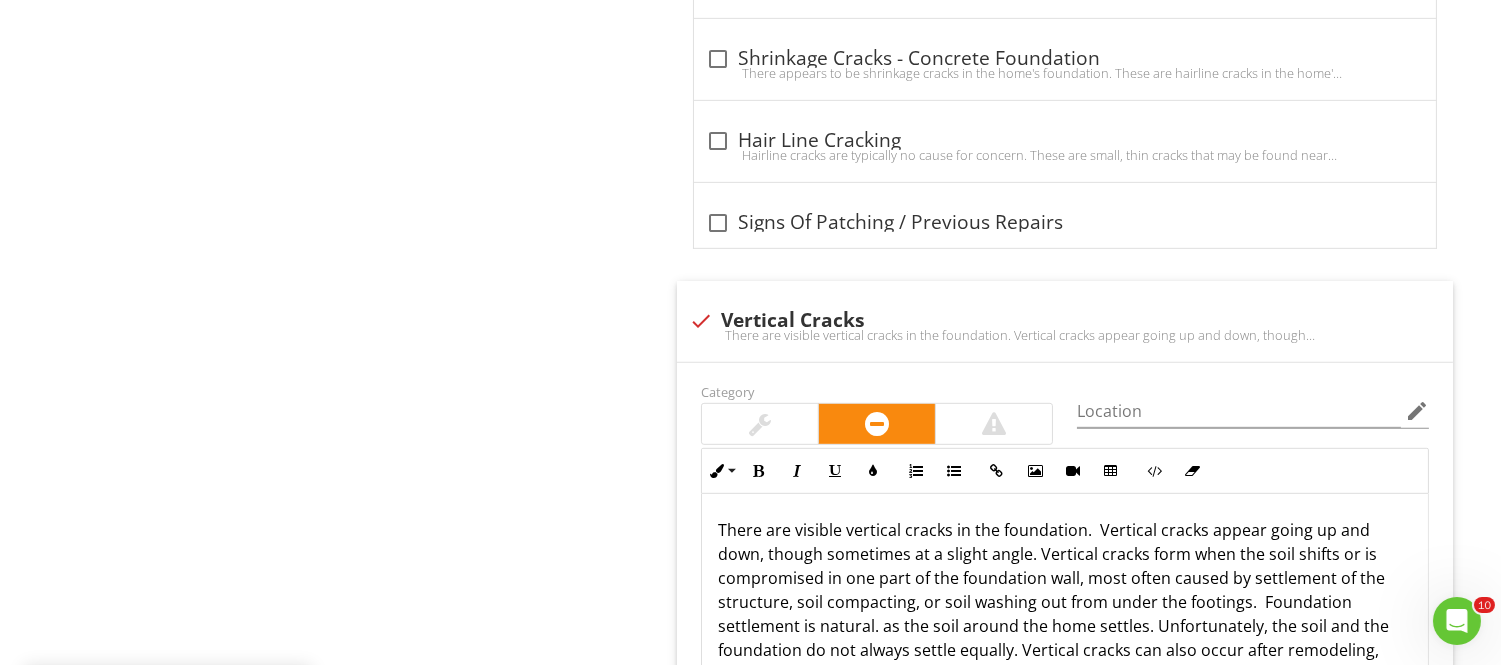 scroll, scrollTop: 1876, scrollLeft: 0, axis: vertical 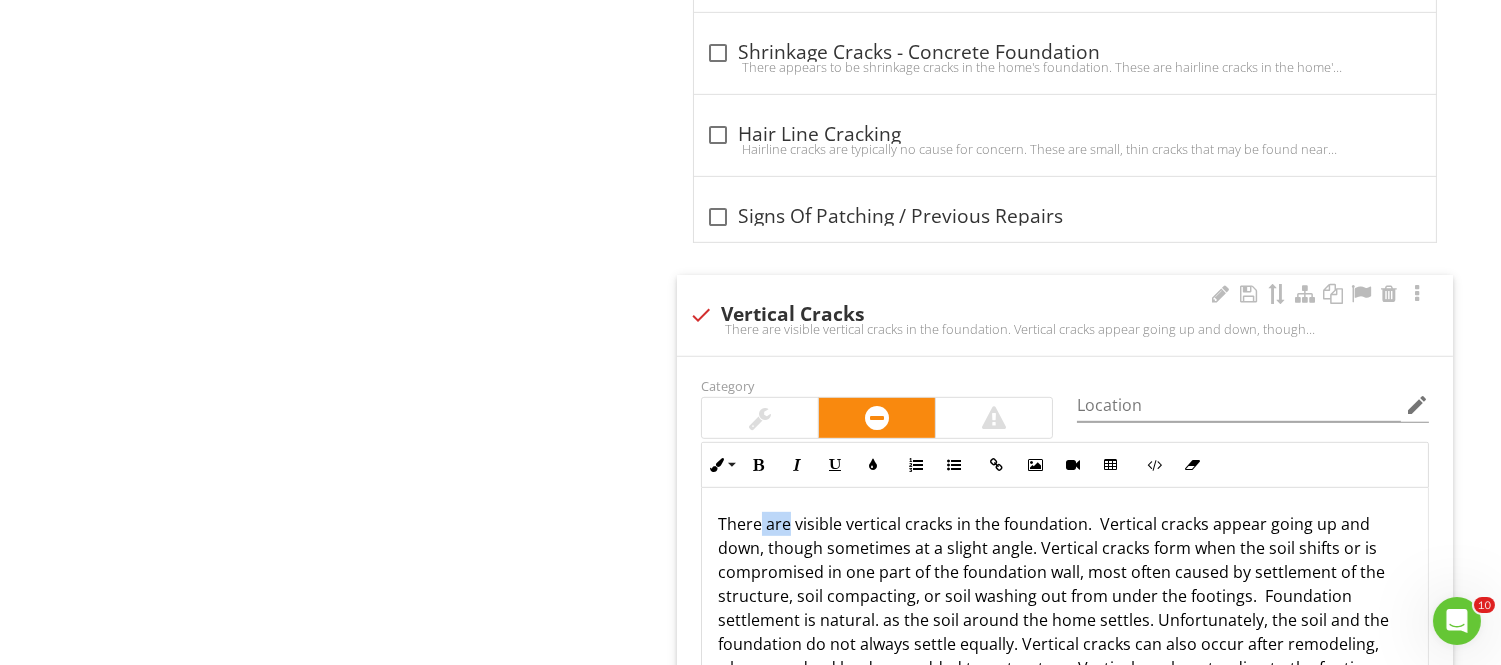 drag, startPoint x: 762, startPoint y: 528, endPoint x: 786, endPoint y: 526, distance: 24.083189 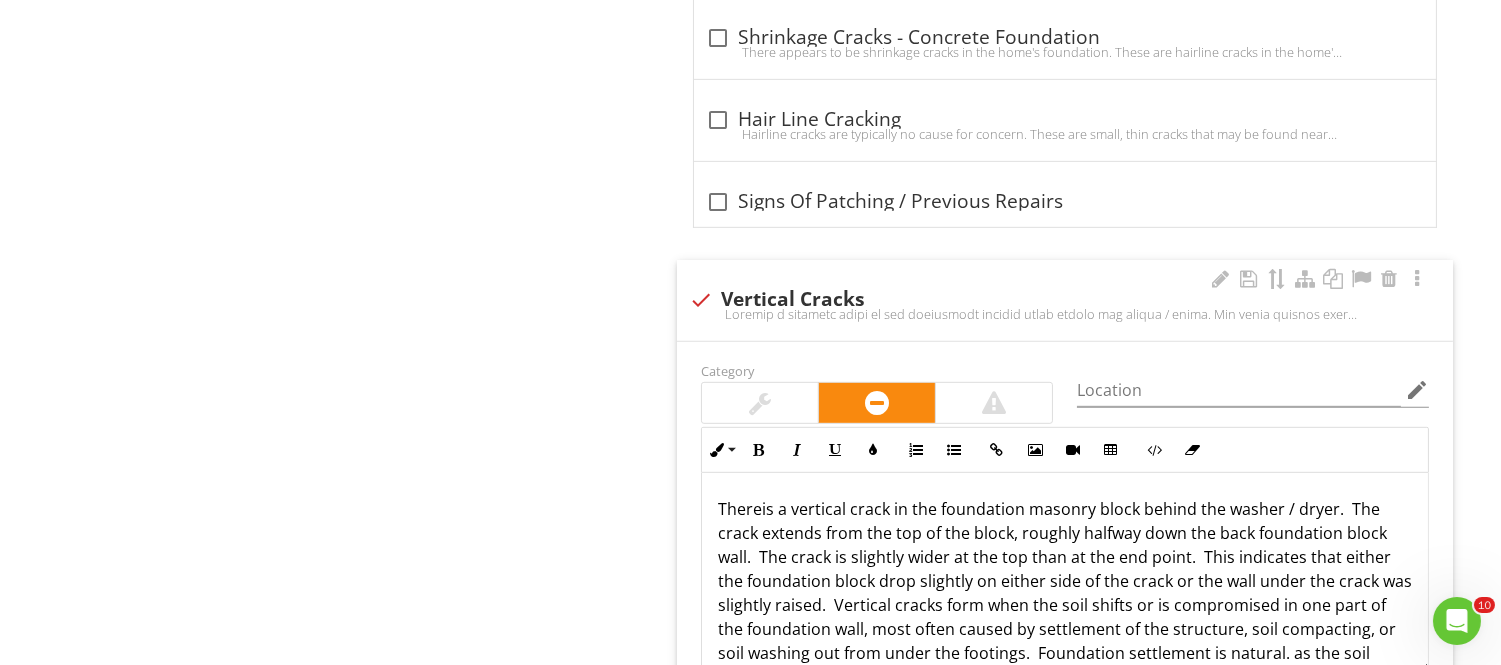scroll, scrollTop: 1898, scrollLeft: 0, axis: vertical 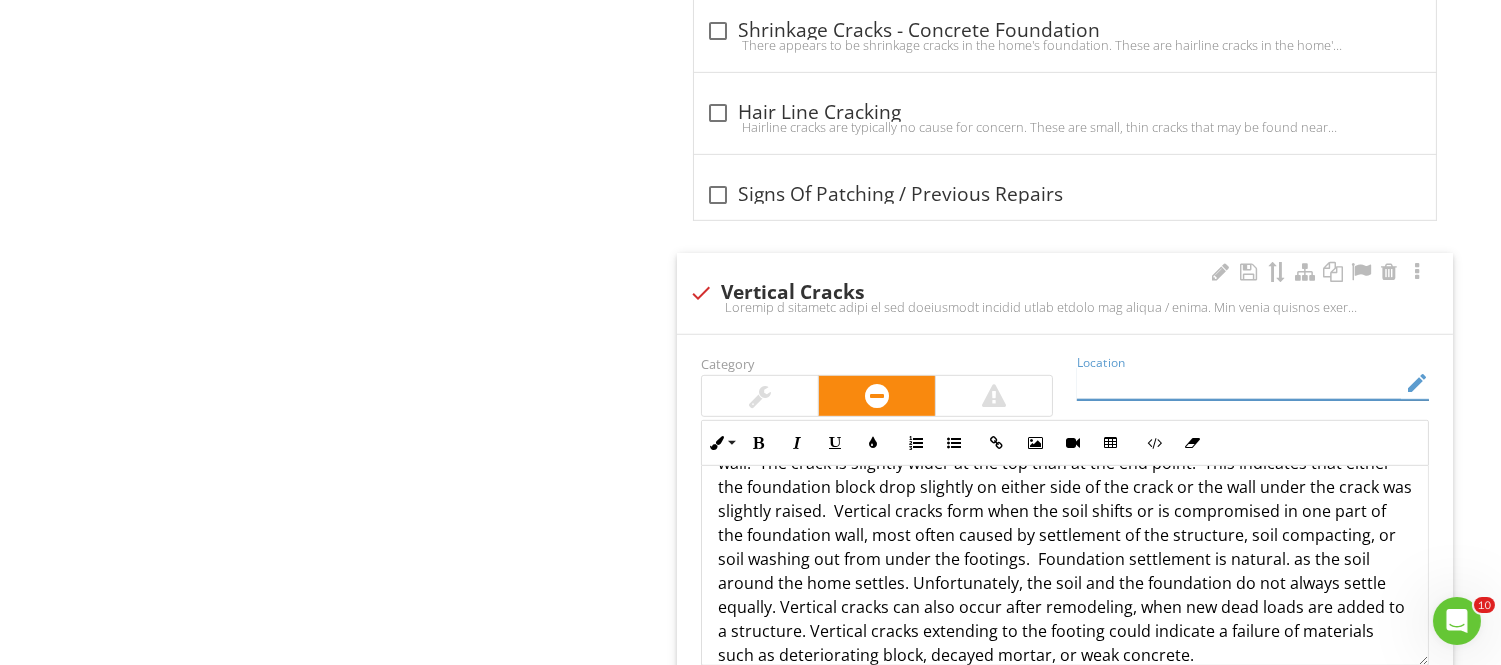 click at bounding box center (1239, 383) 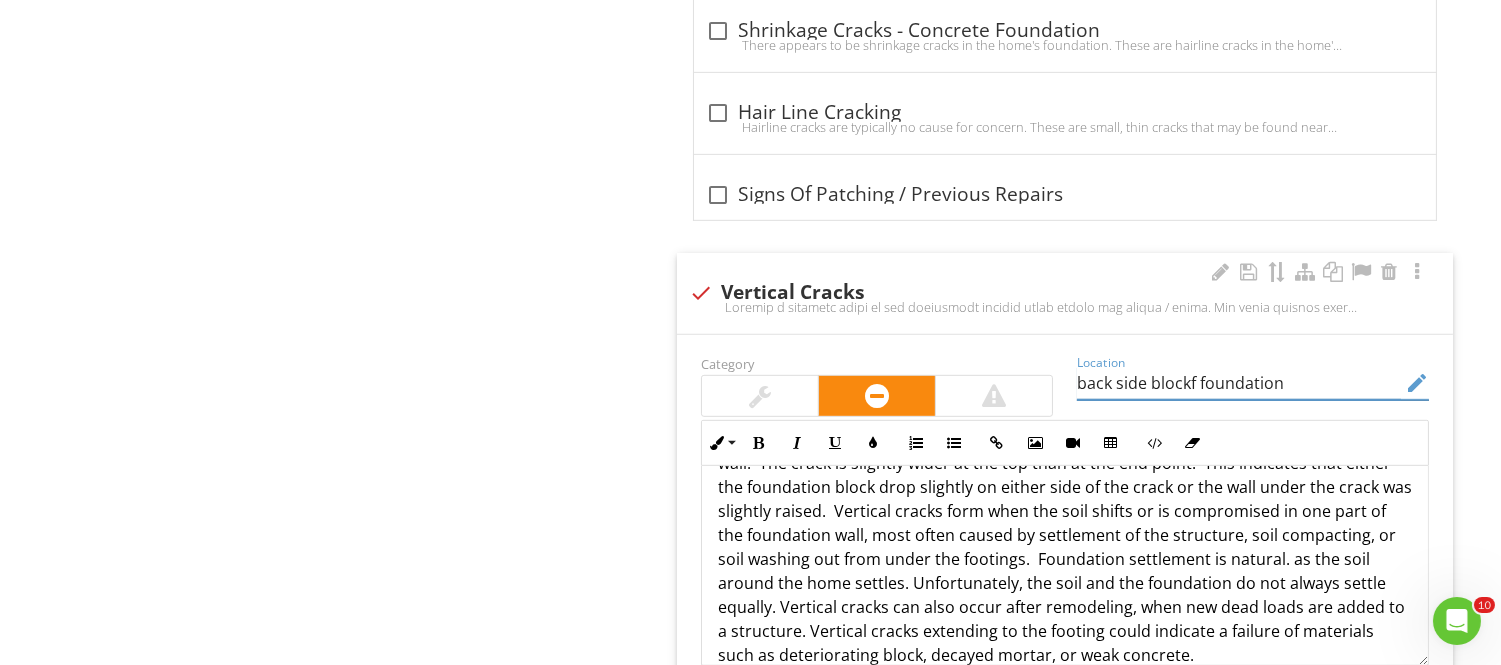 click on "back side blockf foundation" at bounding box center (1239, 383) 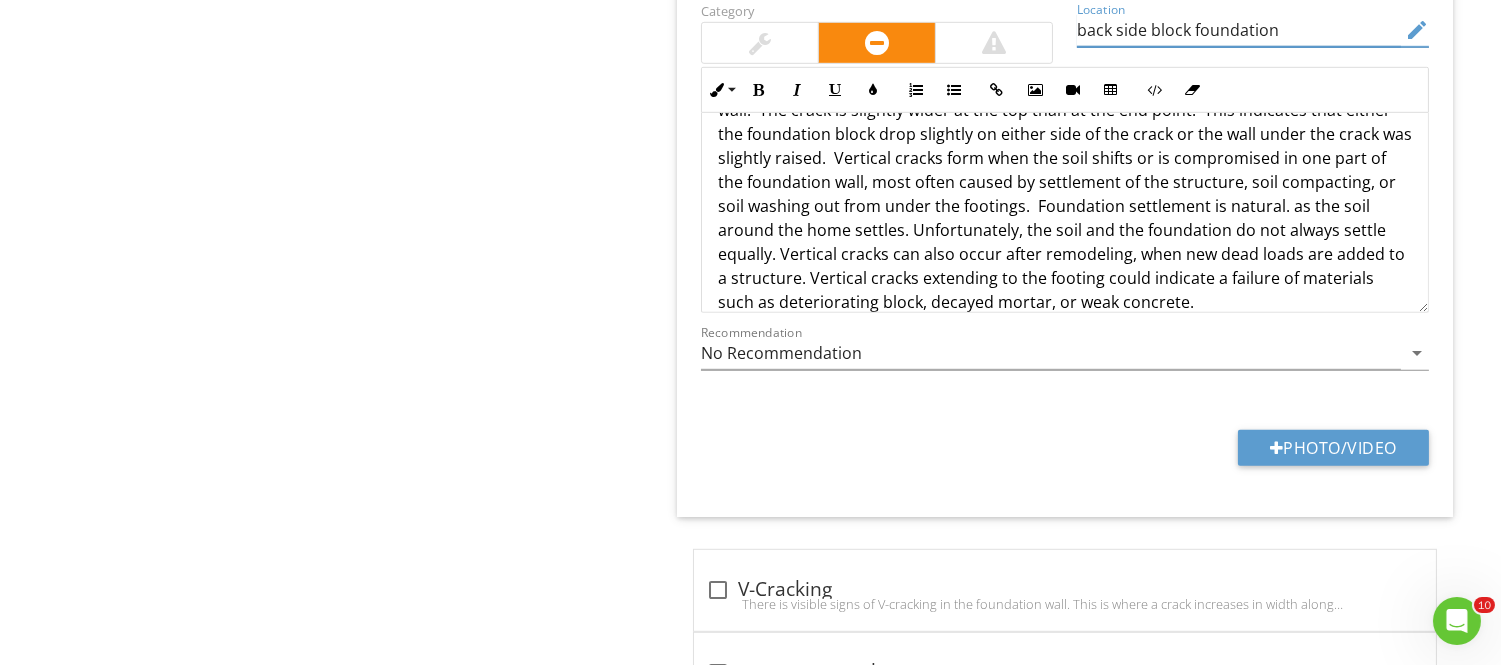 scroll, scrollTop: 2271, scrollLeft: 0, axis: vertical 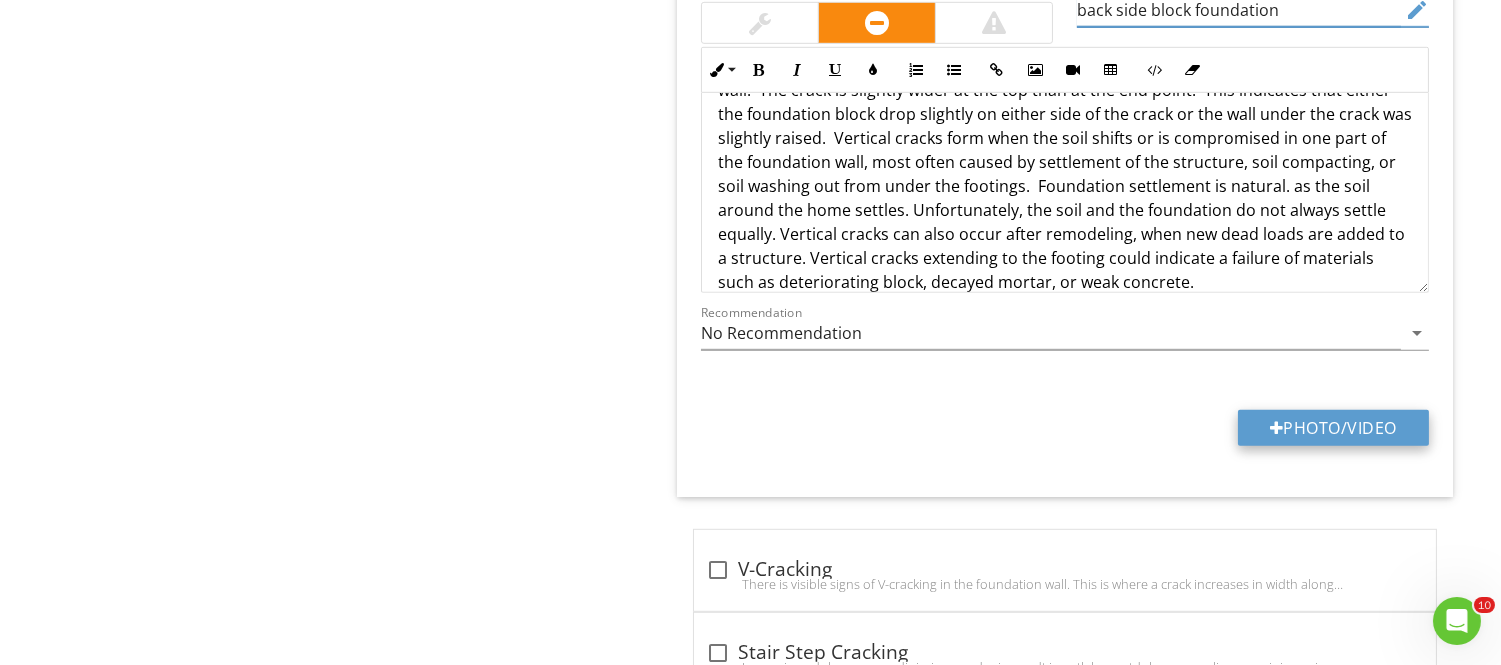 type on "back side block foundation" 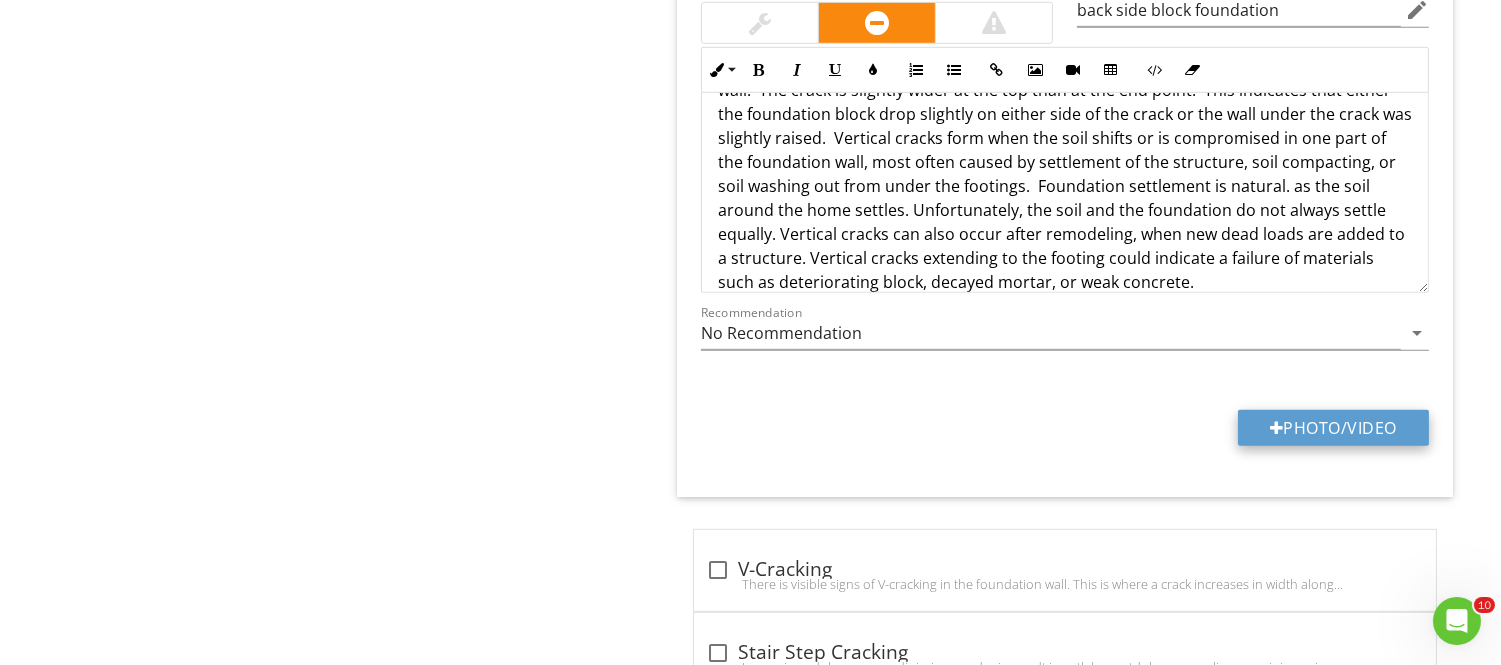 click on "Photo/Video" at bounding box center (1333, 428) 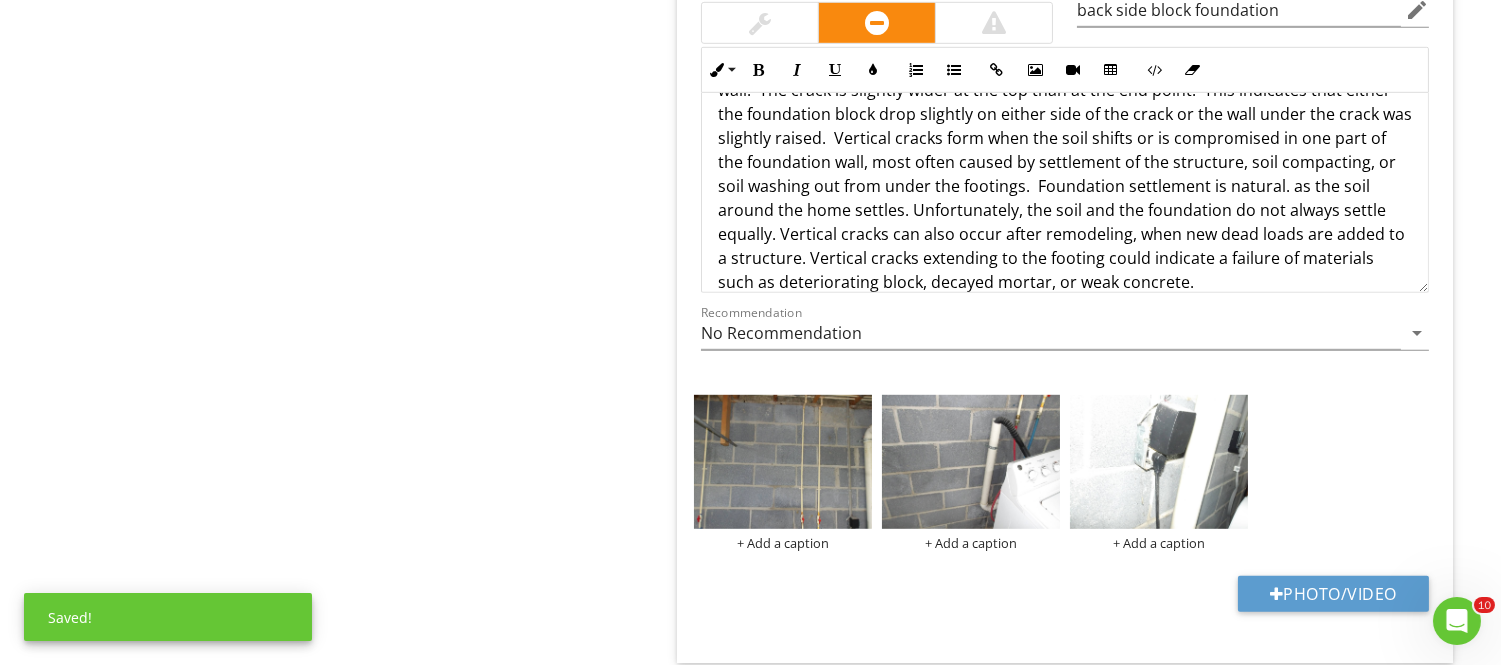 click at bounding box center (783, 462) 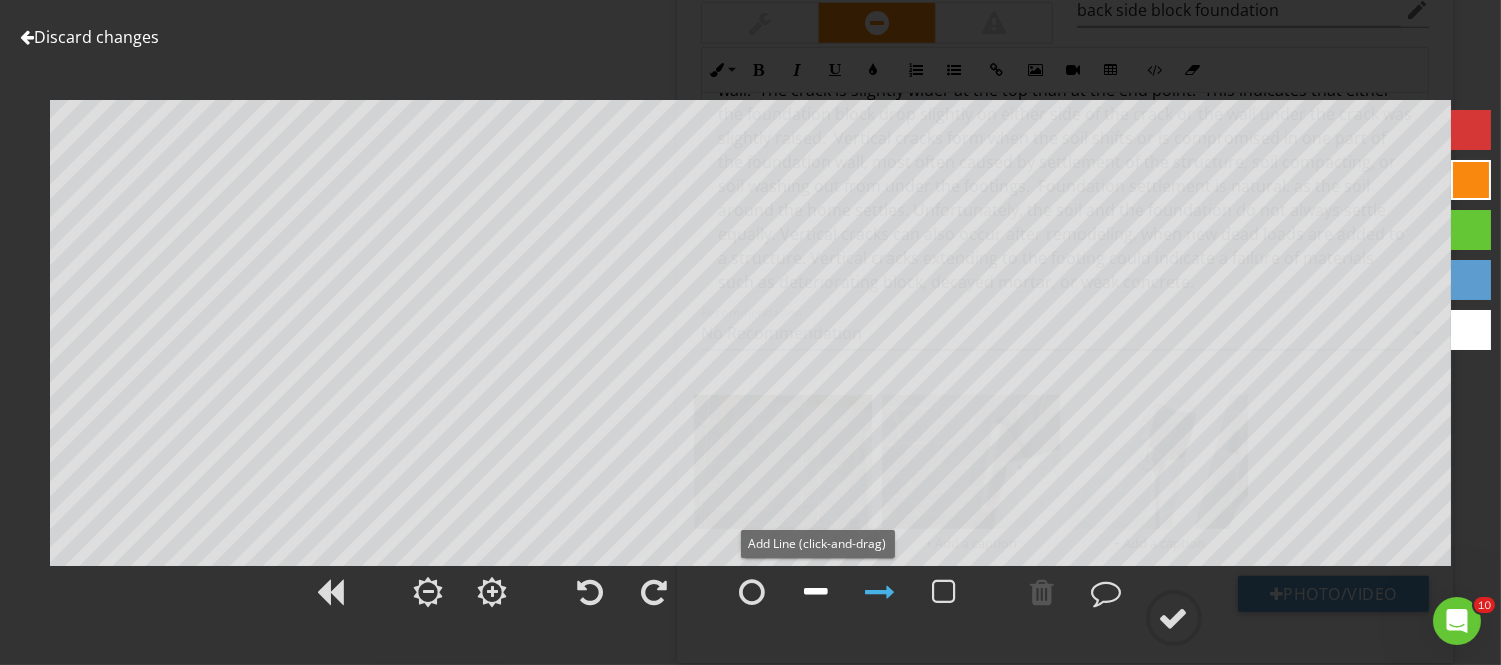 click at bounding box center (817, 592) 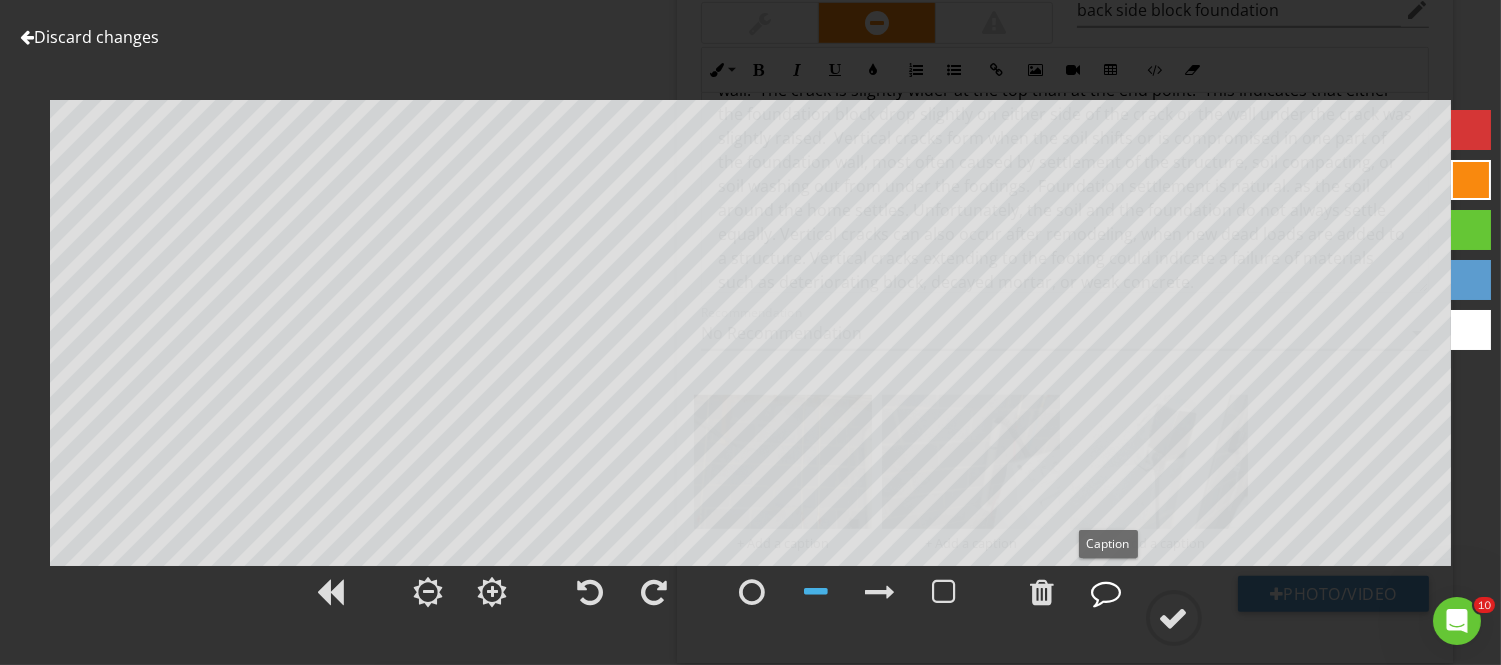 click at bounding box center [1107, 592] 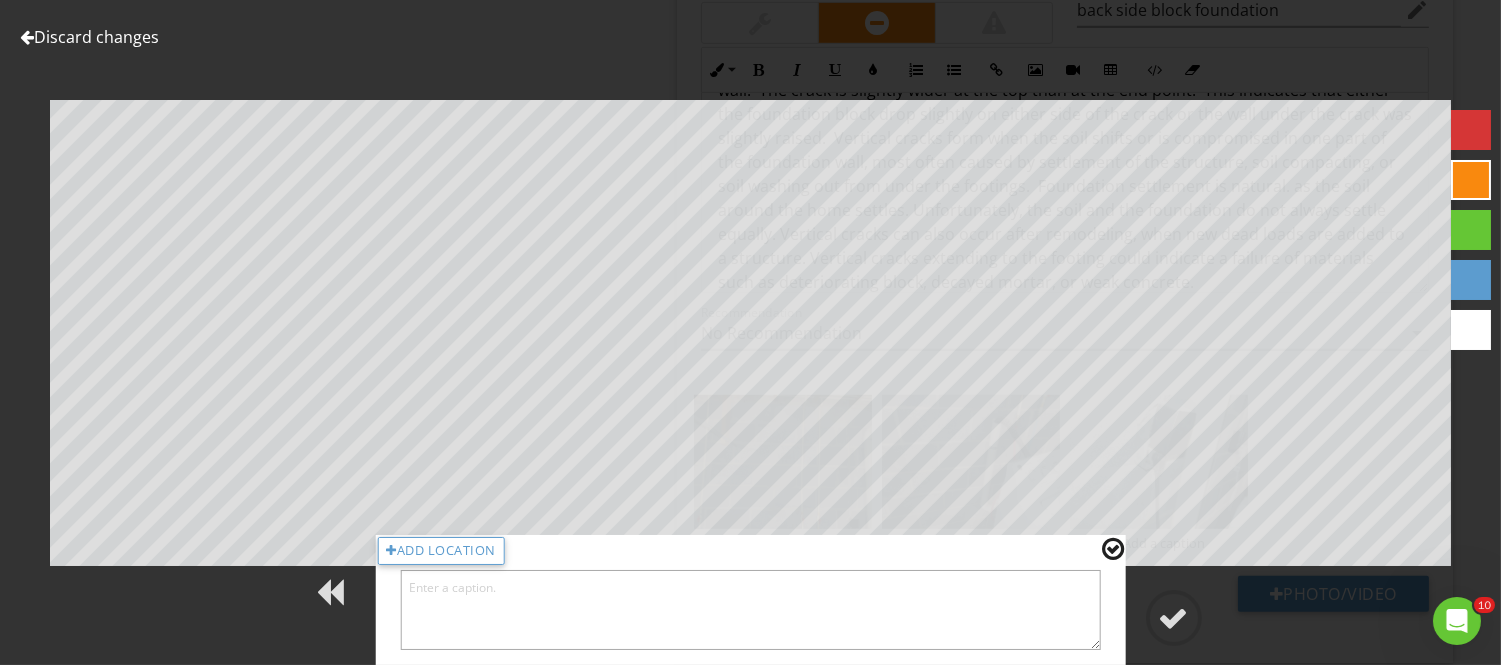 click at bounding box center [750, 610] 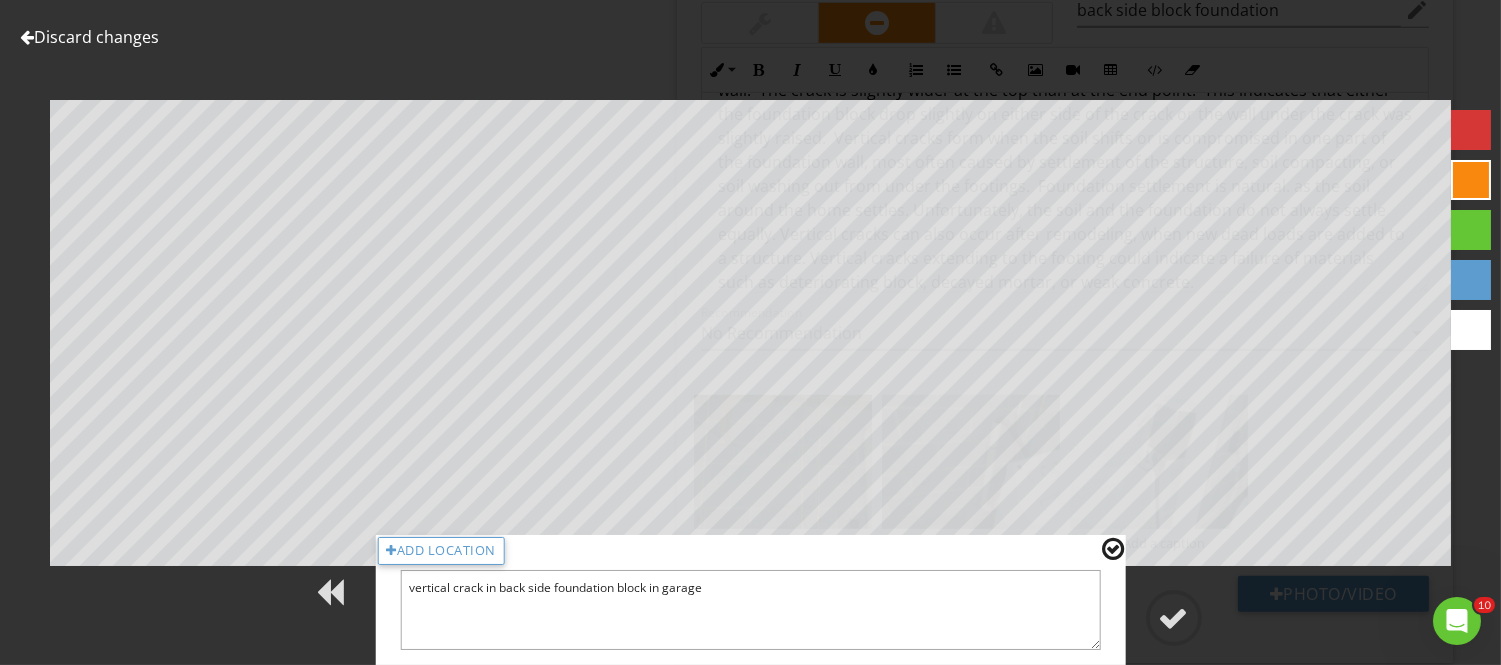 type on "vertical crack in back side foundation block in garage" 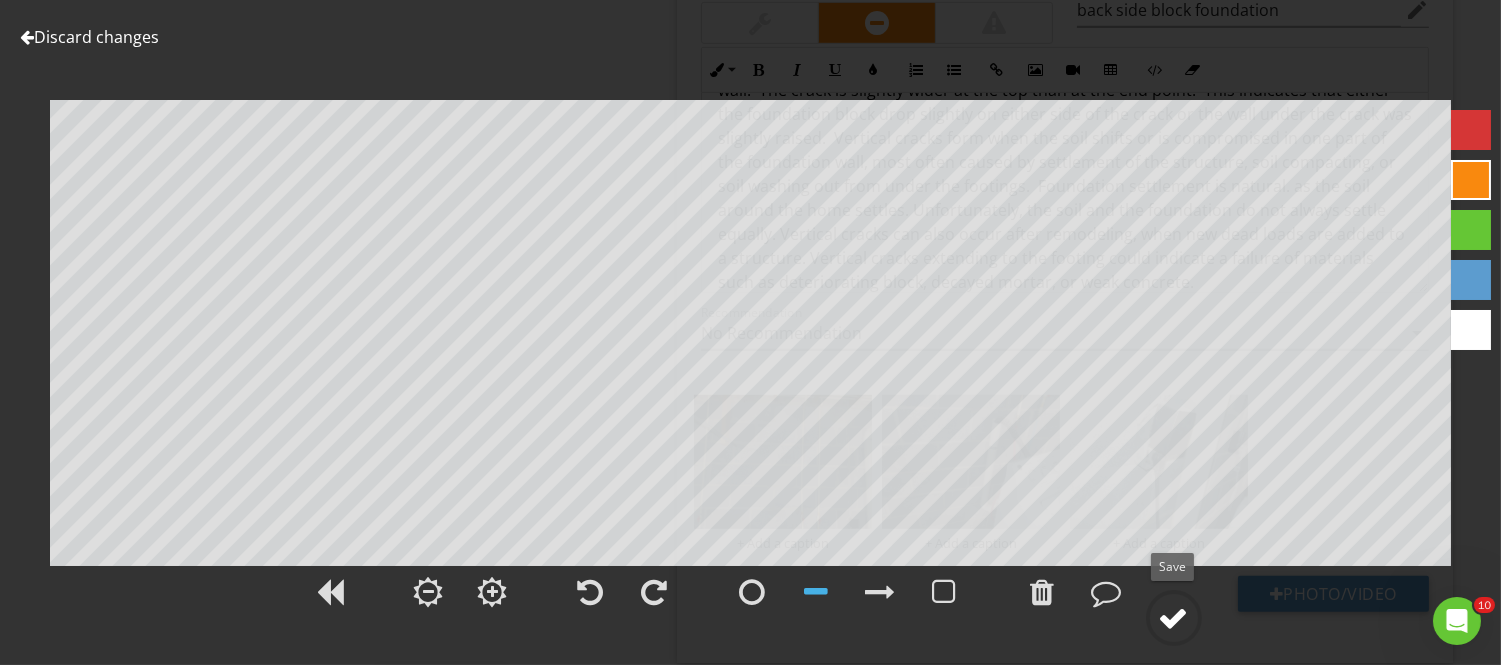 click at bounding box center (1174, 618) 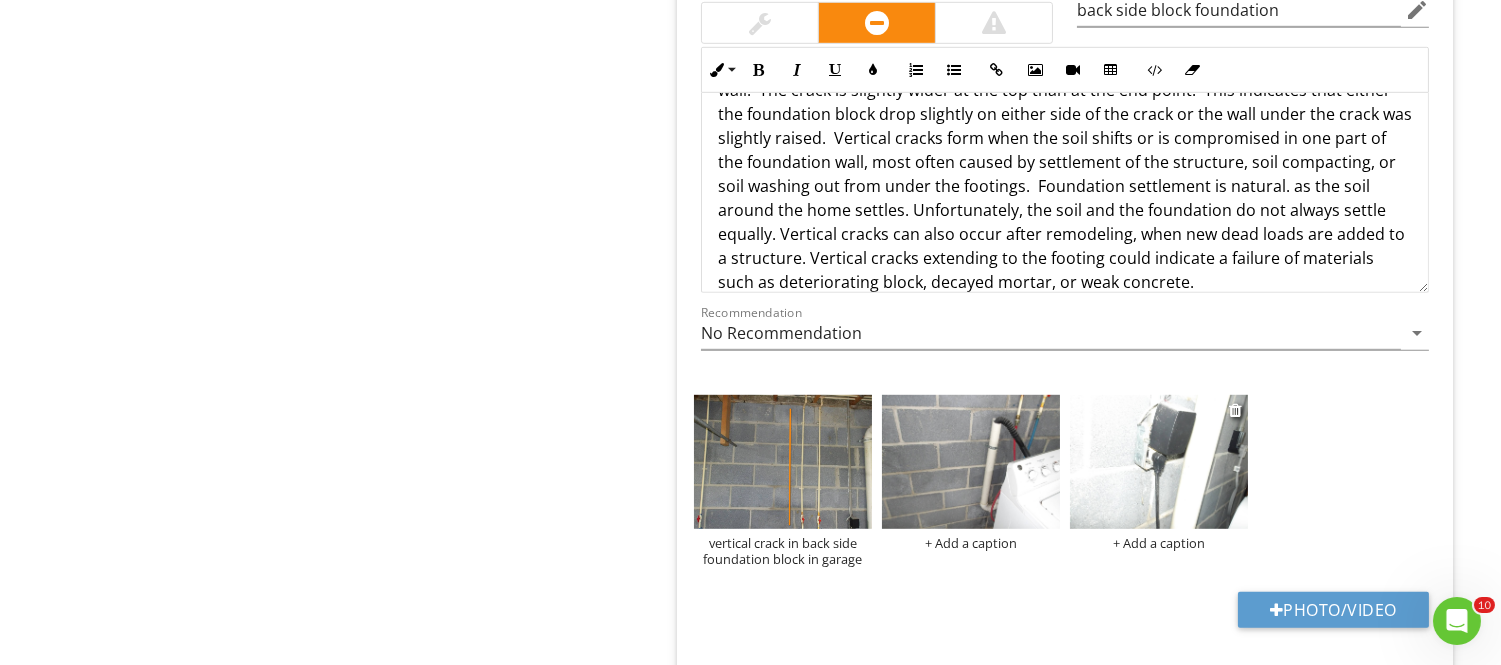 click at bounding box center (1237, 410) 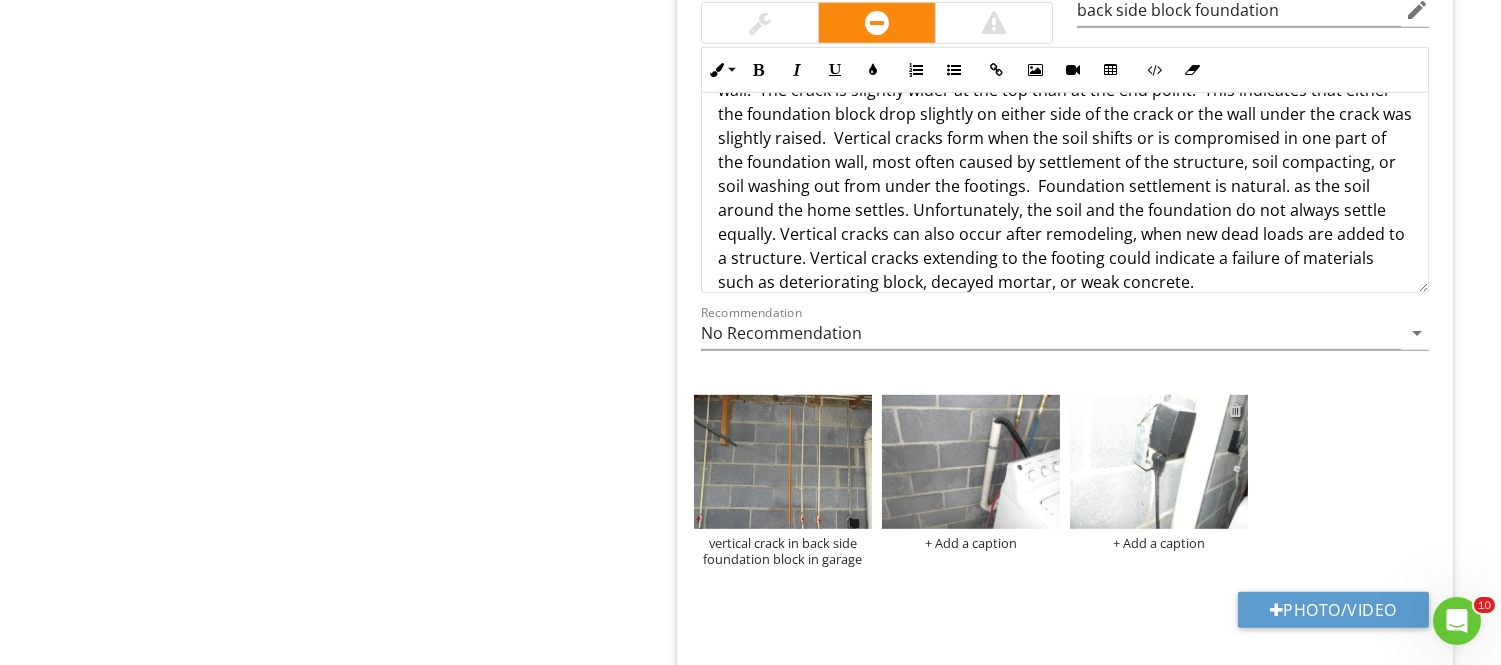 click at bounding box center [1235, 410] 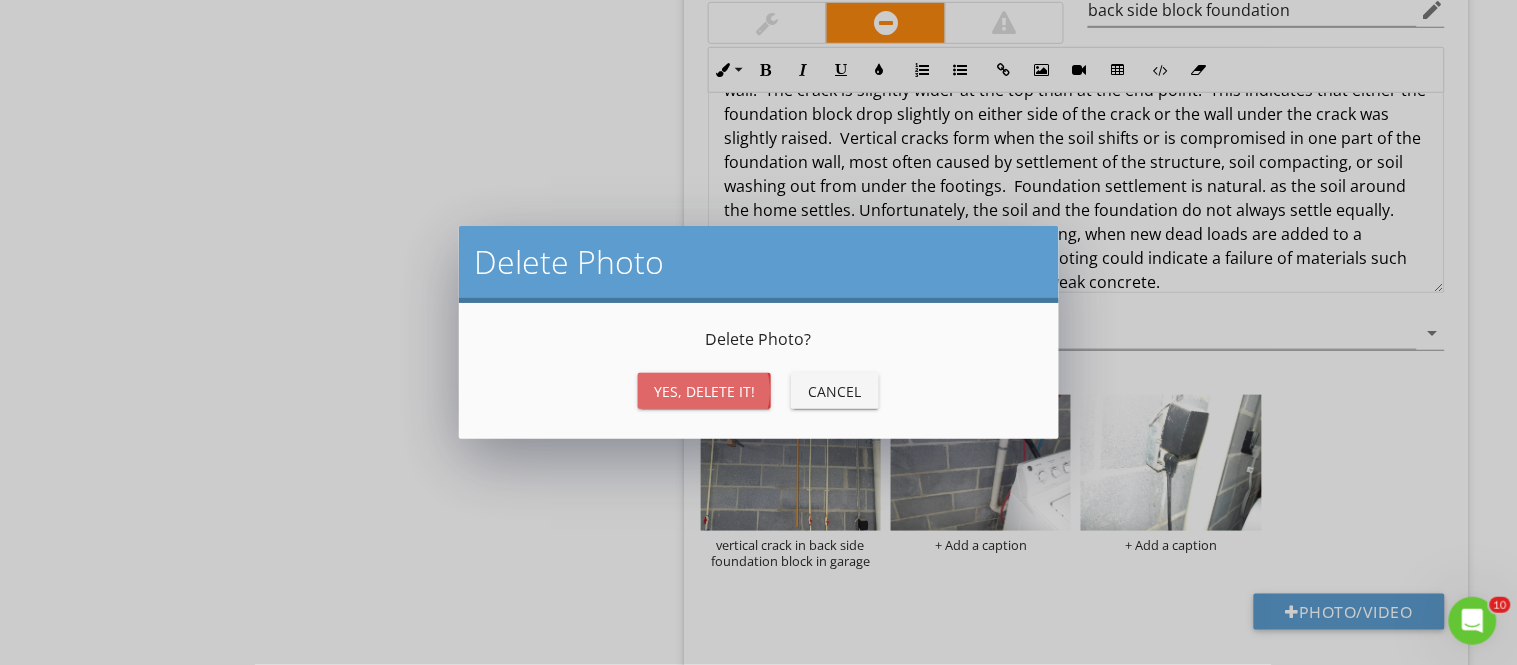 click on "Yes, Delete it!" at bounding box center [704, 391] 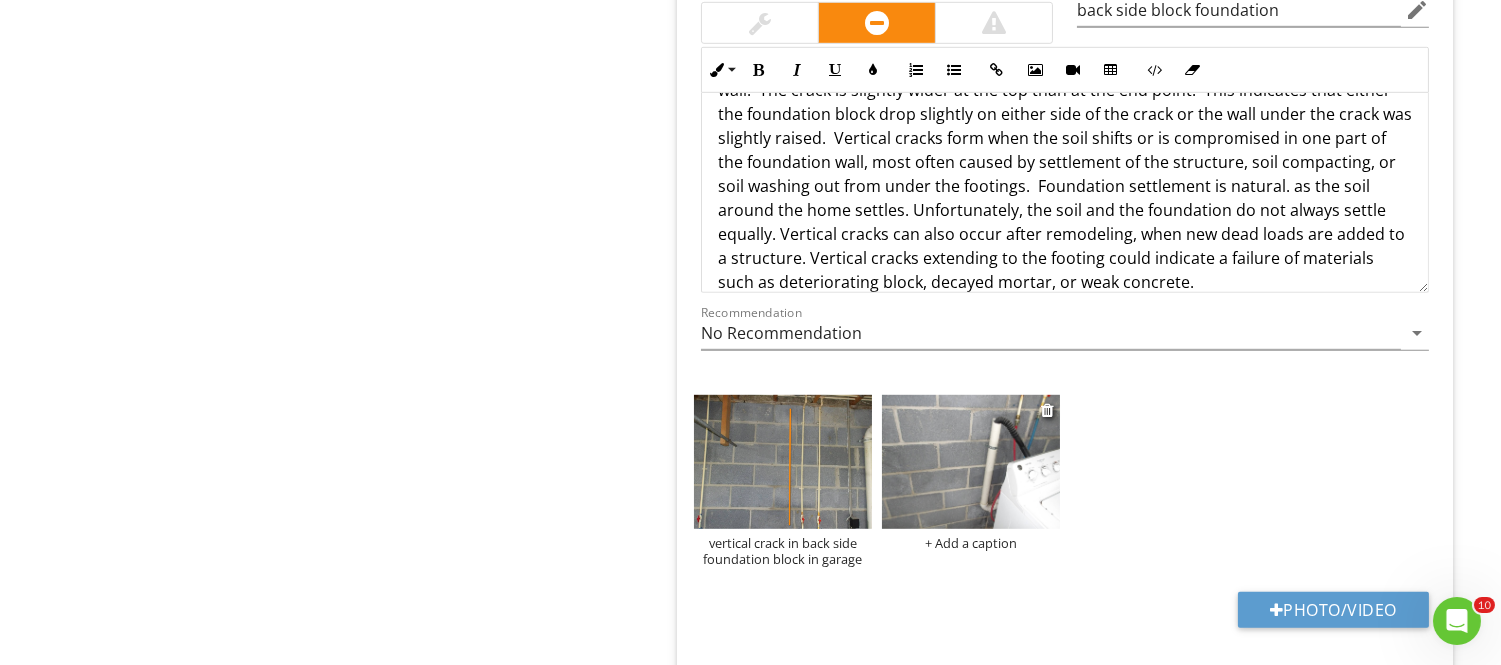 click at bounding box center [971, 462] 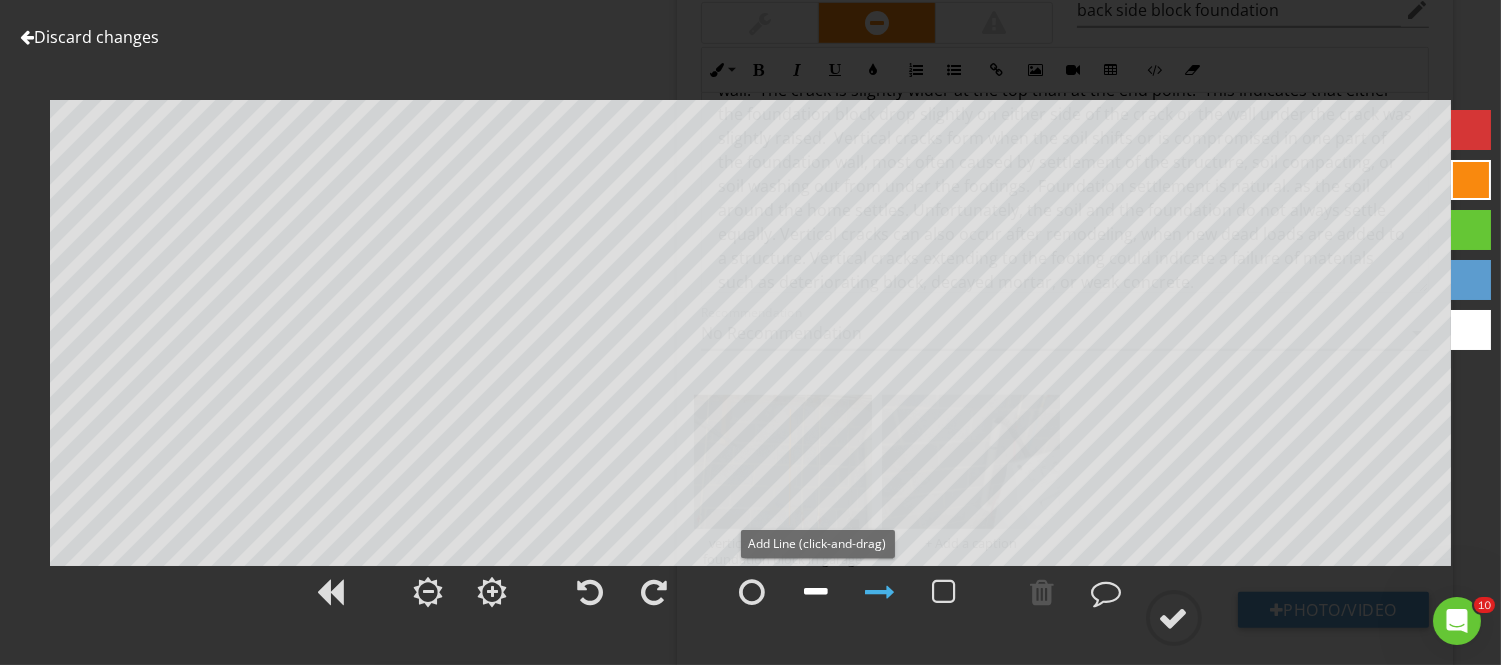 click at bounding box center (817, 592) 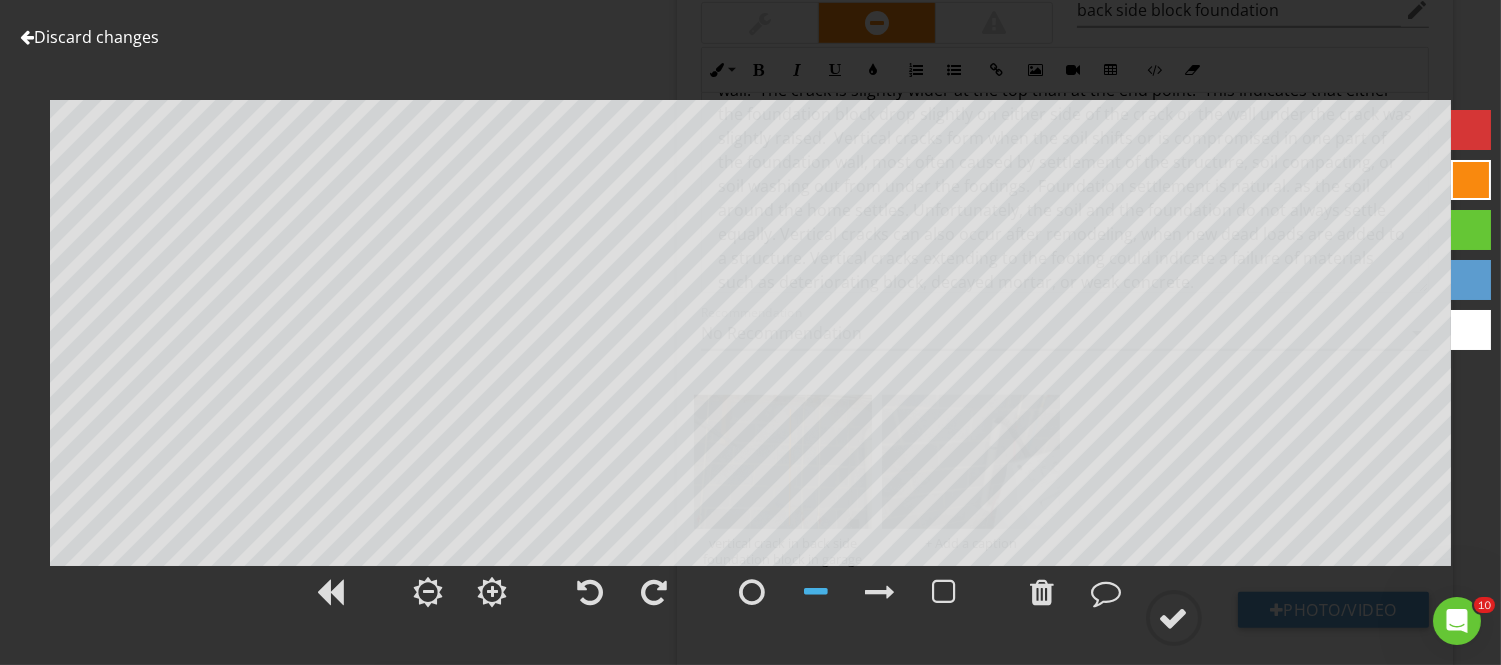 click on "Discard changes
Add Location" at bounding box center [750, 332] 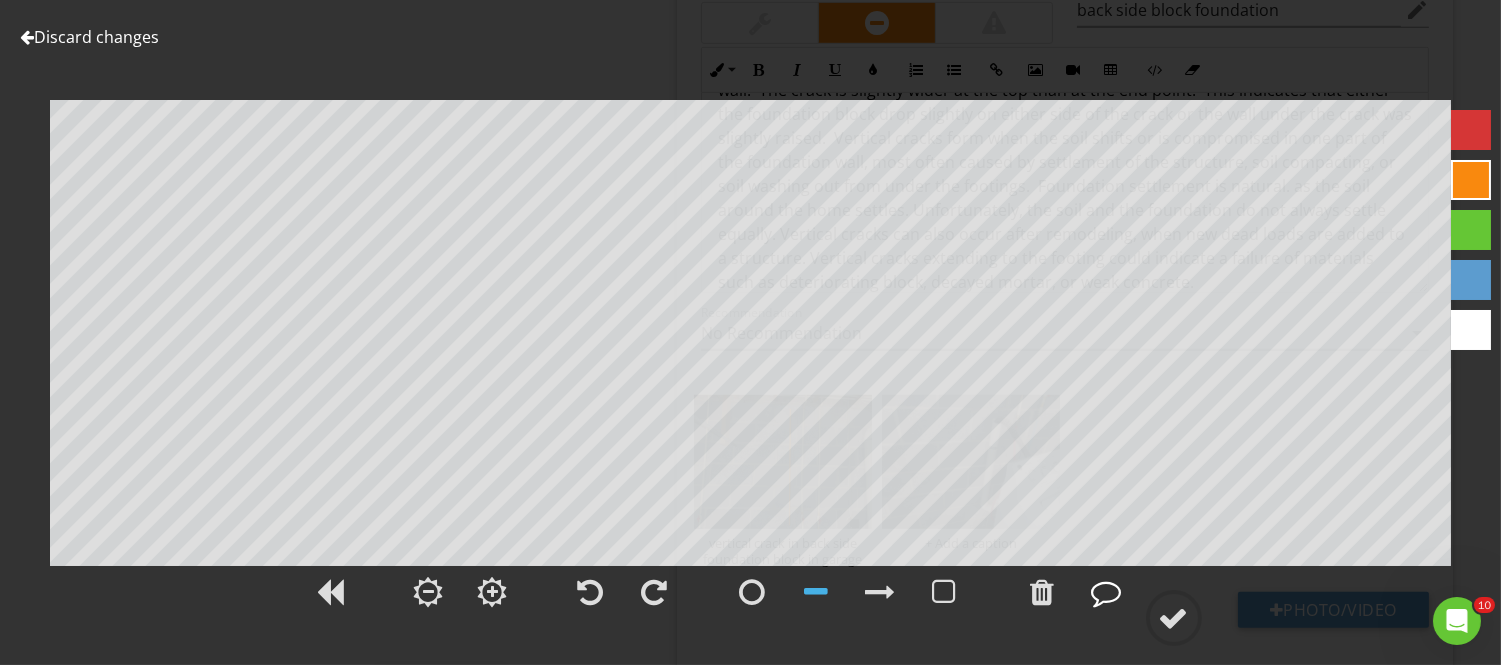 click at bounding box center (1107, 592) 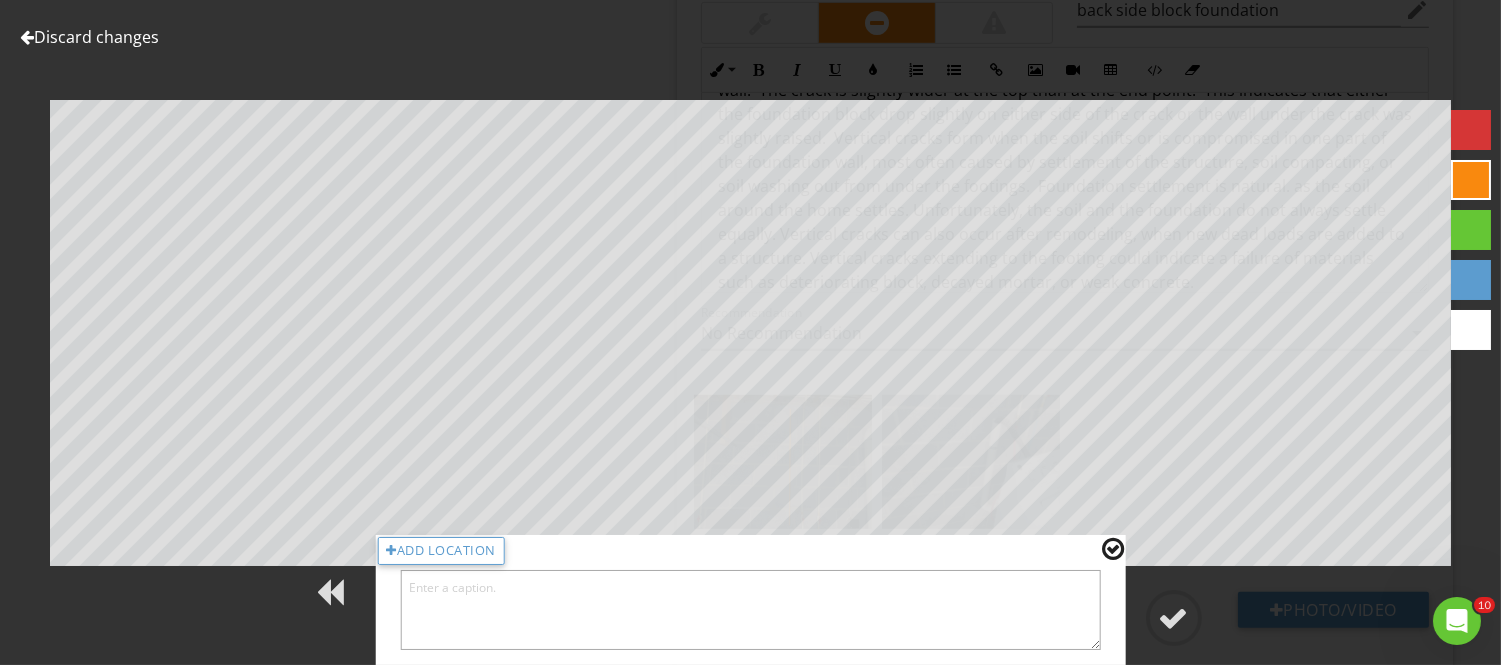 click at bounding box center [750, 610] 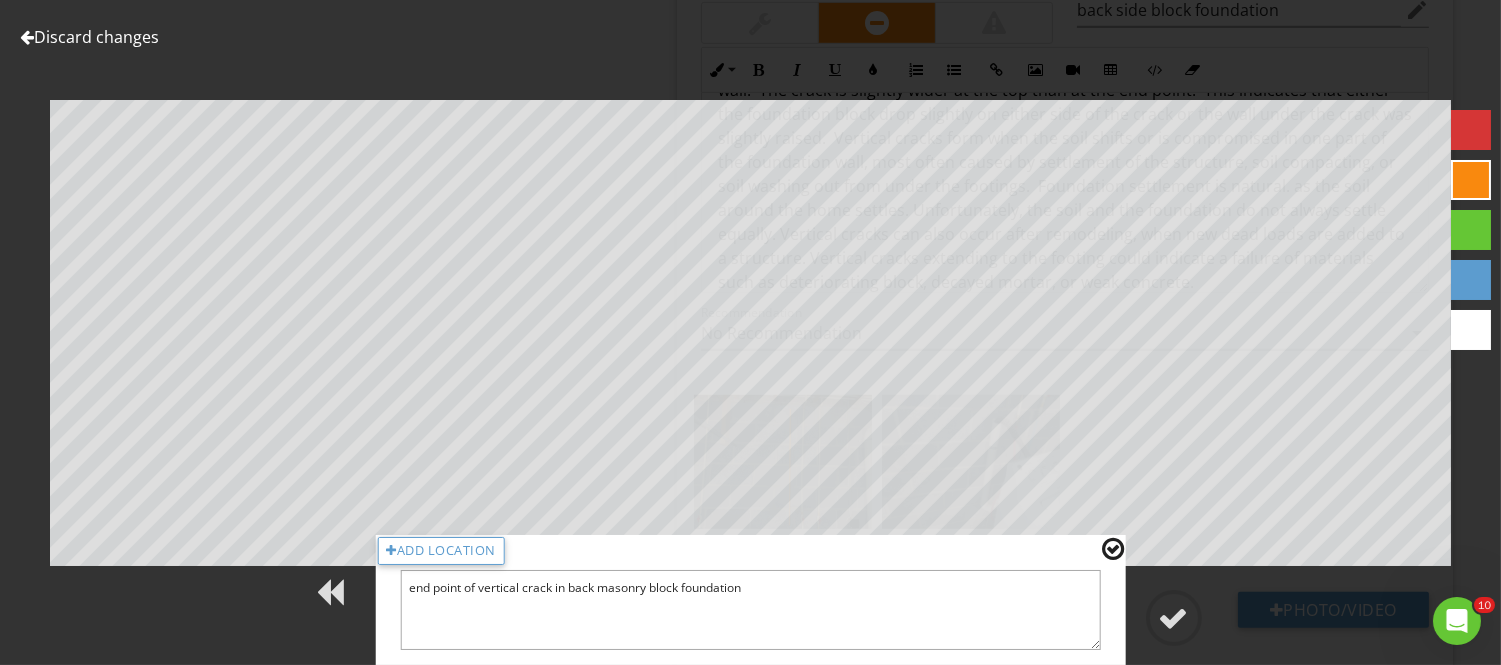 type on "end point of vertical crack in back masonry block foundation" 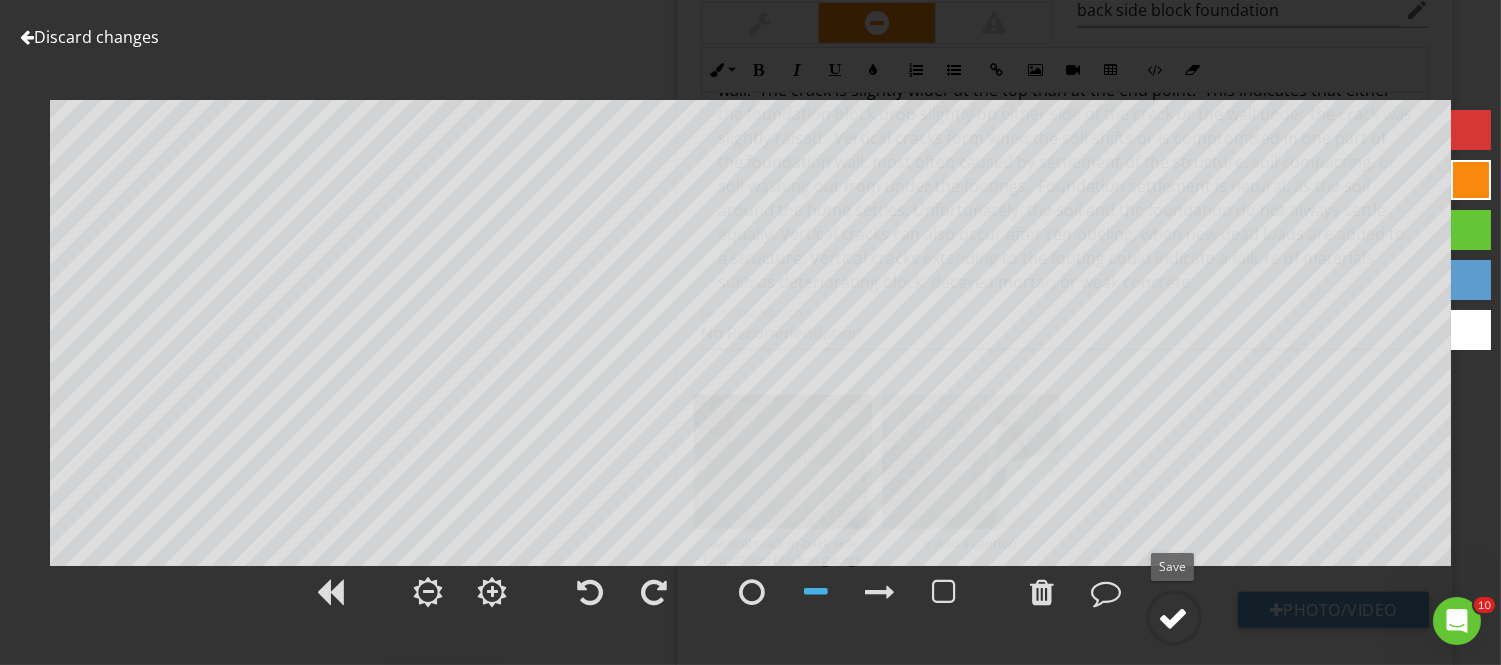 click at bounding box center (1174, 618) 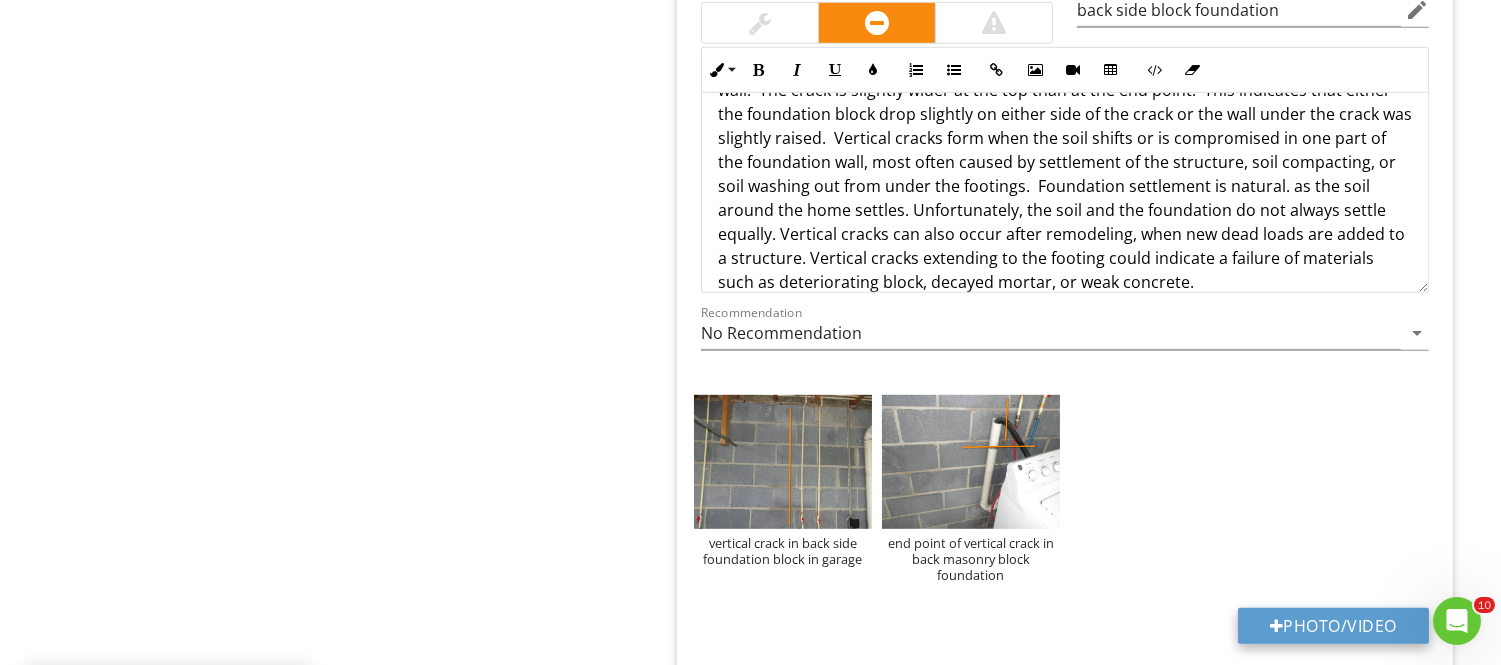 click on "Photo/Video" at bounding box center (1333, 626) 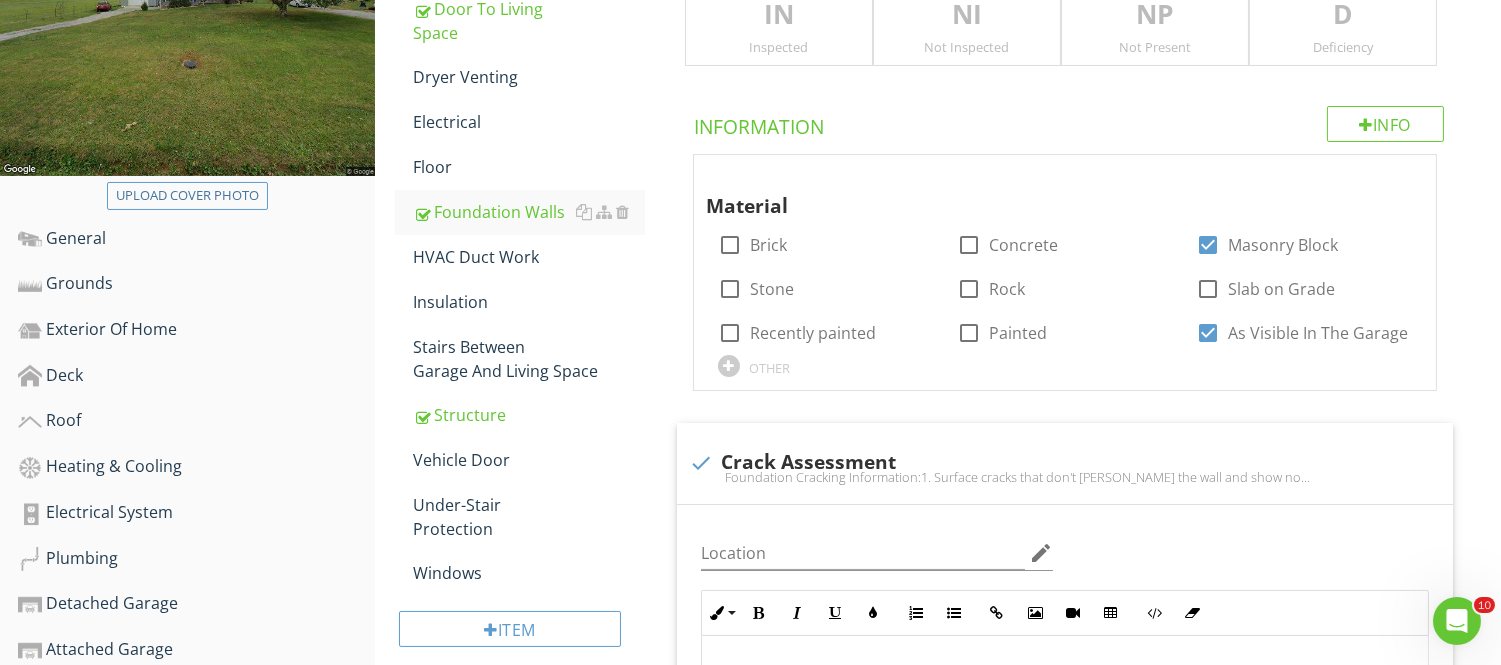 scroll, scrollTop: 414, scrollLeft: 0, axis: vertical 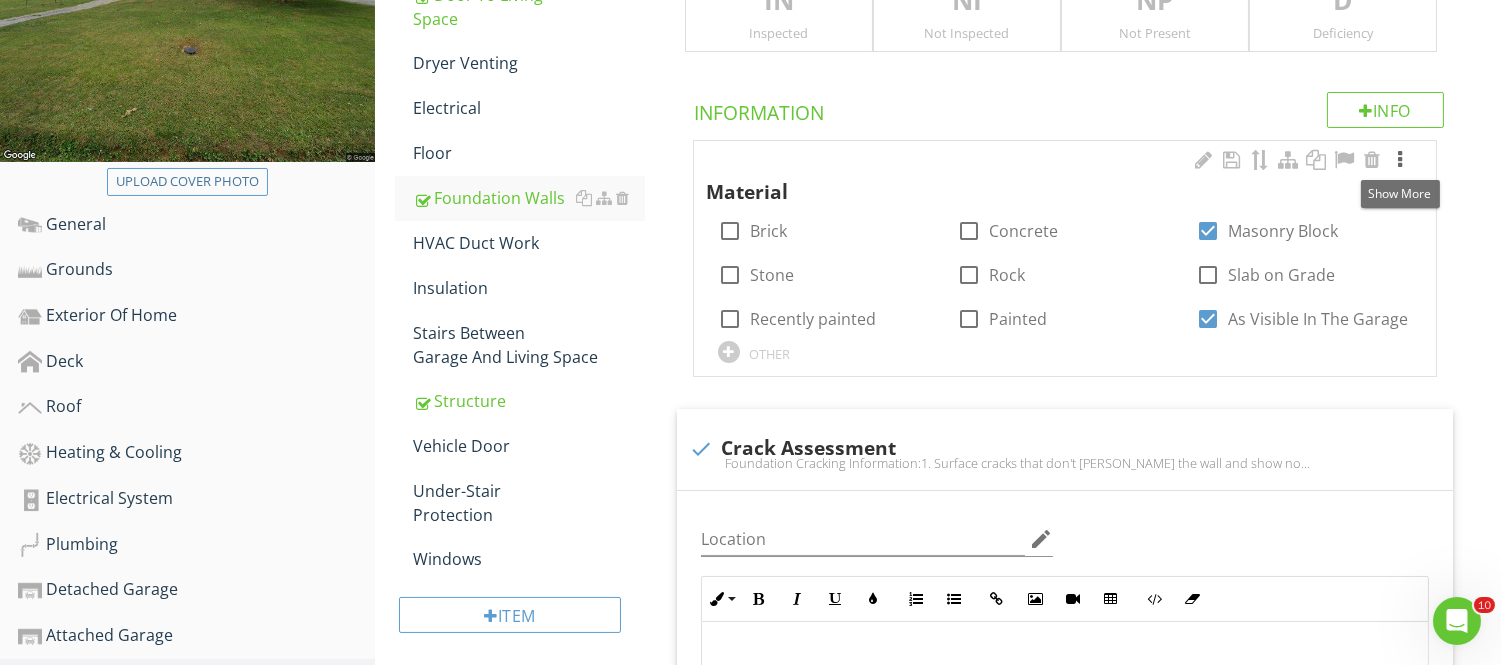 click at bounding box center (1400, 160) 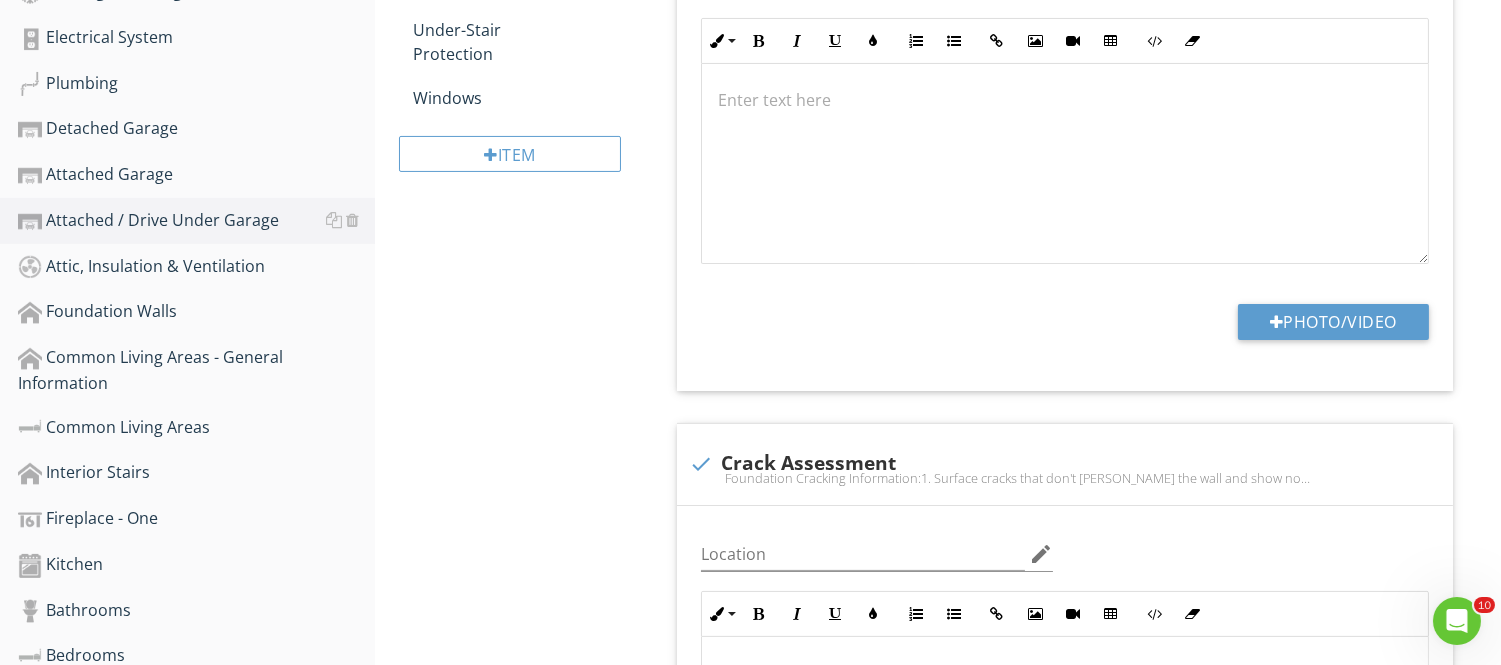 scroll, scrollTop: 883, scrollLeft: 0, axis: vertical 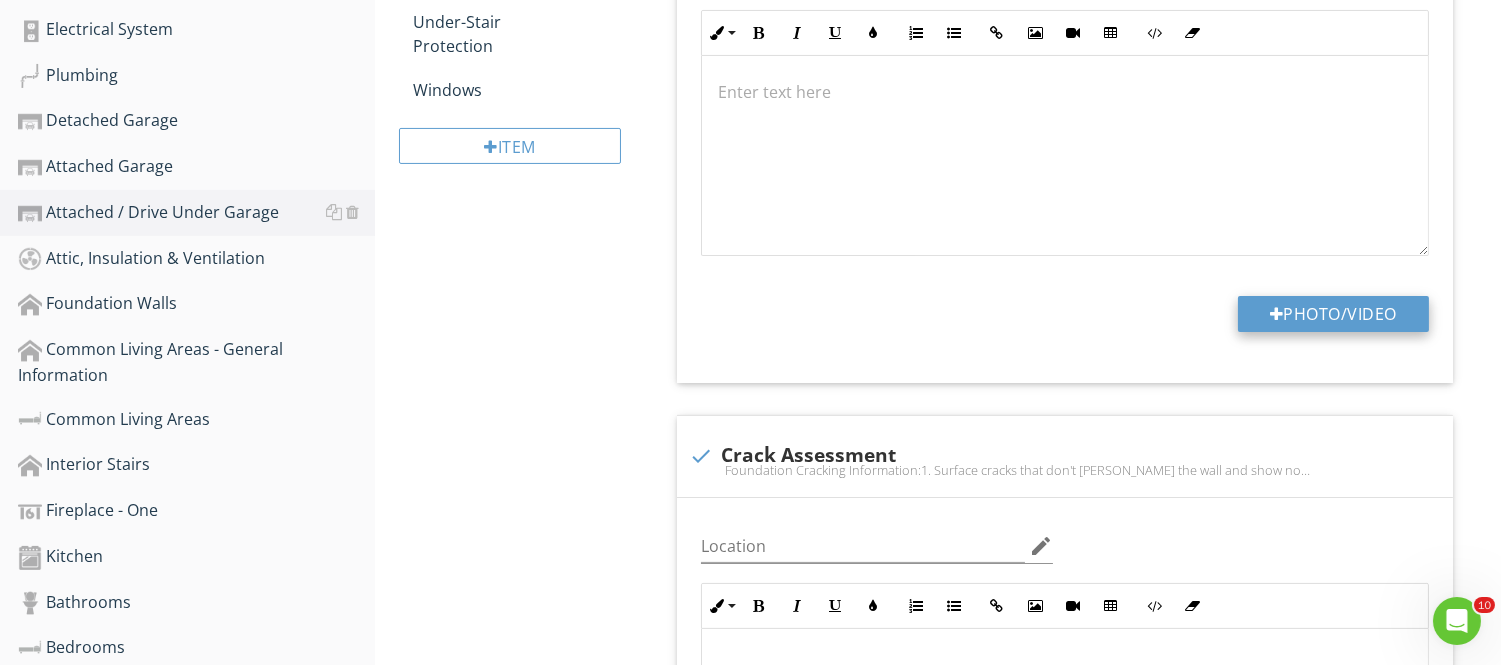 click on "Photo/Video" at bounding box center (1333, 314) 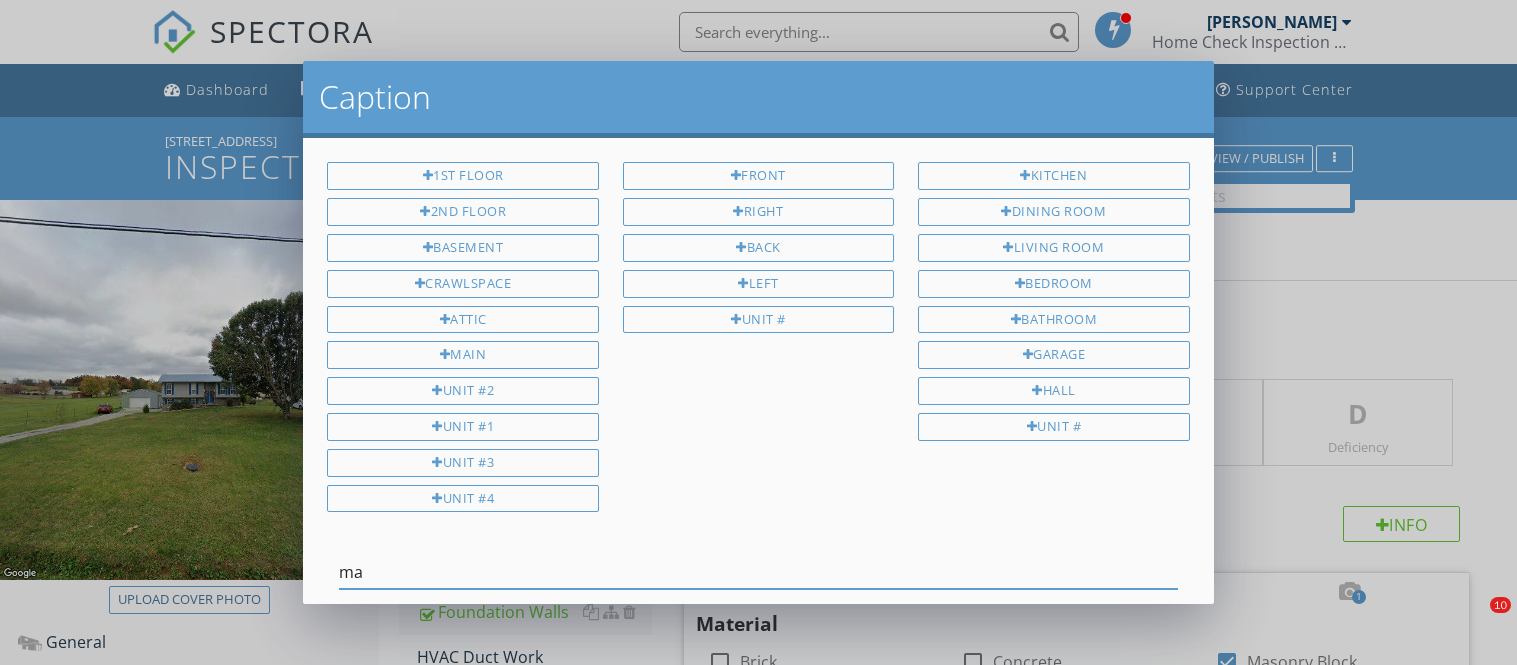 scroll, scrollTop: 883, scrollLeft: 0, axis: vertical 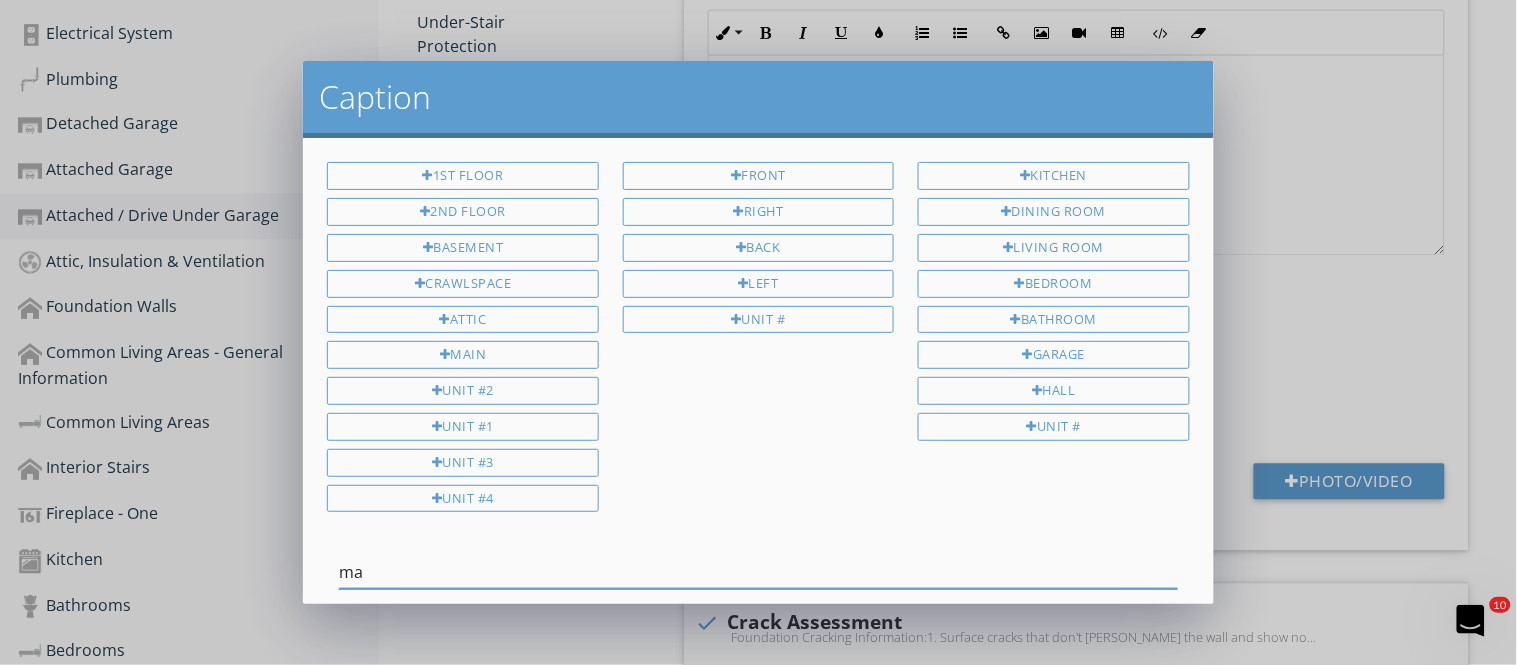 type on "mas" 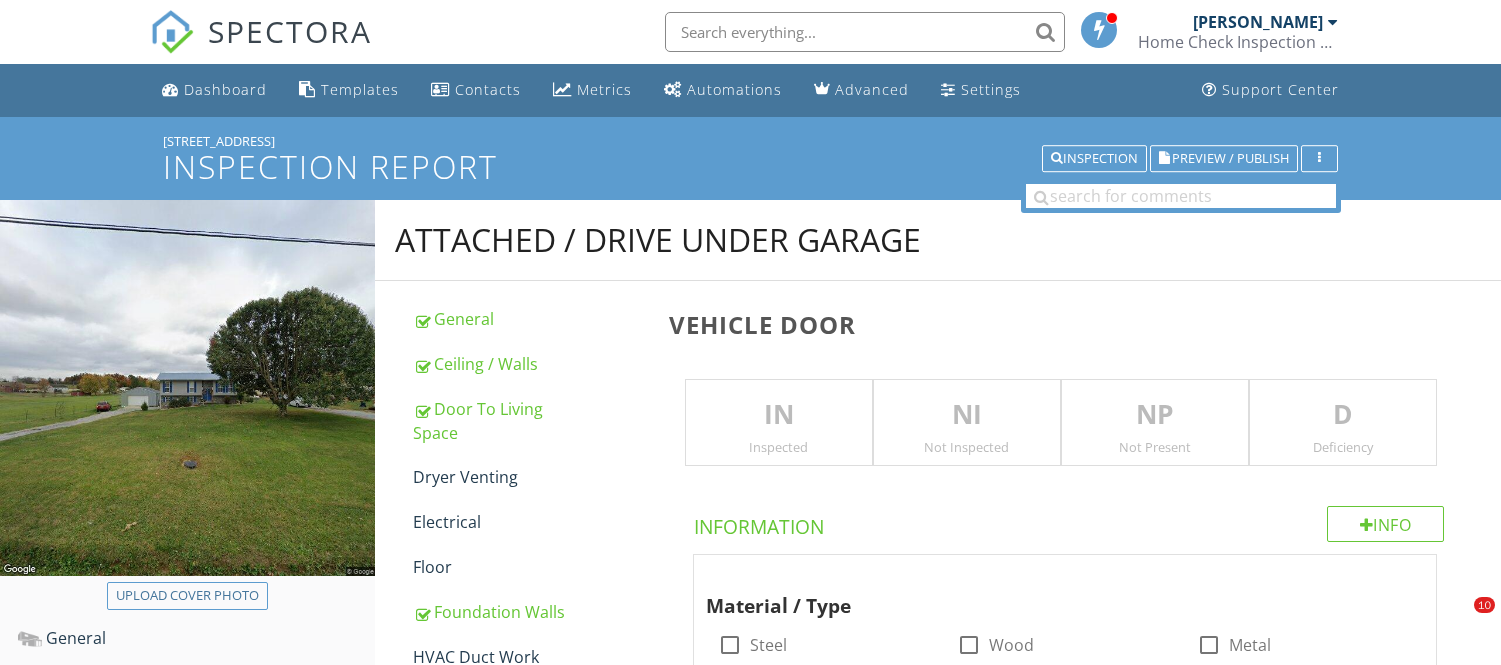 scroll, scrollTop: 1757, scrollLeft: 0, axis: vertical 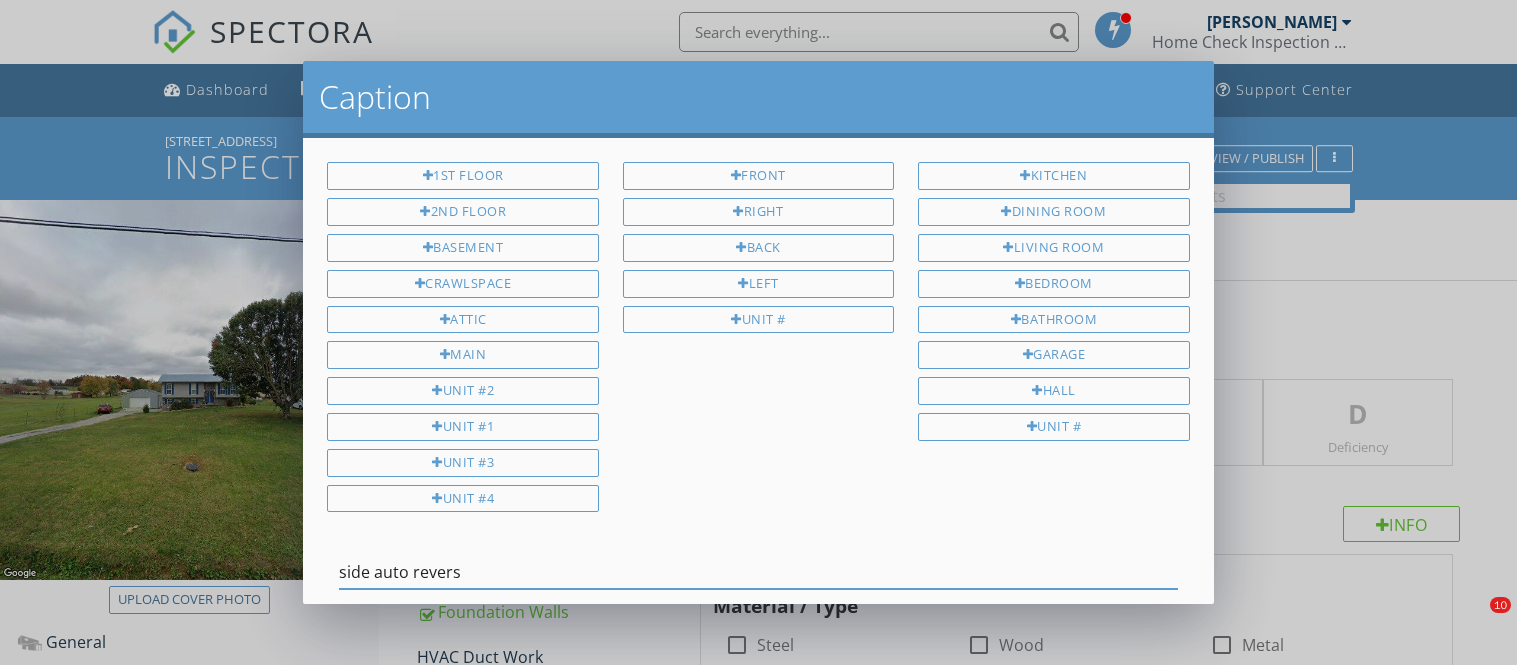 type on "side auto reverse" 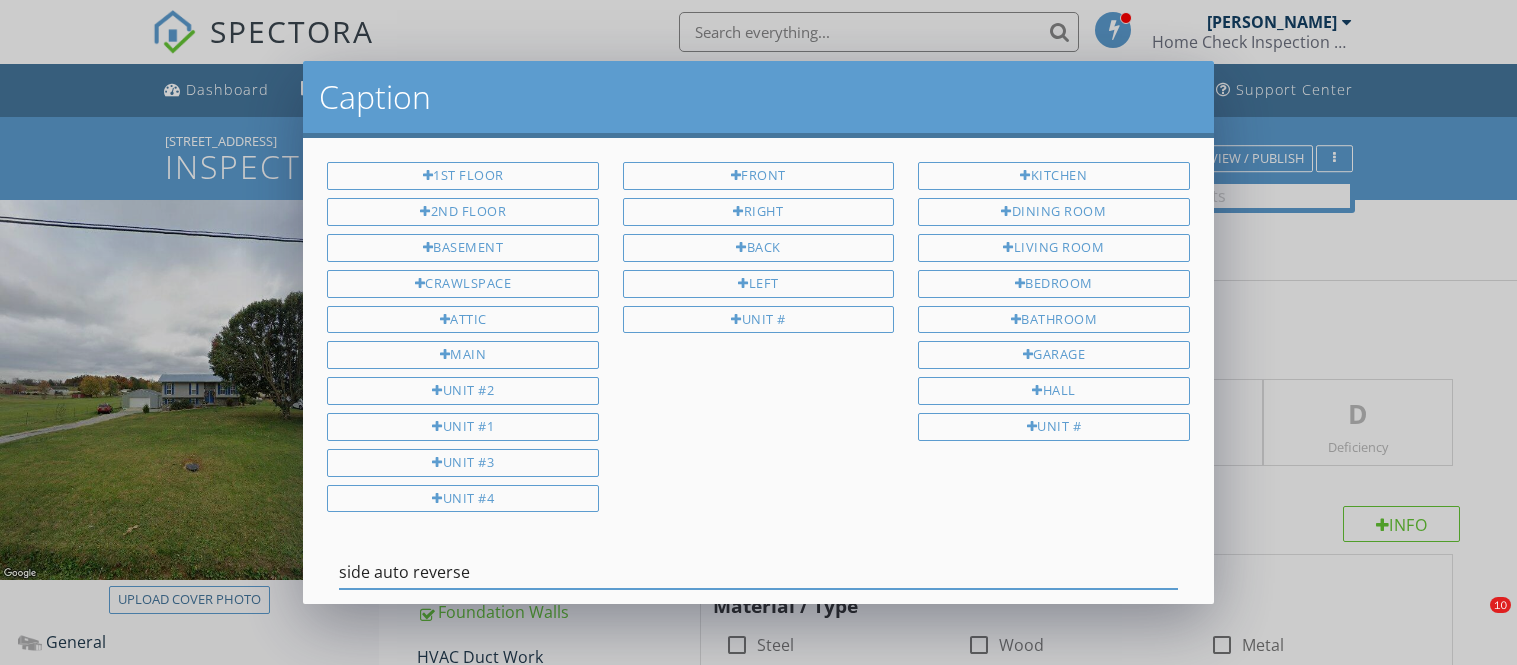 scroll, scrollTop: 2068, scrollLeft: 0, axis: vertical 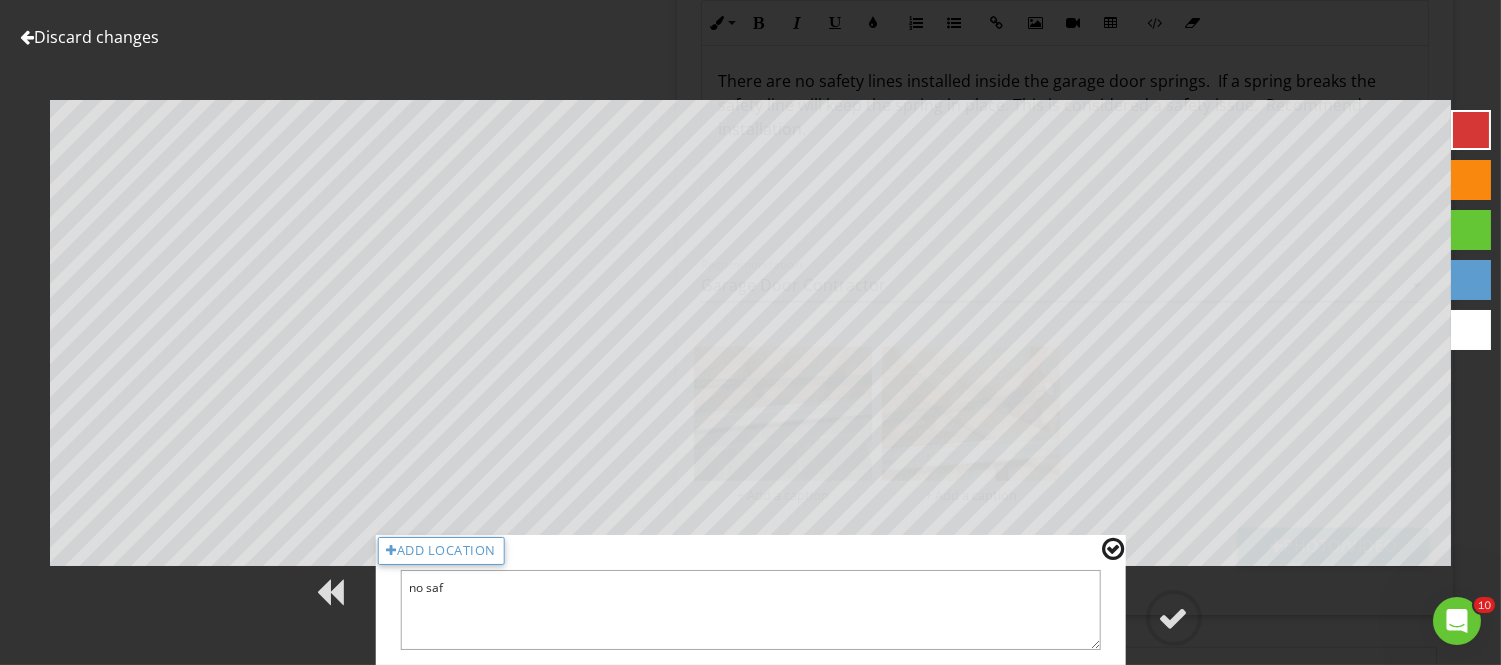 type on "no safe" 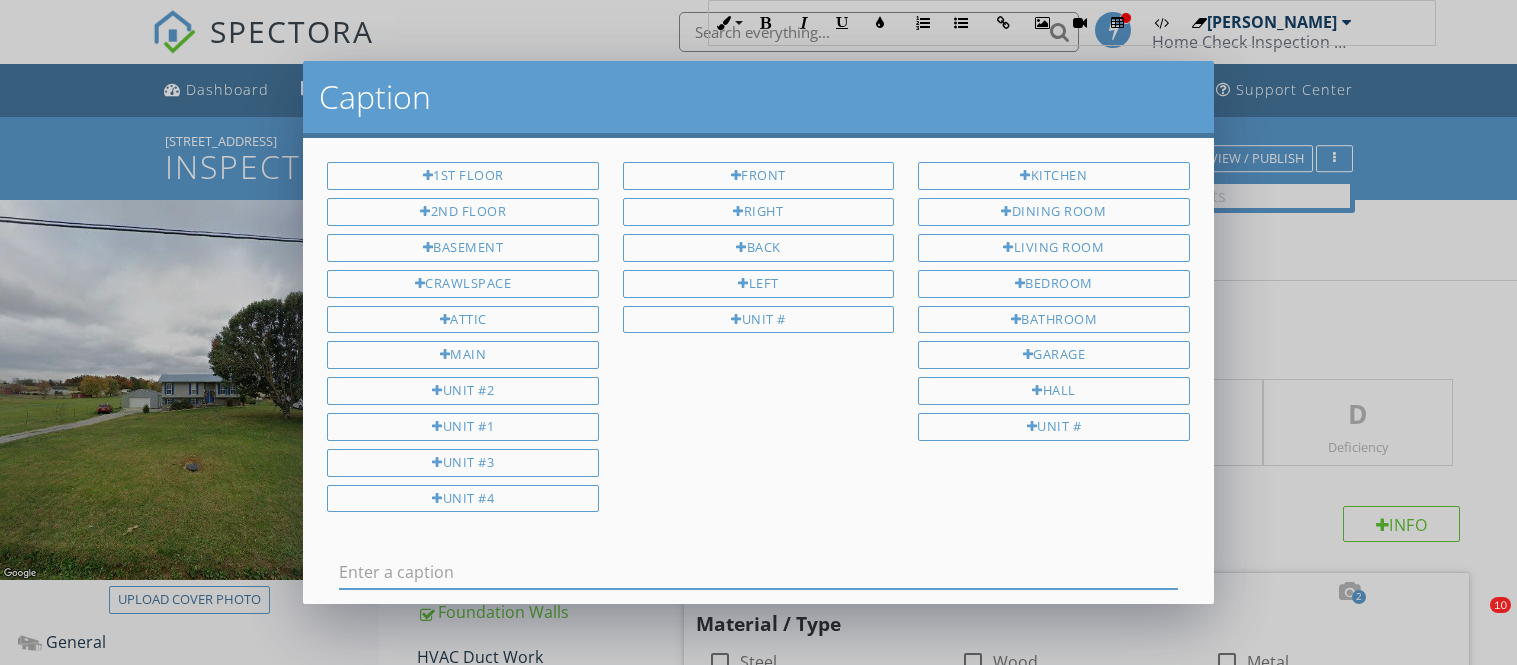 scroll, scrollTop: 1142, scrollLeft: 0, axis: vertical 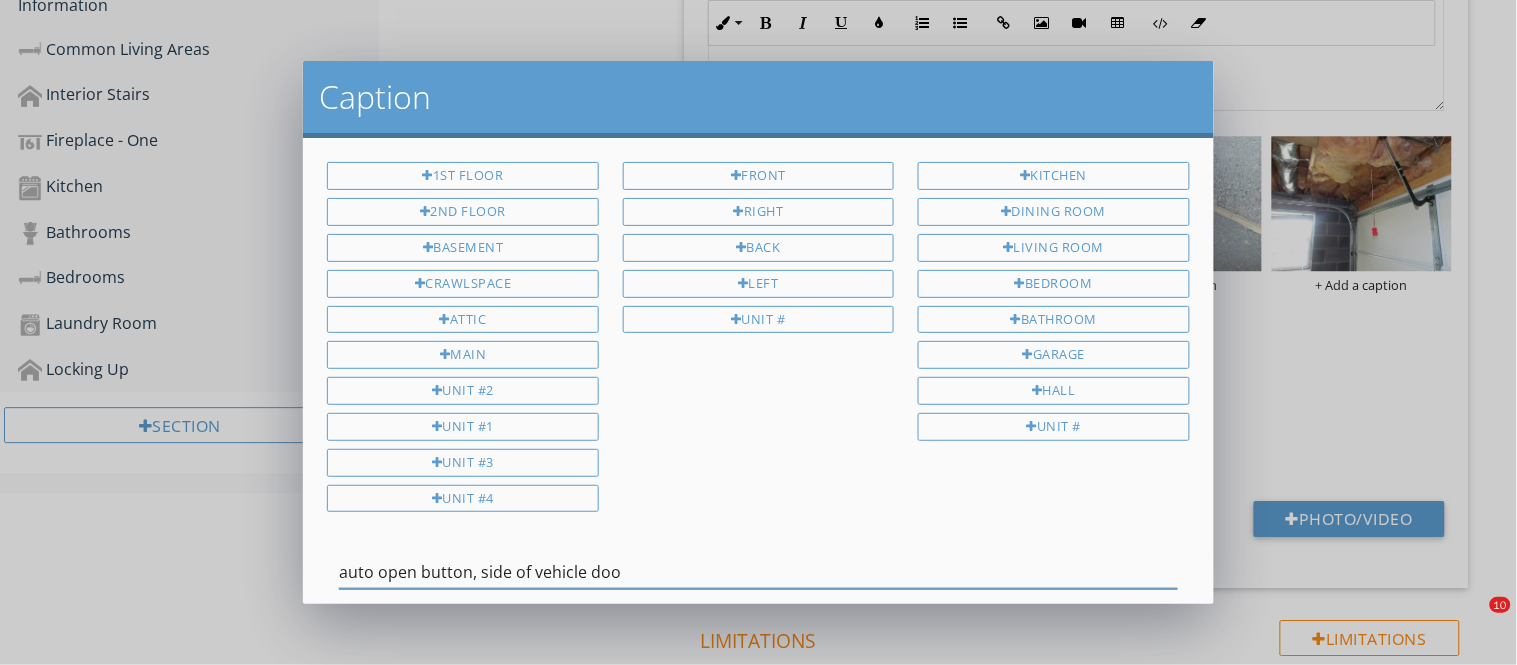type on "auto open button, side of vehicle door" 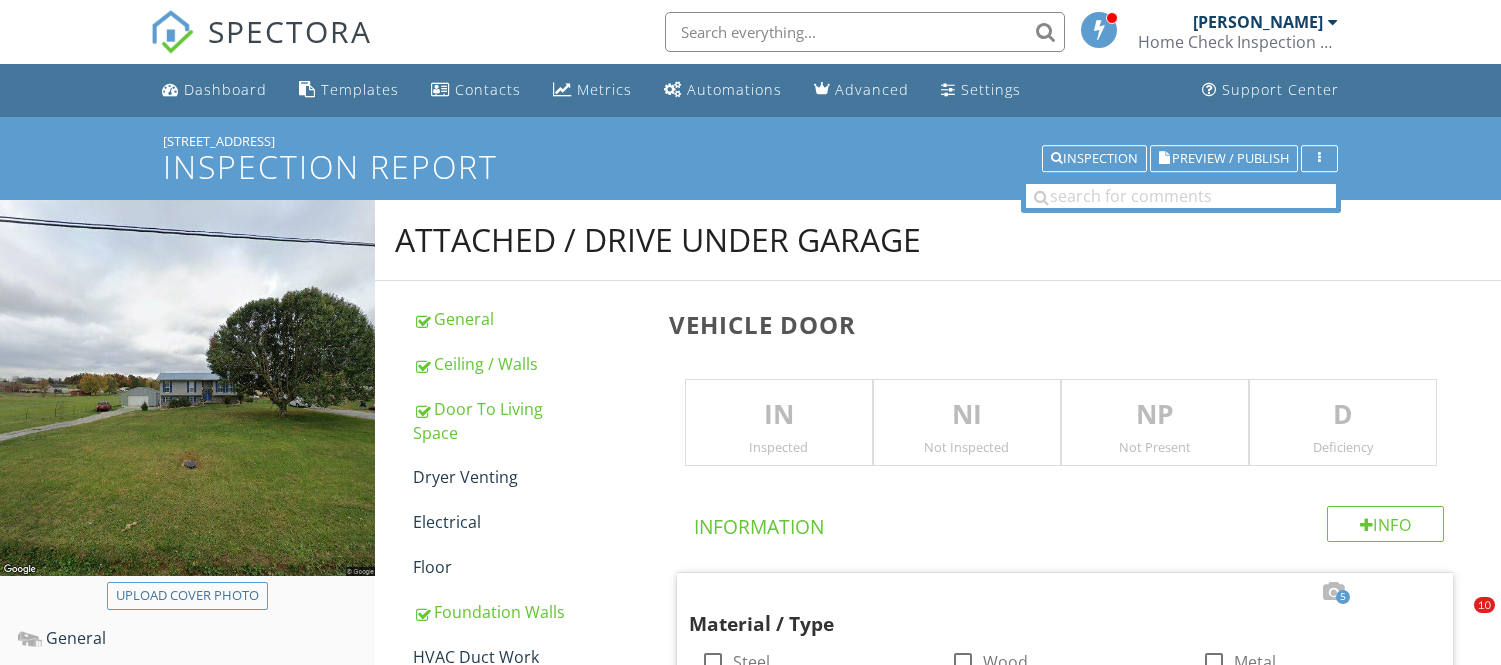 scroll, scrollTop: 635, scrollLeft: 0, axis: vertical 